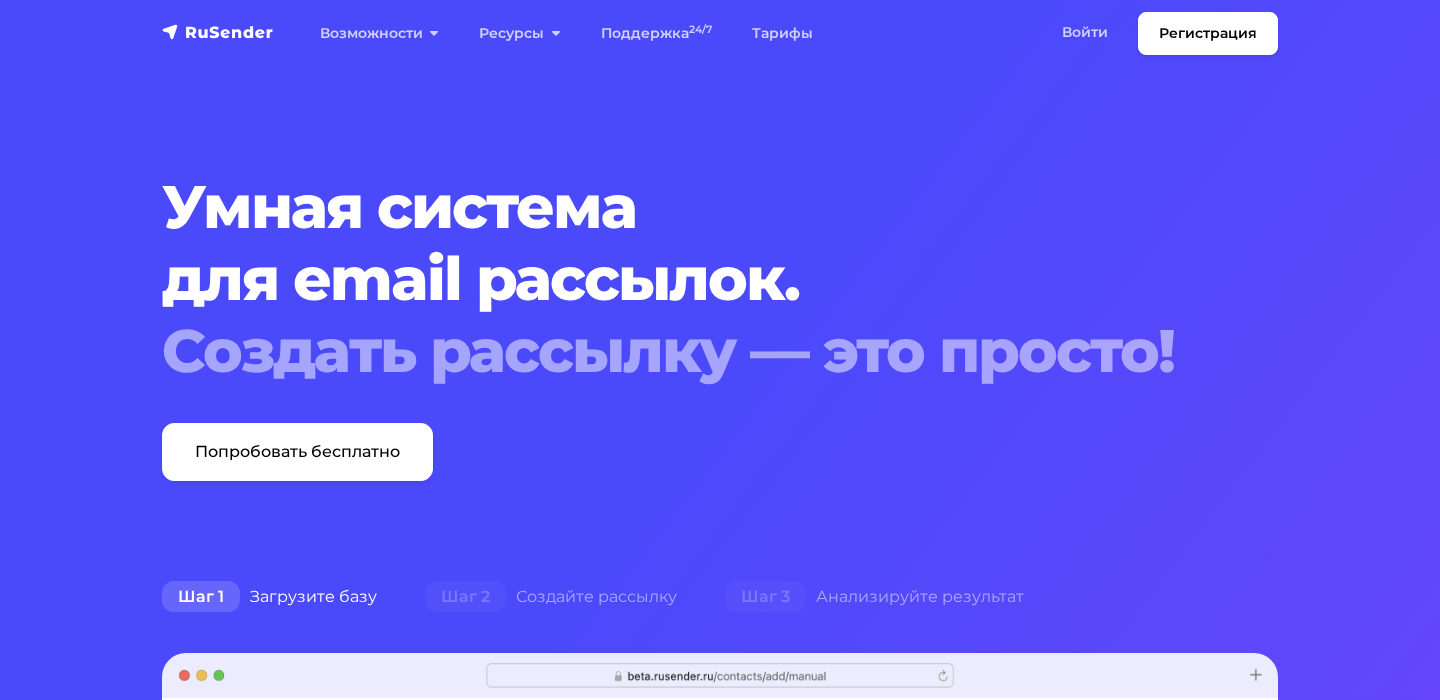 scroll, scrollTop: 0, scrollLeft: 0, axis: both 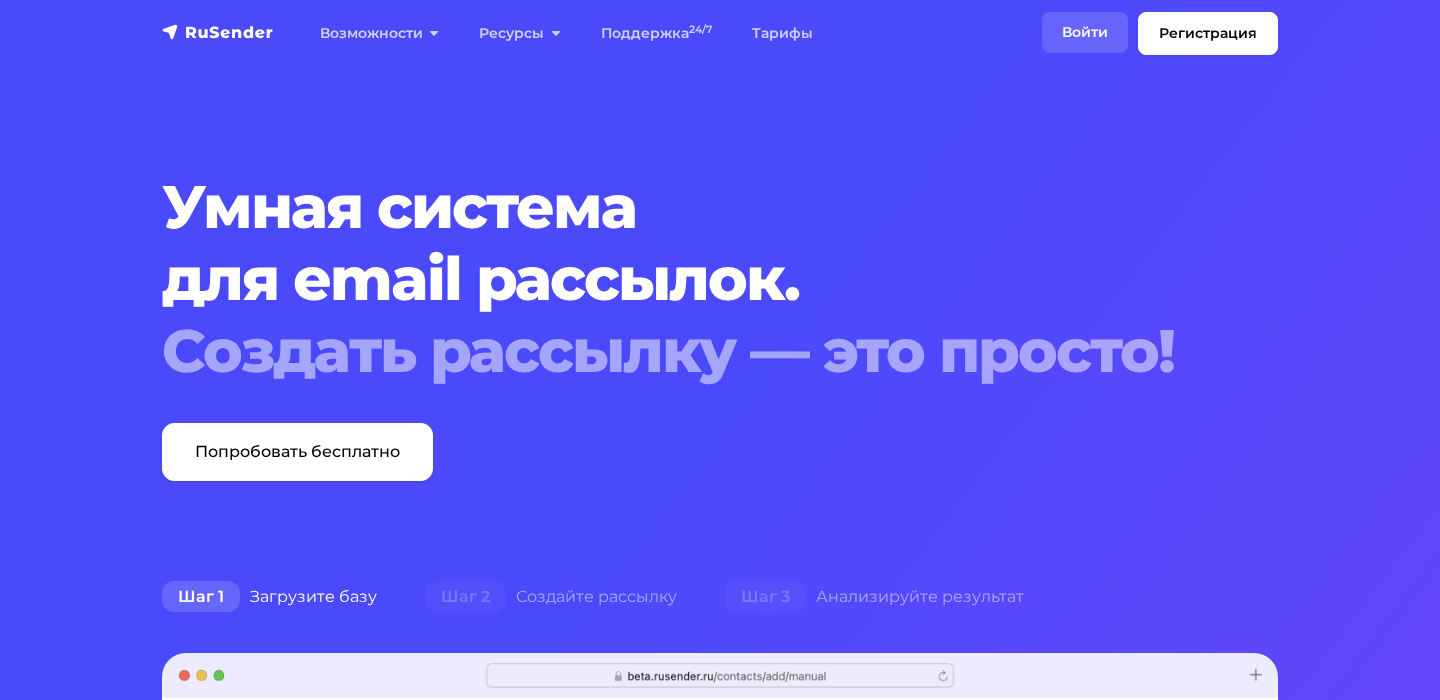 click on "Войти" at bounding box center (1085, 32) 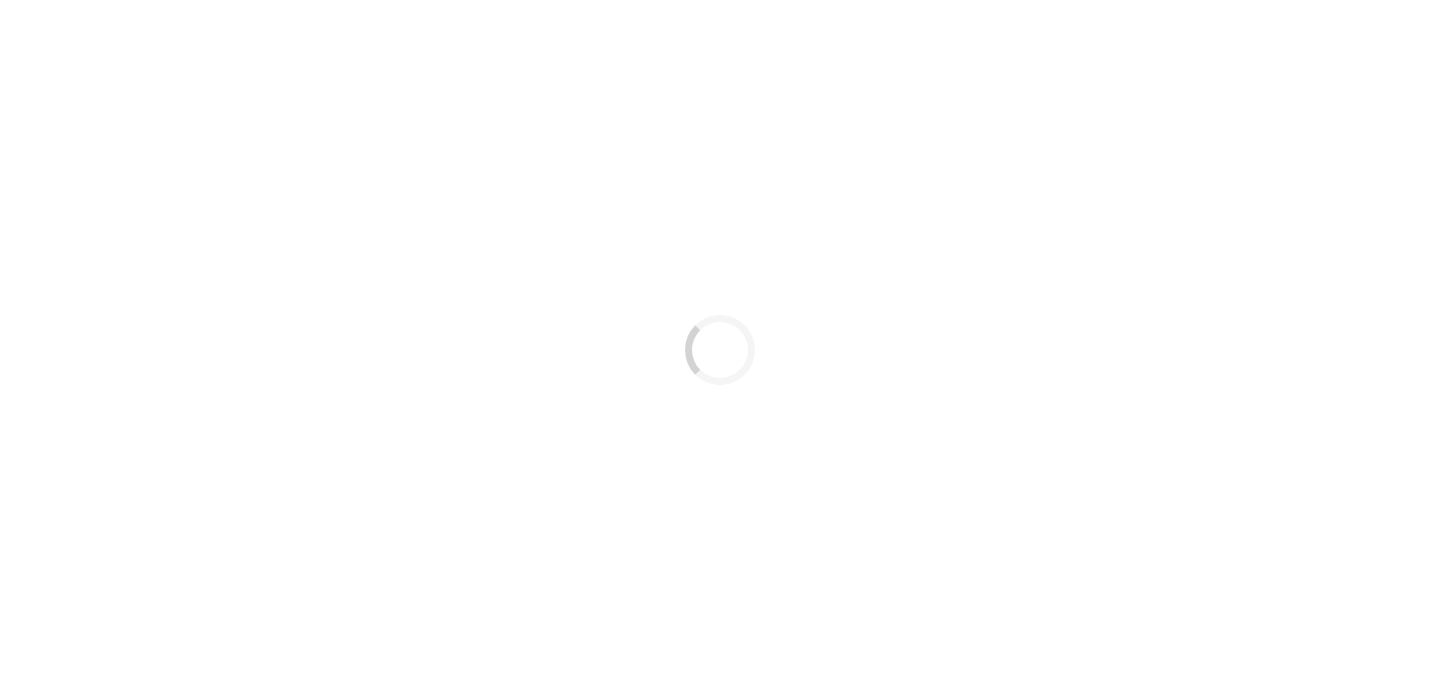 scroll, scrollTop: 0, scrollLeft: 0, axis: both 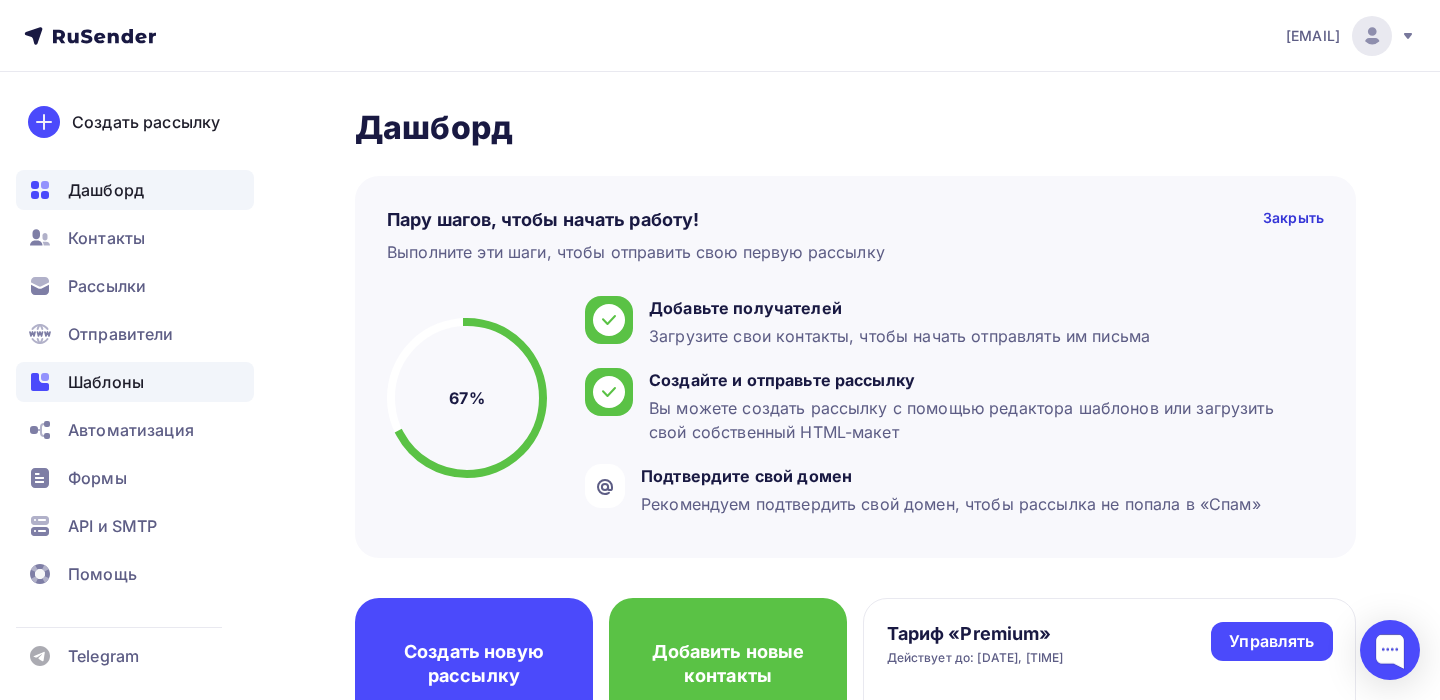 click on "Шаблоны" at bounding box center (135, 382) 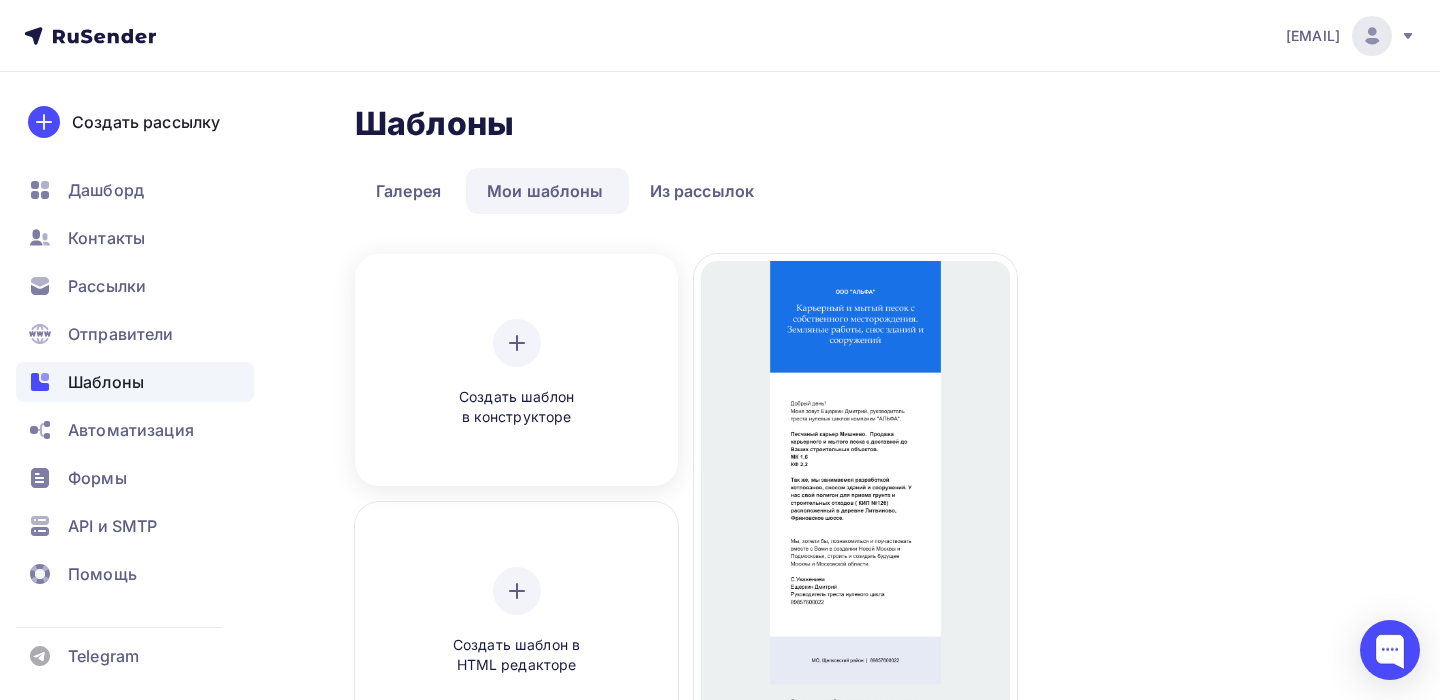 click at bounding box center [517, 343] 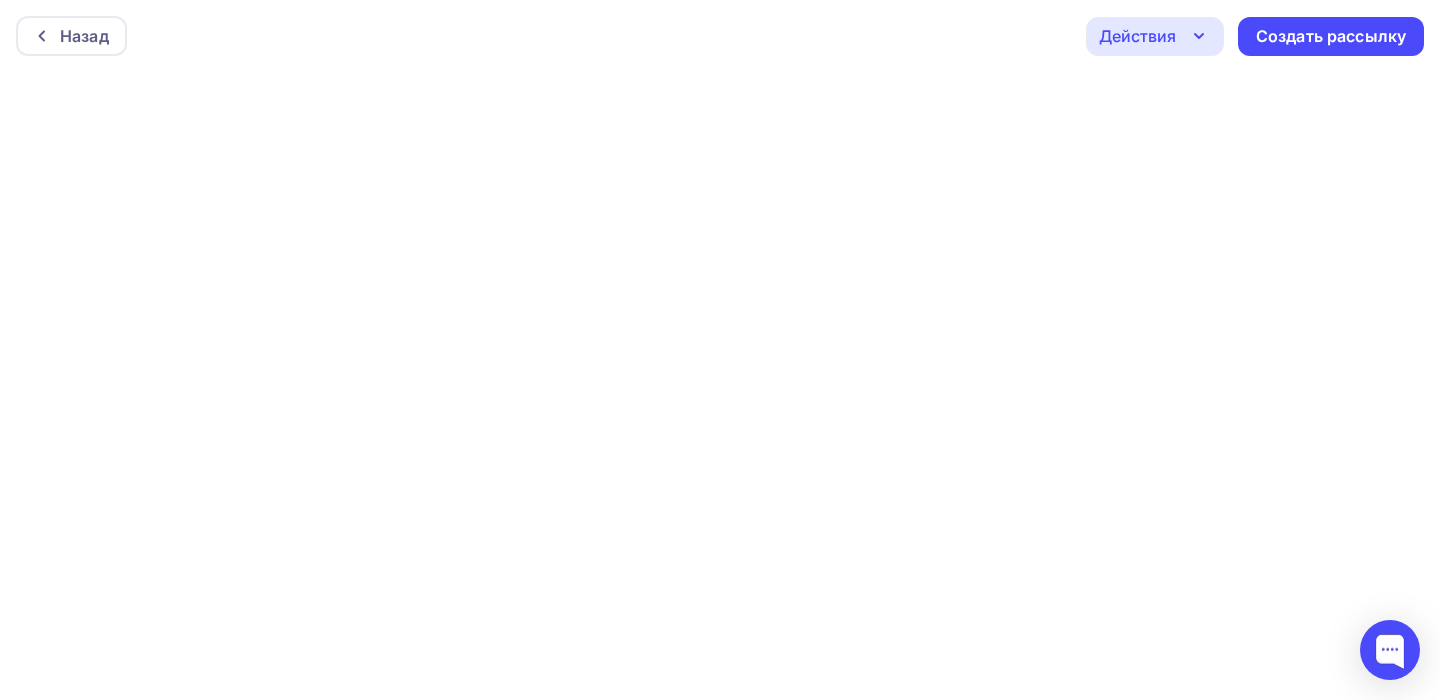 scroll, scrollTop: 5, scrollLeft: 0, axis: vertical 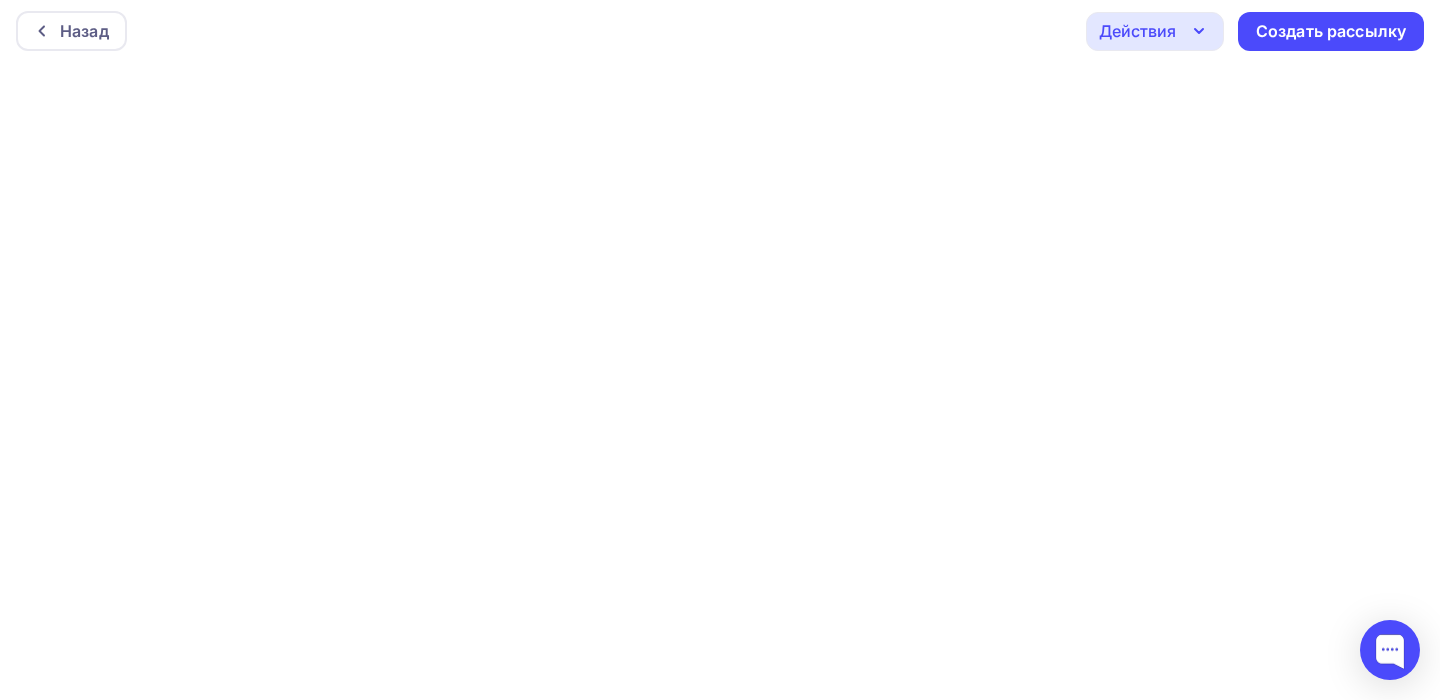 click on "Действия" at bounding box center (1155, 31) 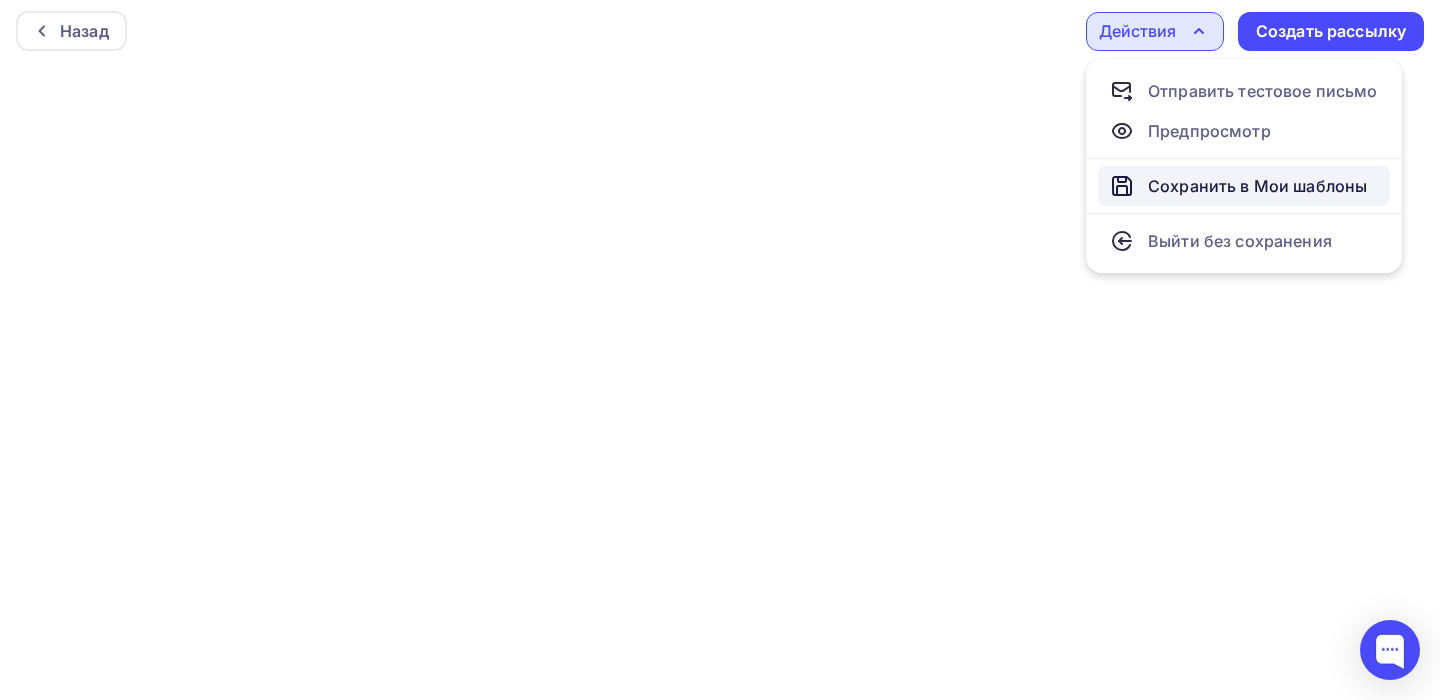 click on "Сохранить в Мои шаблоны" at bounding box center [1263, 91] 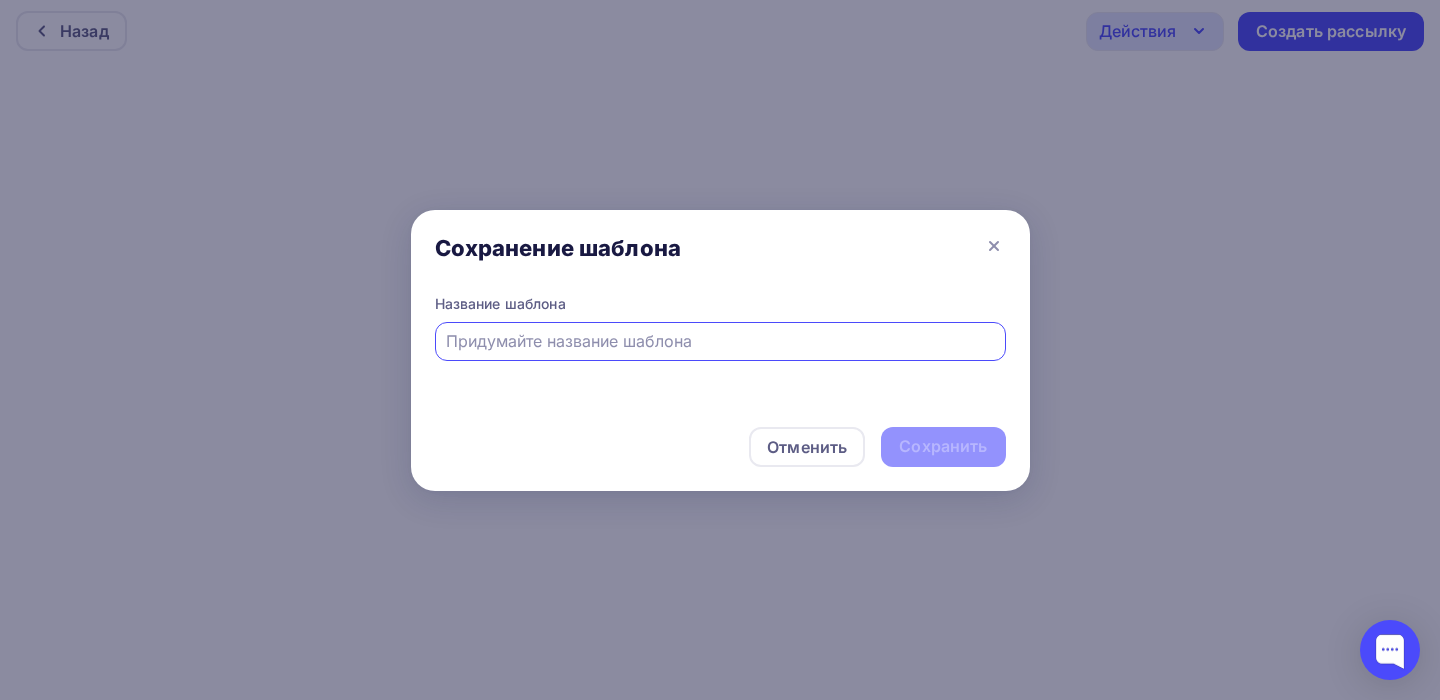 click at bounding box center (720, 341) 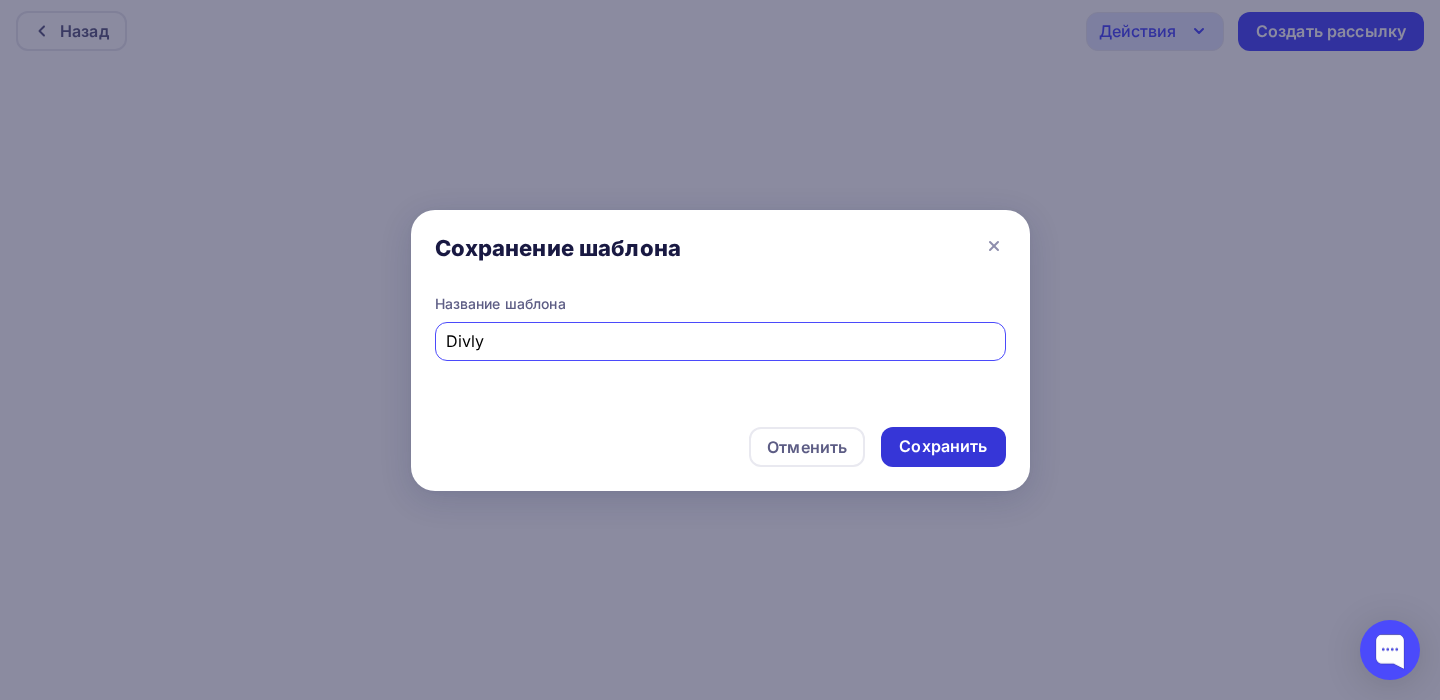 type on "Divly" 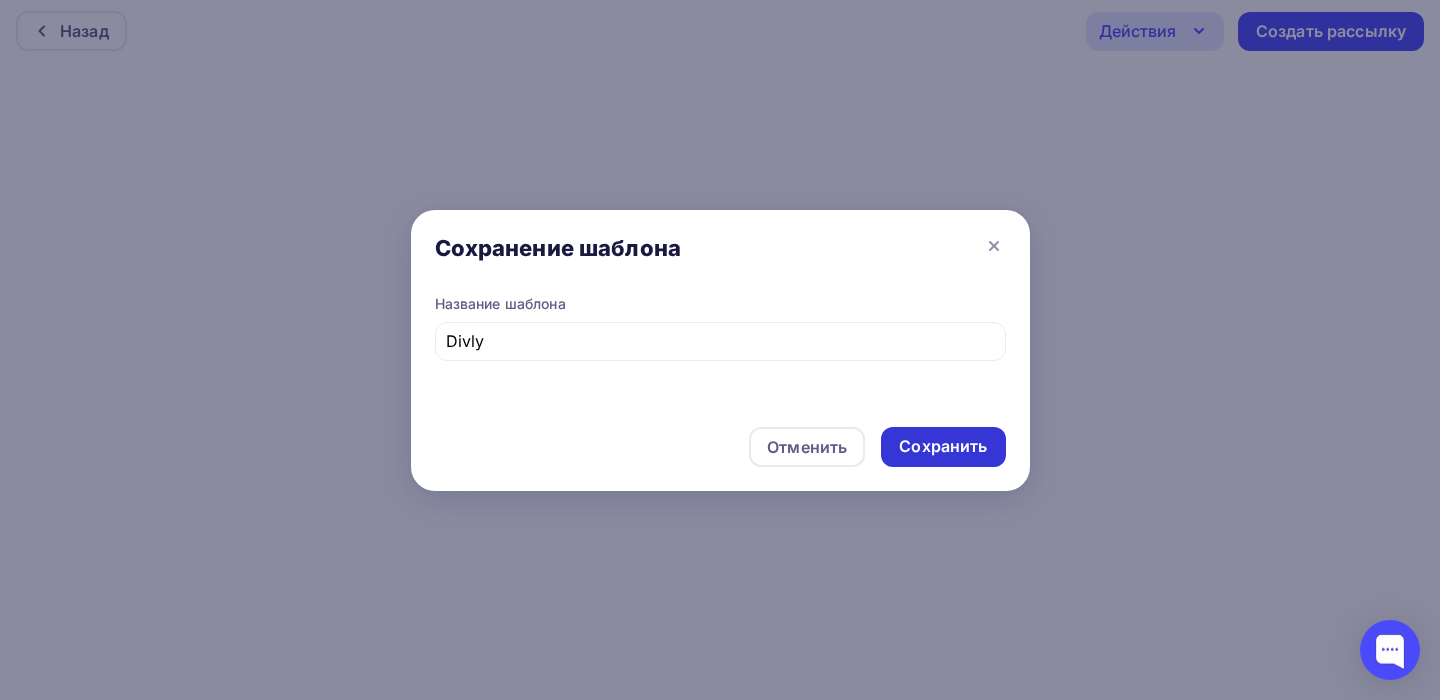 click on "Сохранить" at bounding box center (943, 446) 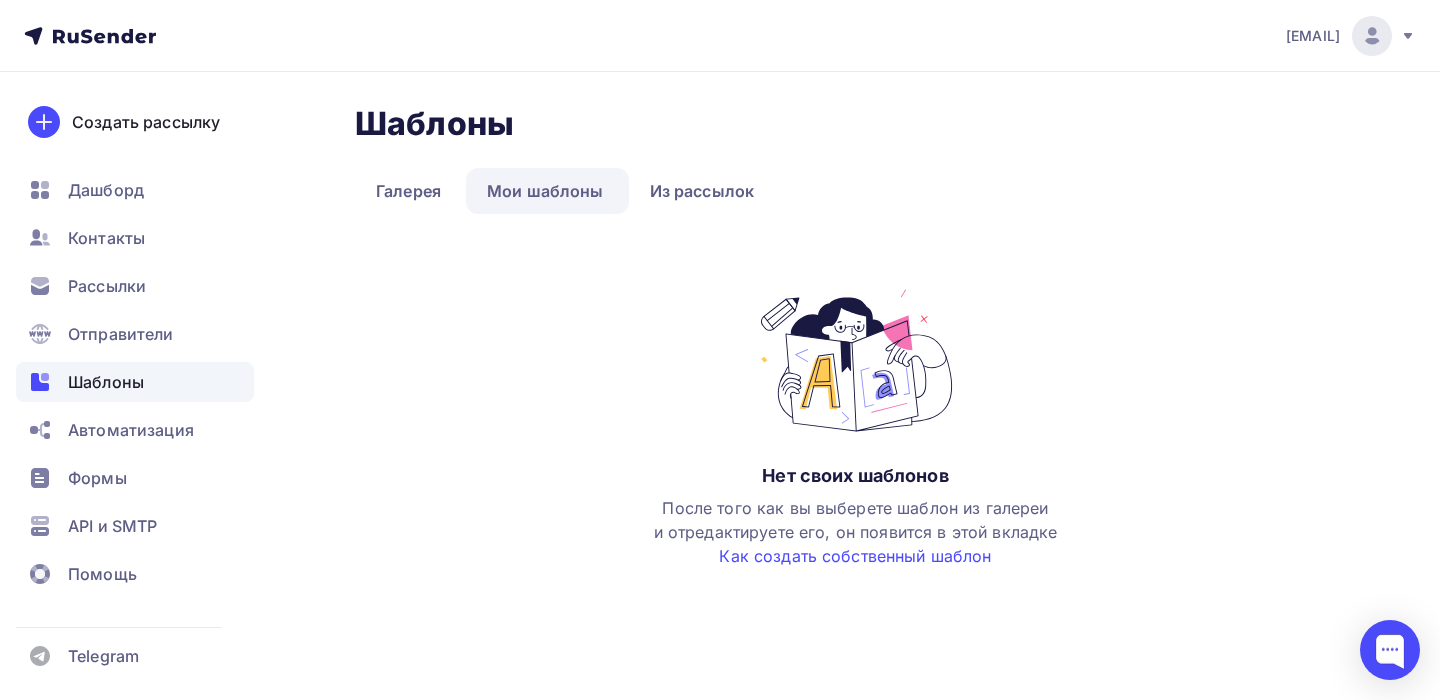 scroll, scrollTop: 0, scrollLeft: 0, axis: both 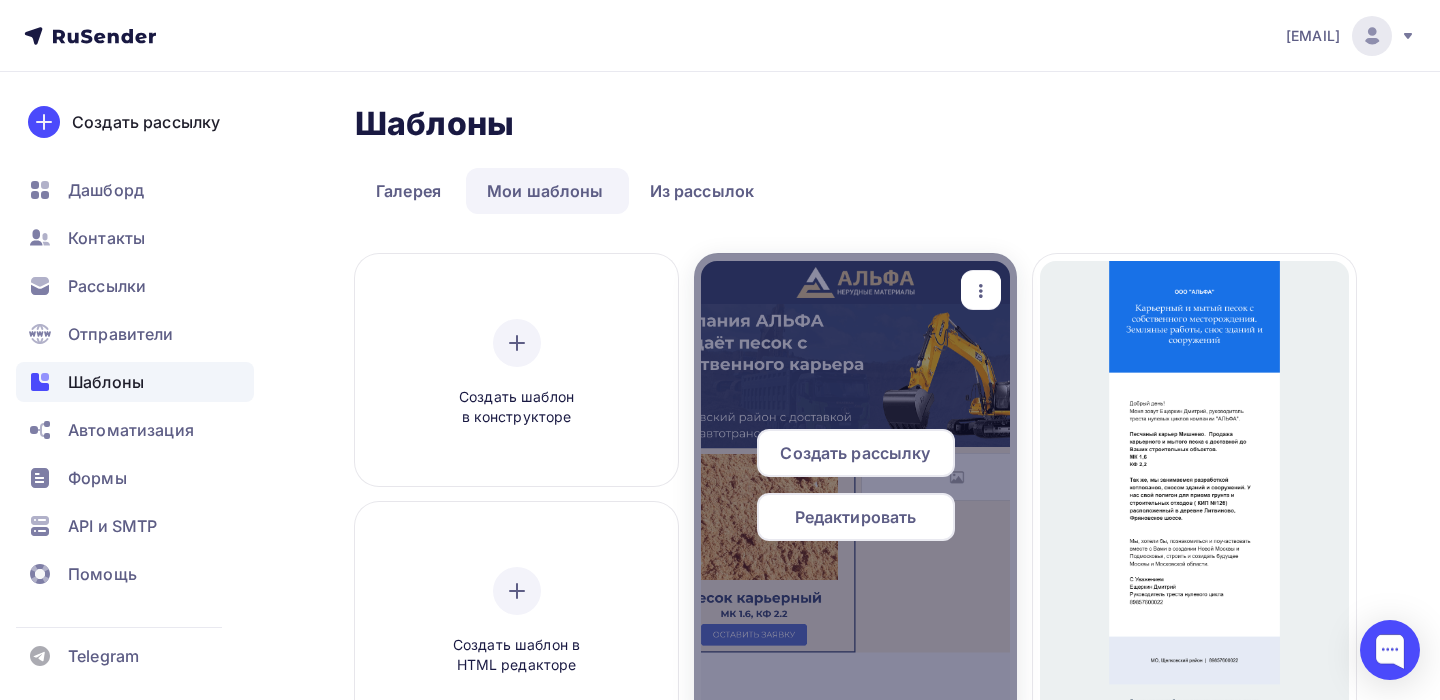click on "Редактировать" at bounding box center [855, 453] 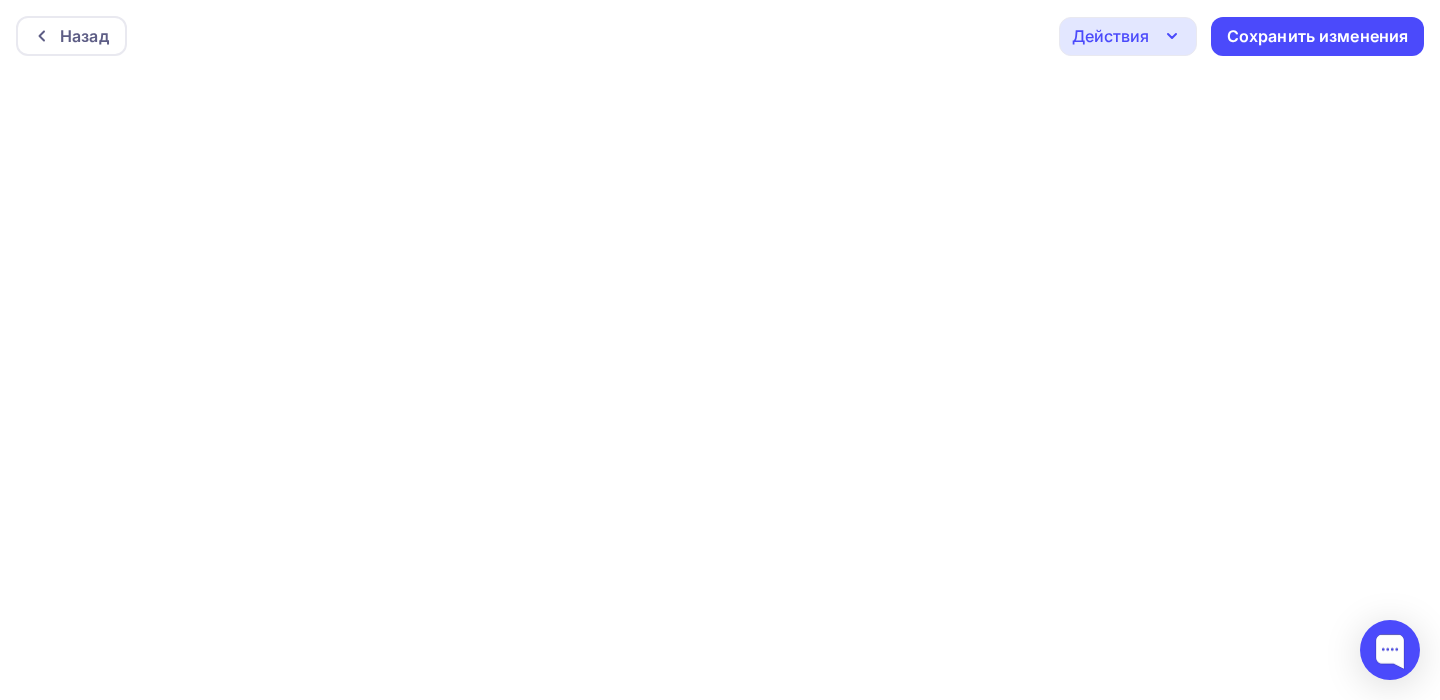 click at bounding box center (1172, 36) 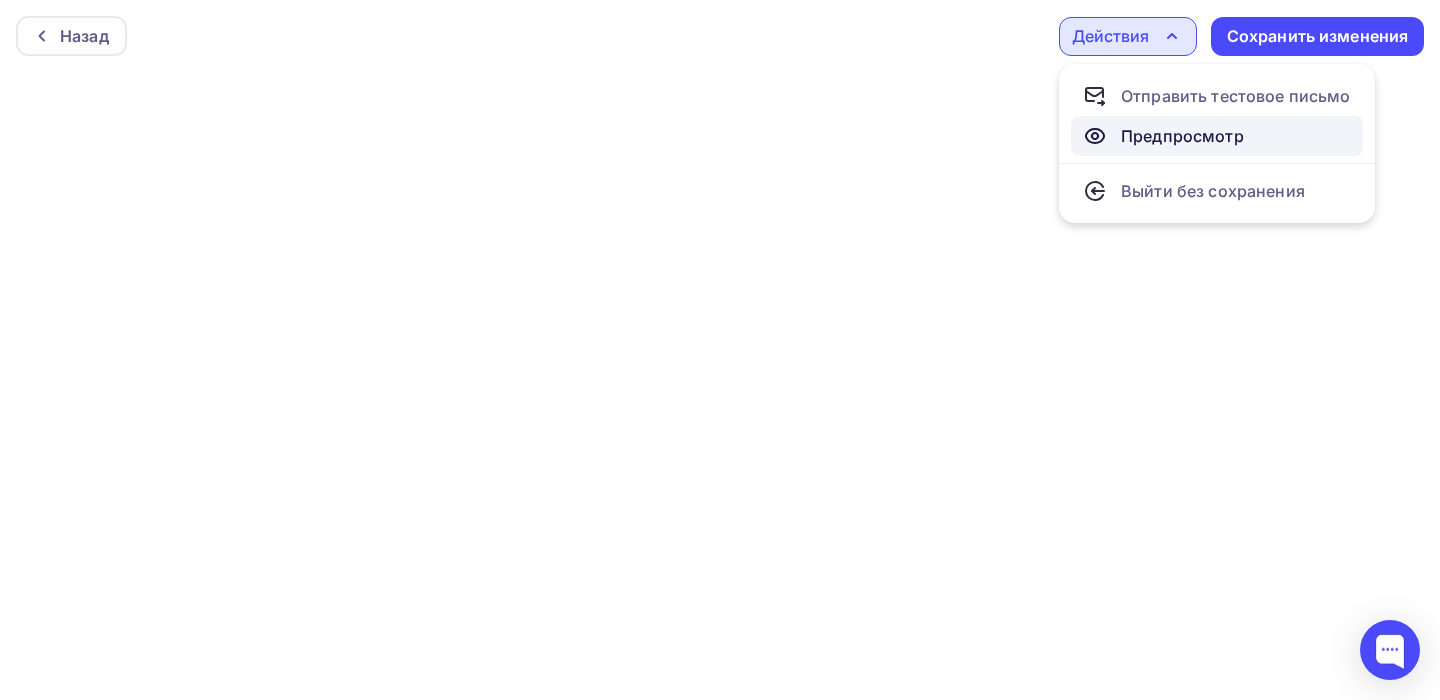 click on "Предпросмотр" at bounding box center (1217, 96) 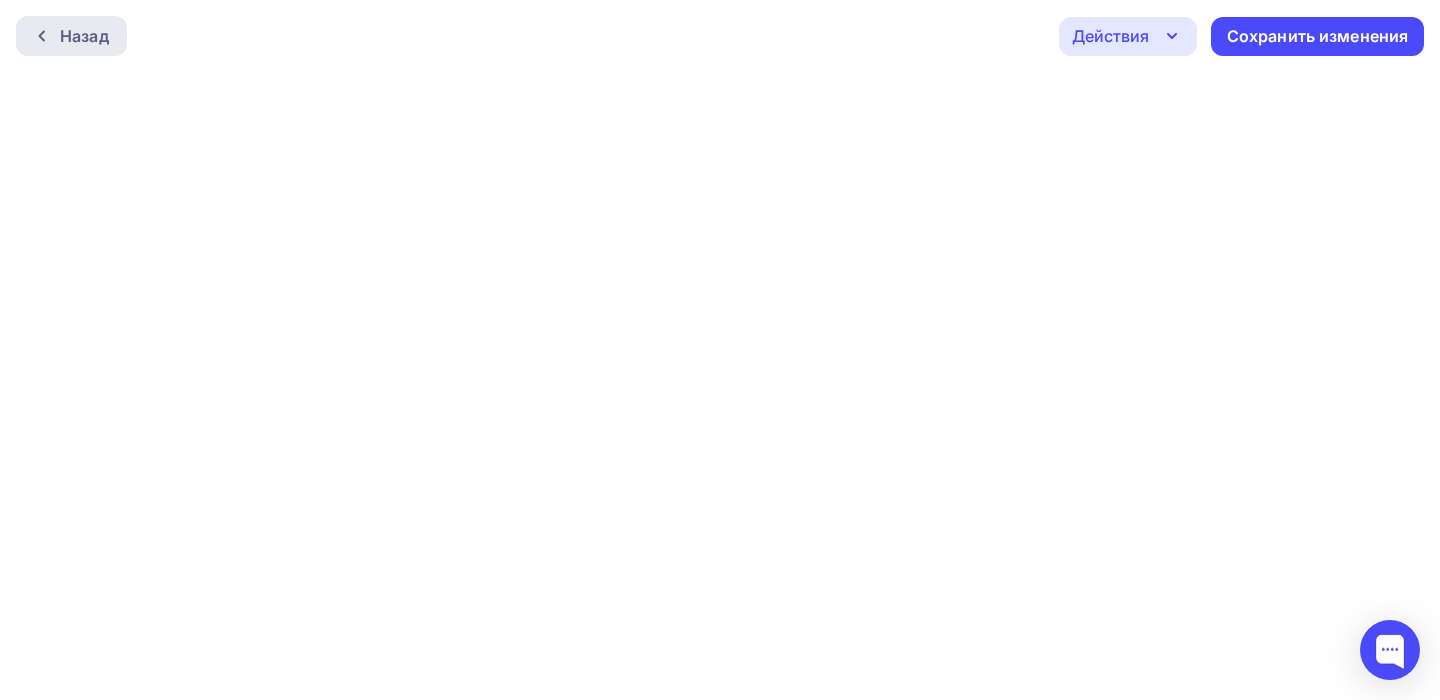 click on "Назад" at bounding box center (84, 36) 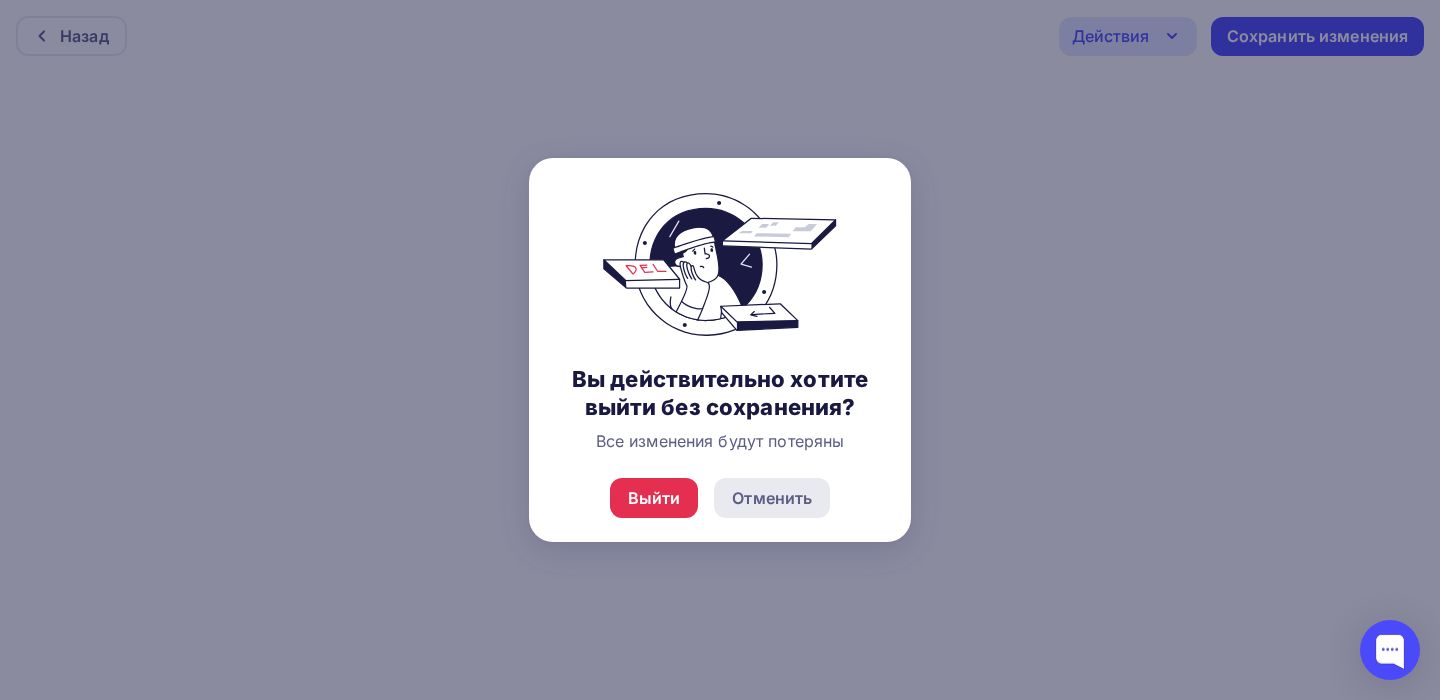 click on "Отменить" at bounding box center [772, 498] 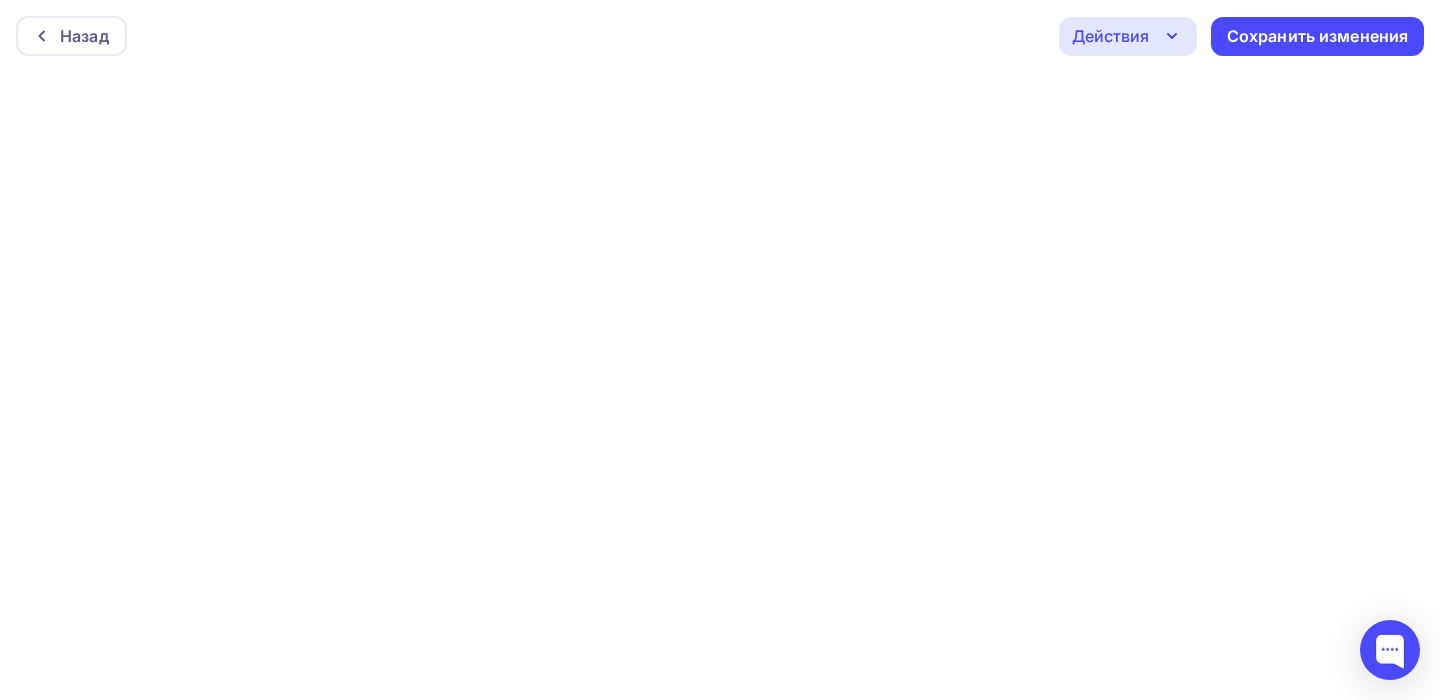 click on "Действия" at bounding box center [1110, 36] 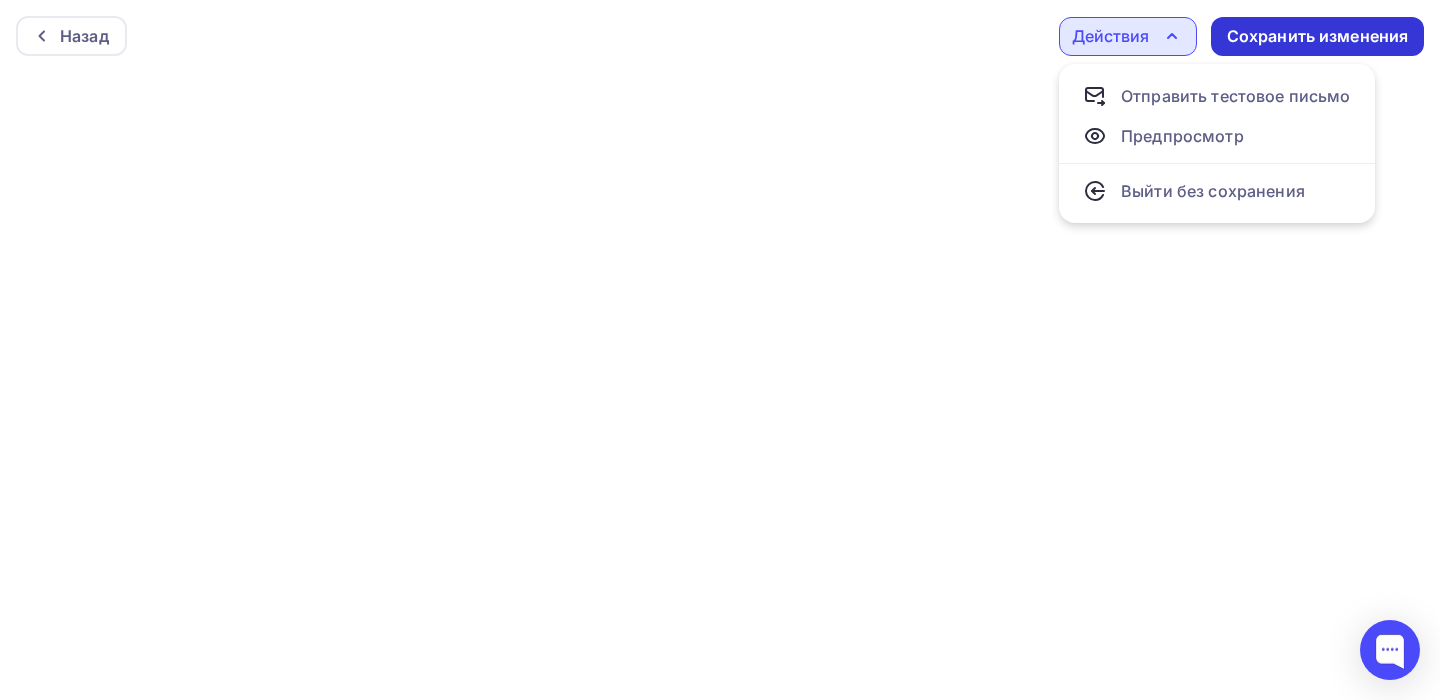 click on "Сохранить изменения" at bounding box center [1318, 36] 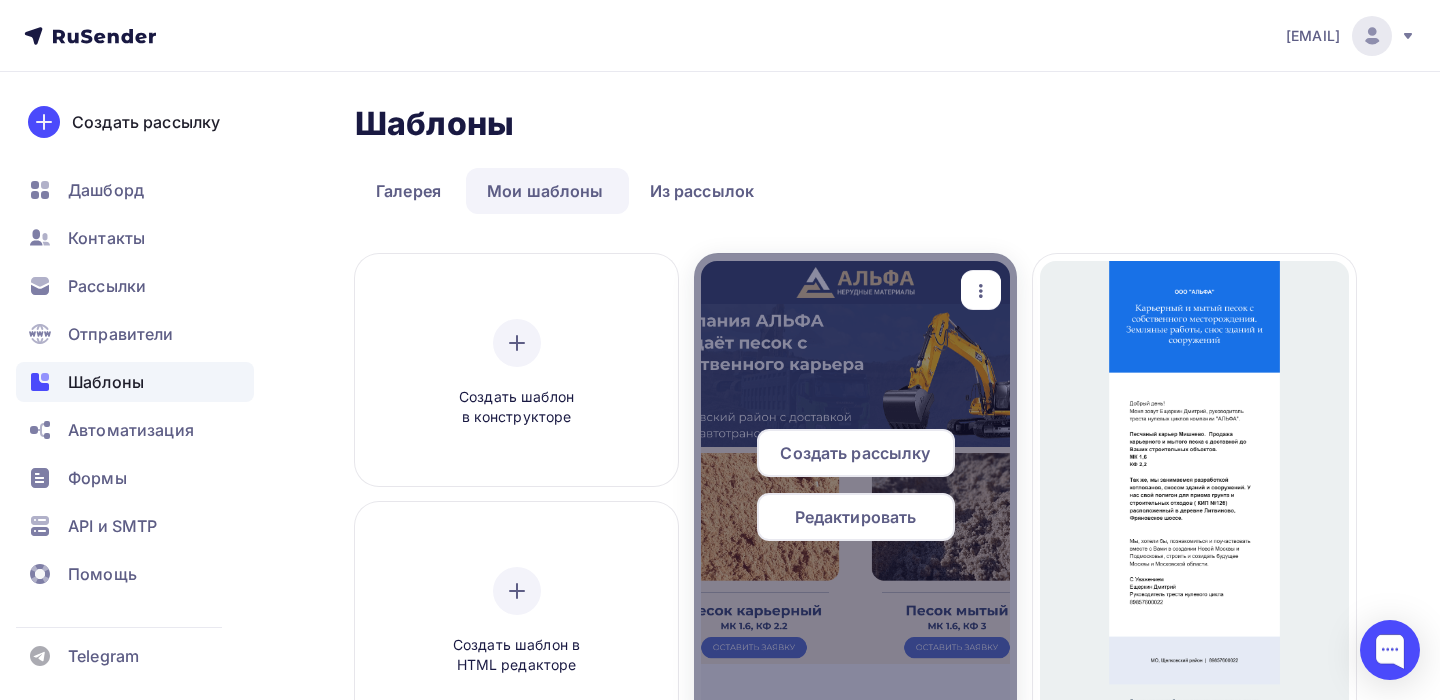 click on "Редактировать" at bounding box center (855, 453) 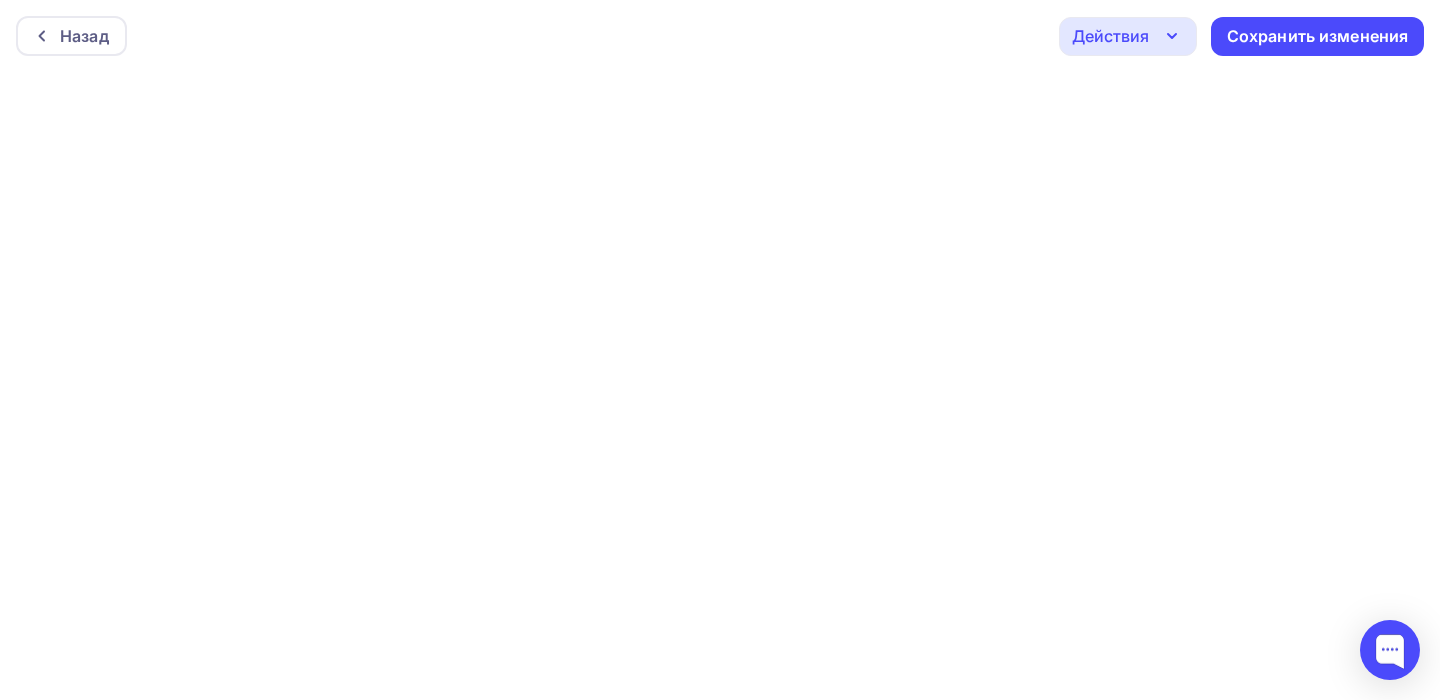 scroll, scrollTop: 5, scrollLeft: 0, axis: vertical 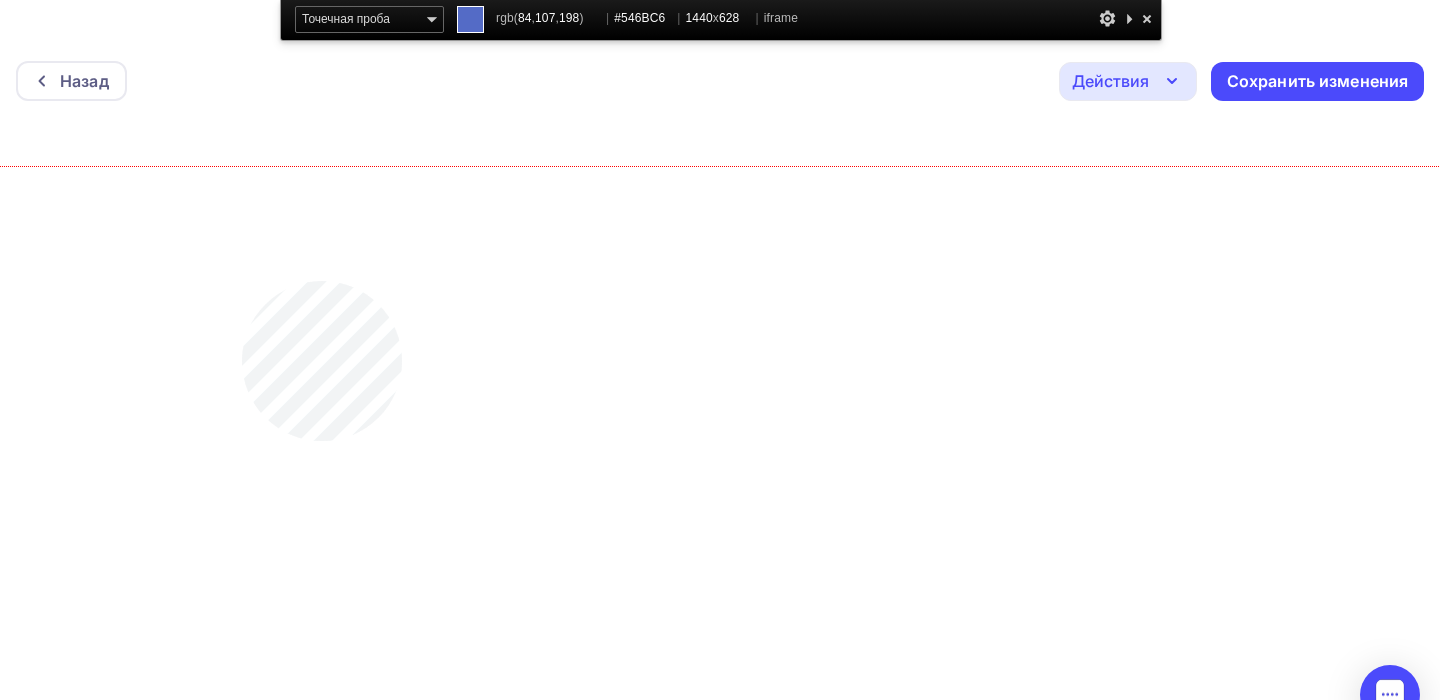 click at bounding box center [720, 481] 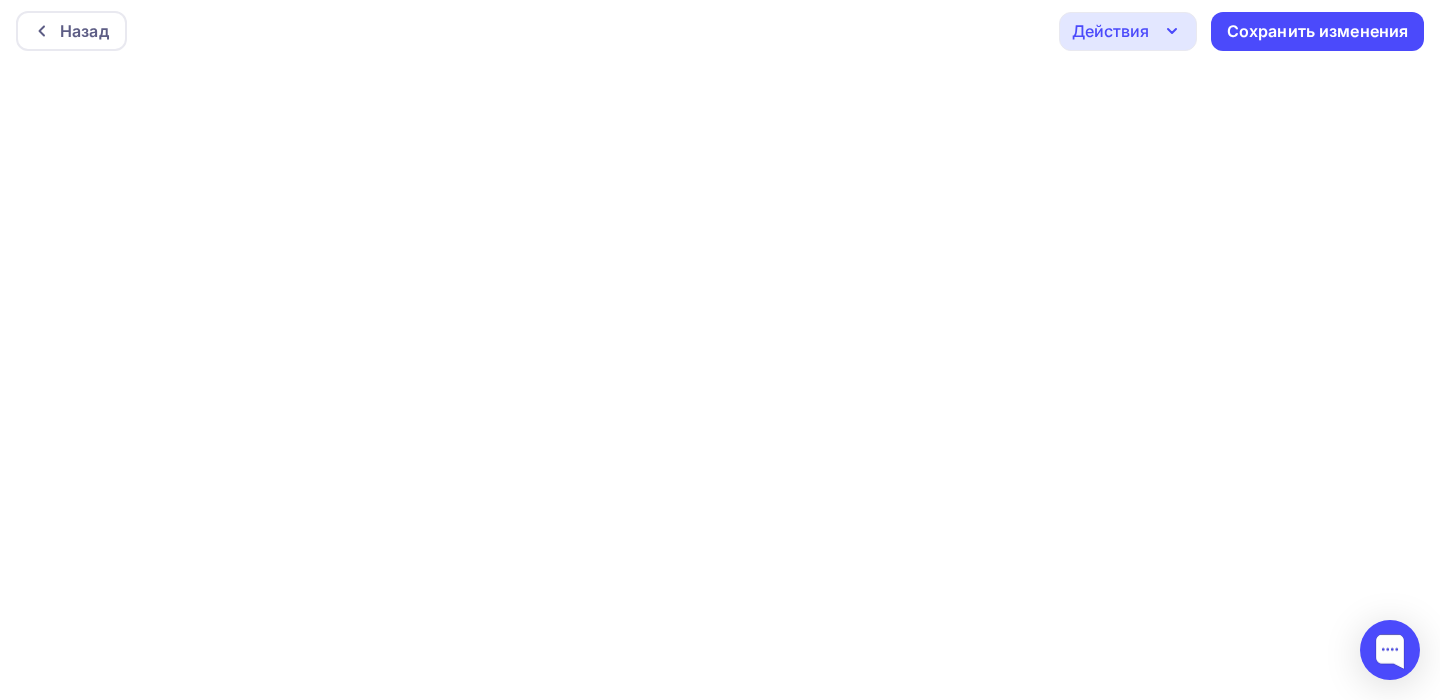 click at bounding box center (1172, 31) 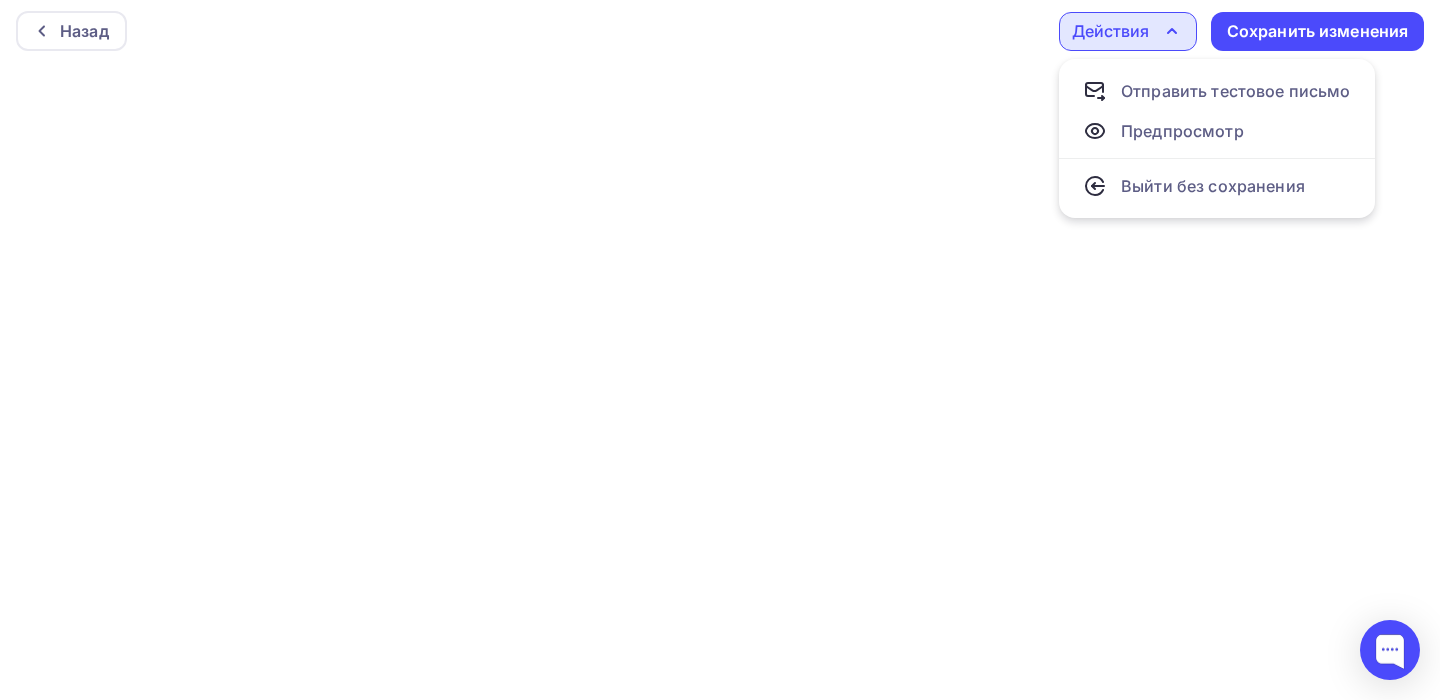 click at bounding box center (1172, 31) 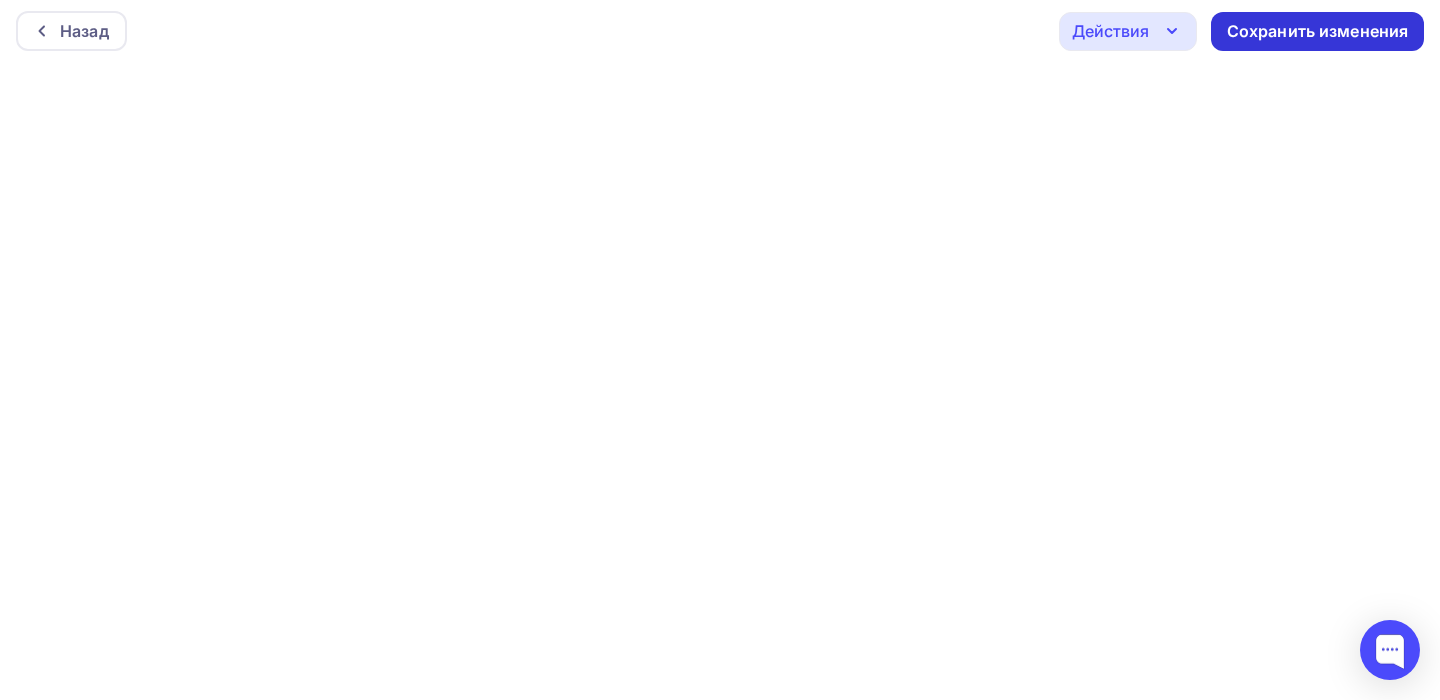 click on "Сохранить изменения" at bounding box center (1318, 31) 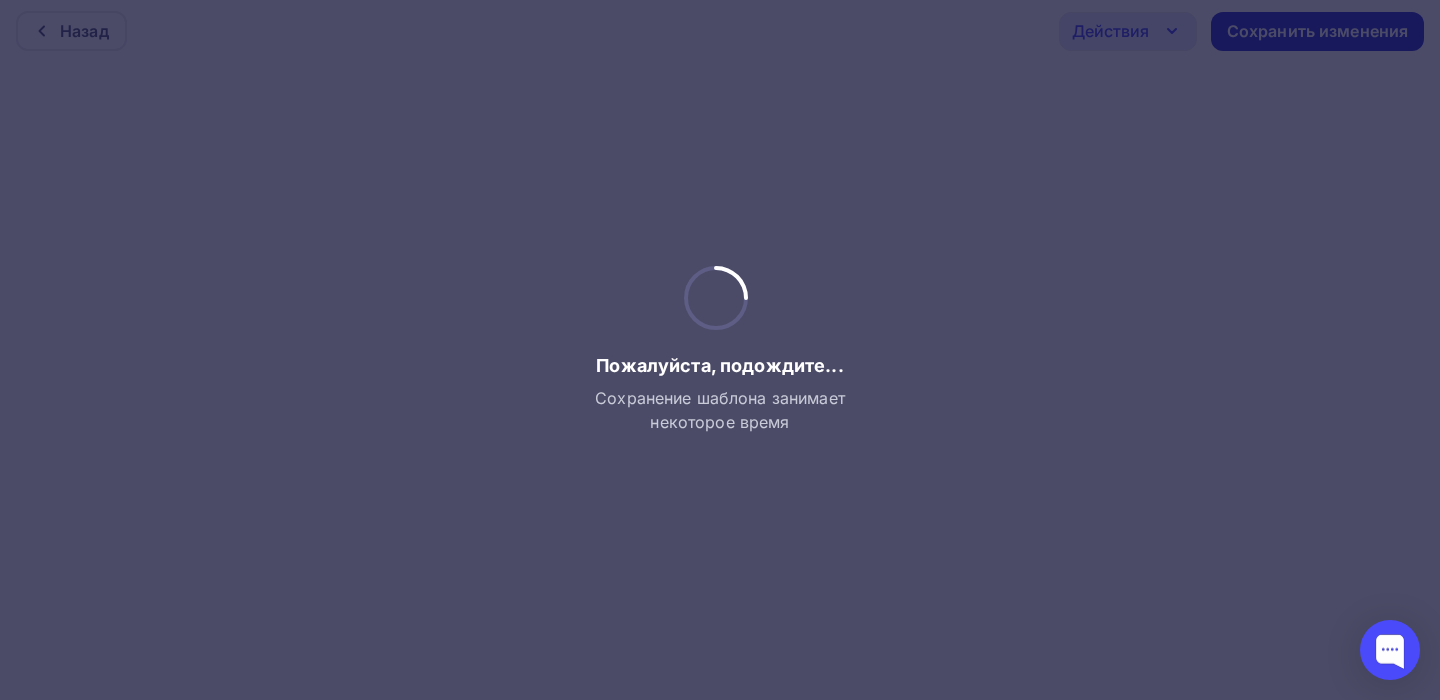 scroll, scrollTop: 0, scrollLeft: 0, axis: both 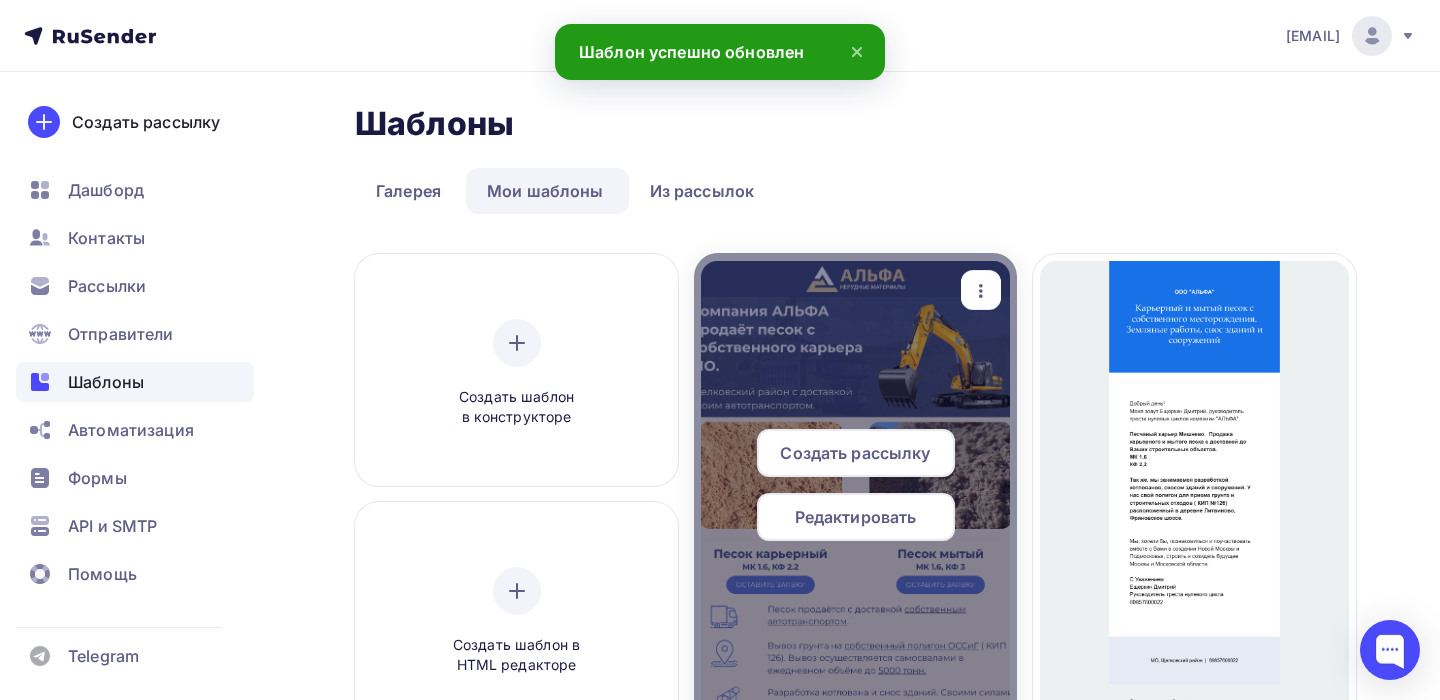 click on "Редактировать" at bounding box center [855, 453] 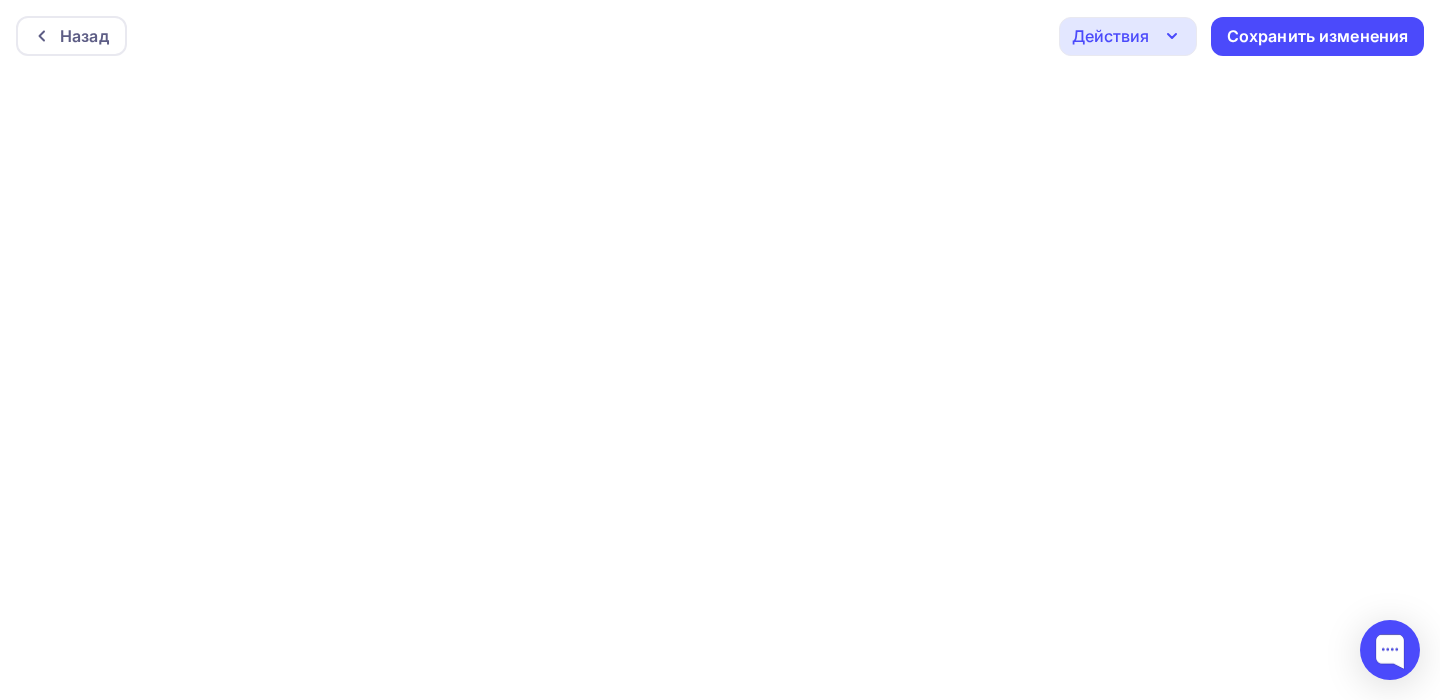 click on "Действия" at bounding box center [1128, 36] 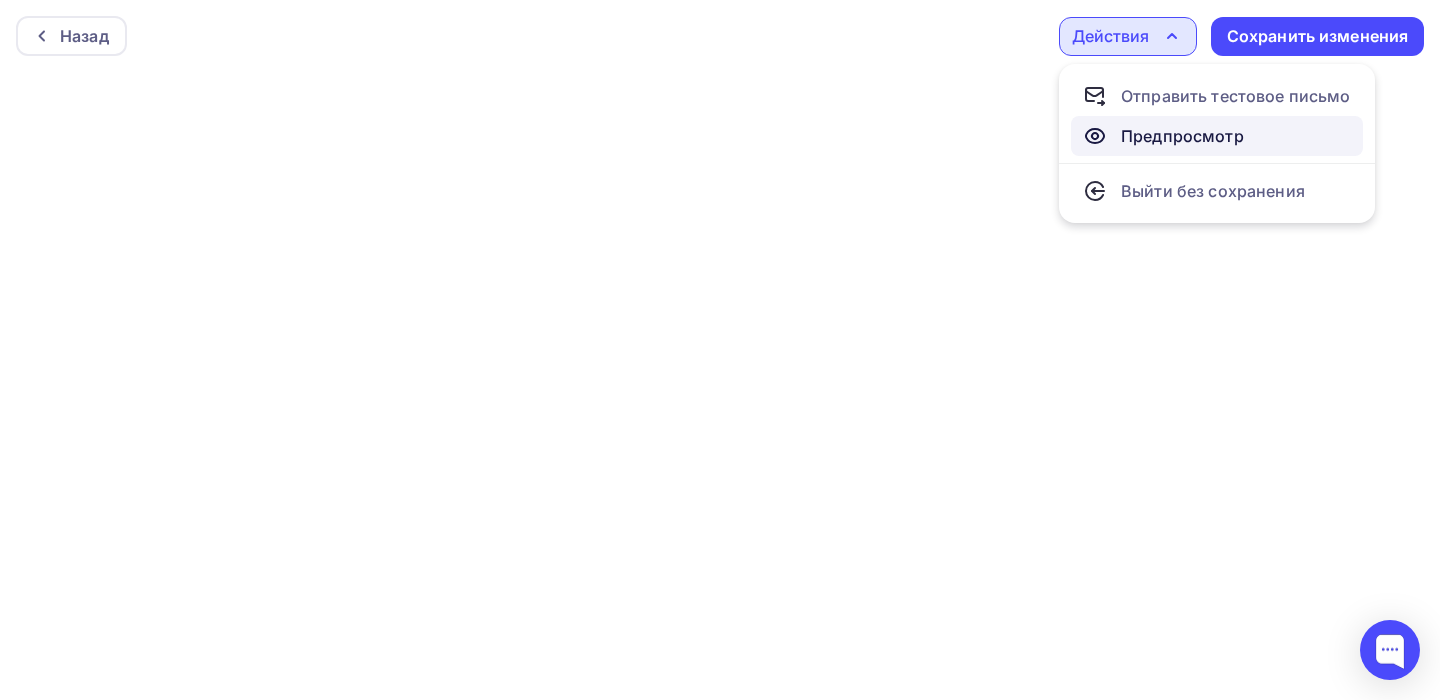 click on "Предпросмотр" at bounding box center [1217, 96] 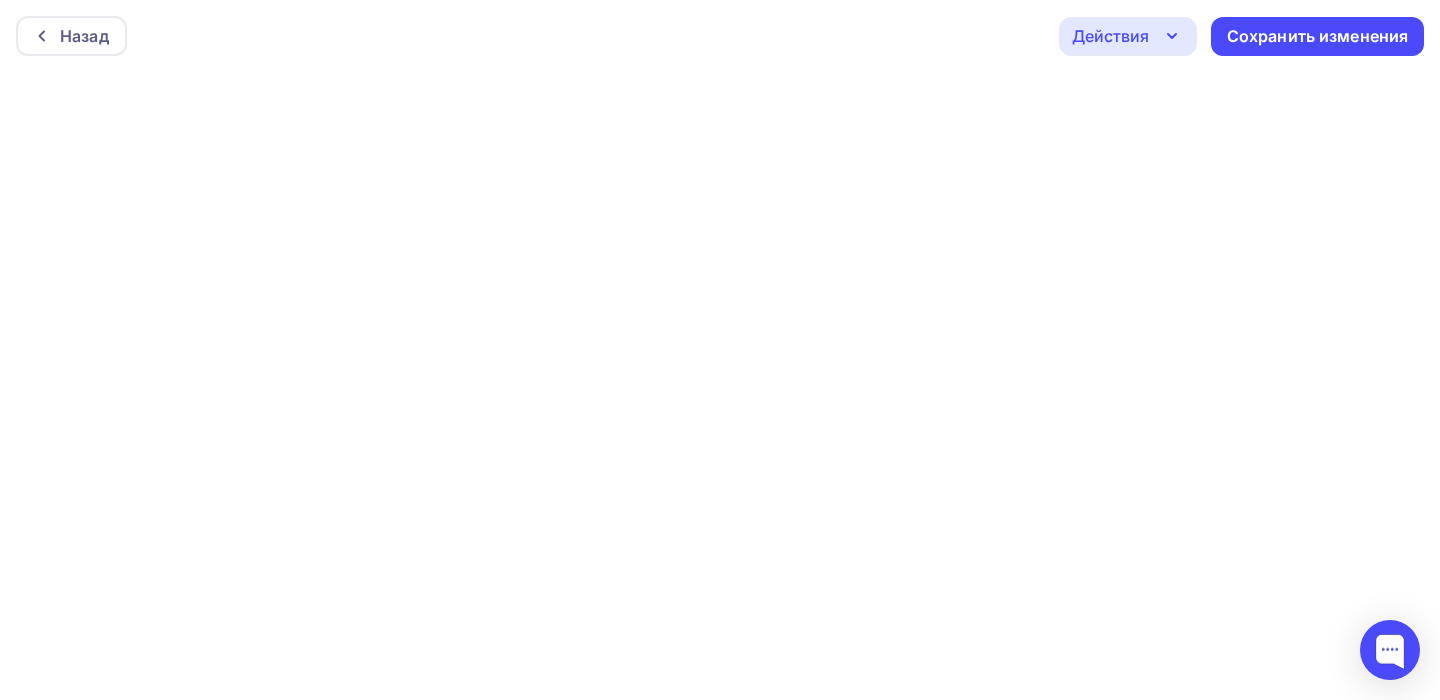 click on "Действия" at bounding box center (1128, 36) 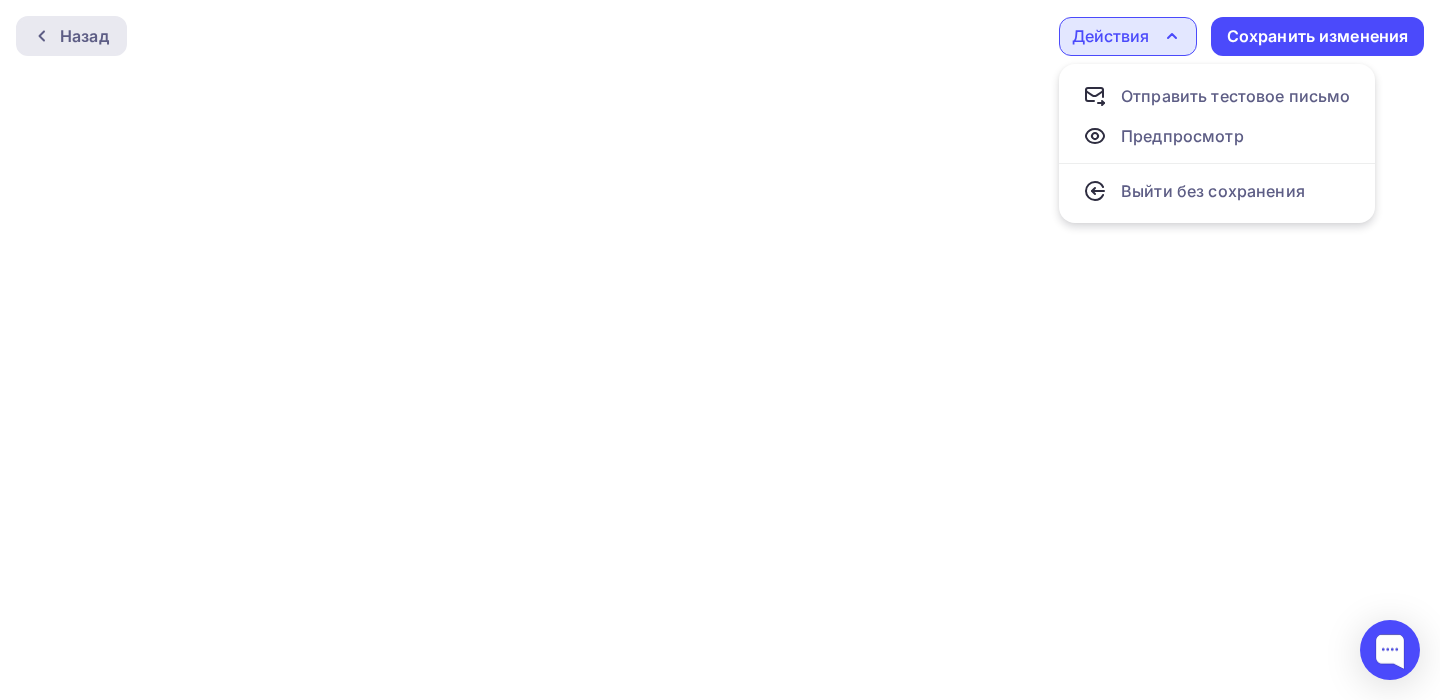 click on "Назад" at bounding box center [84, 36] 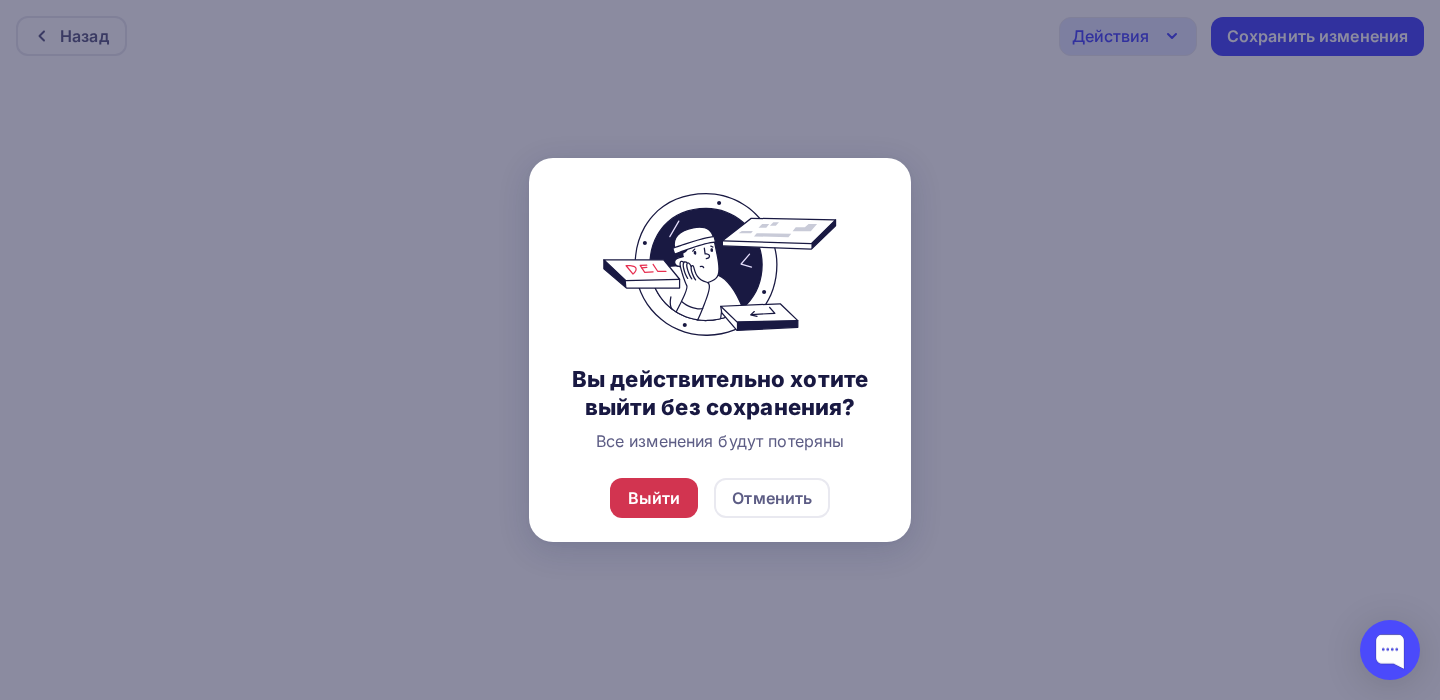 click on "Выйти" at bounding box center (654, 498) 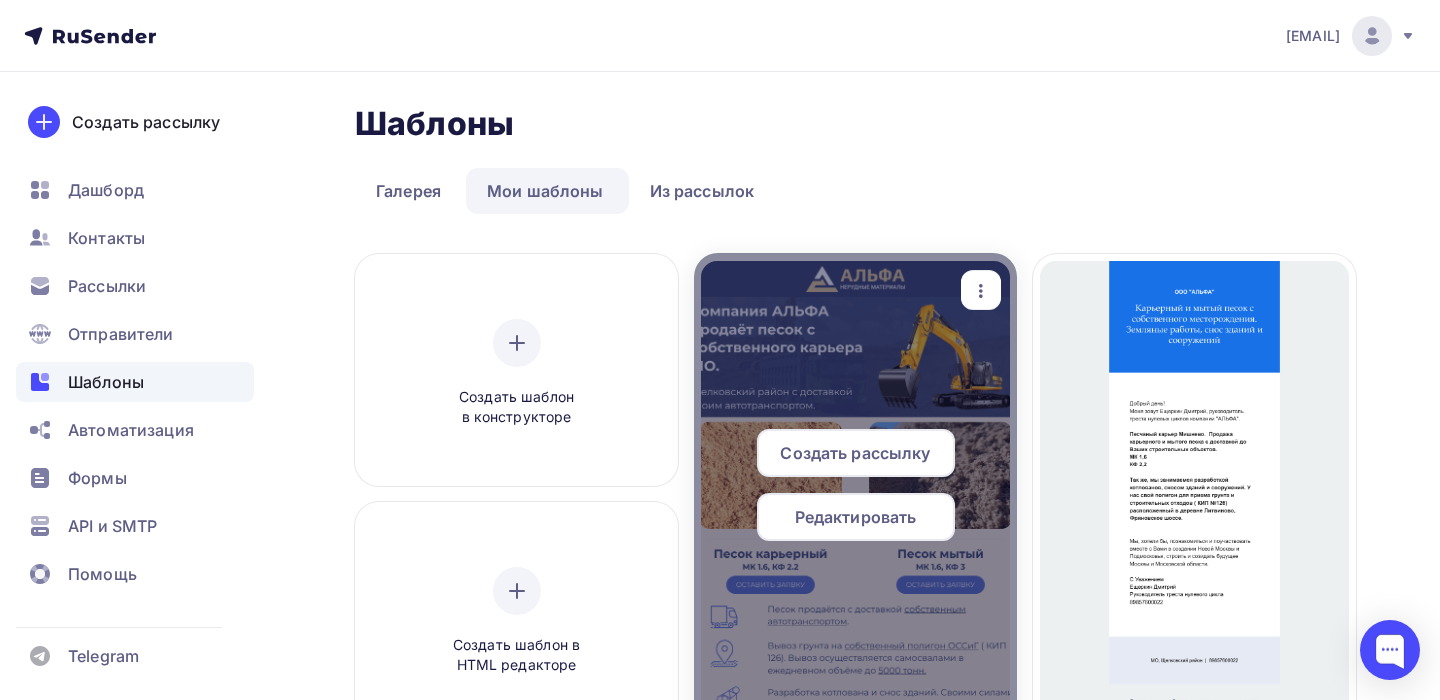 scroll, scrollTop: 295, scrollLeft: 0, axis: vertical 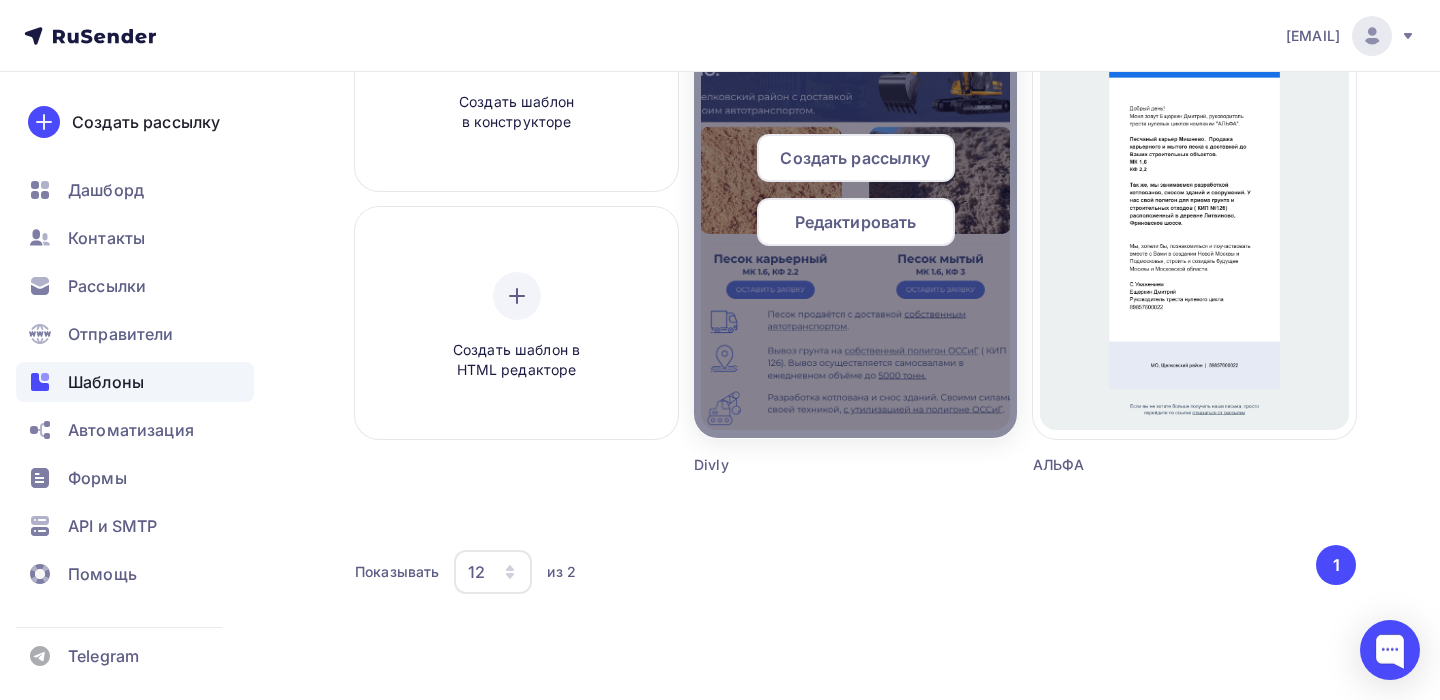 click on "Редактировать" at bounding box center [855, 158] 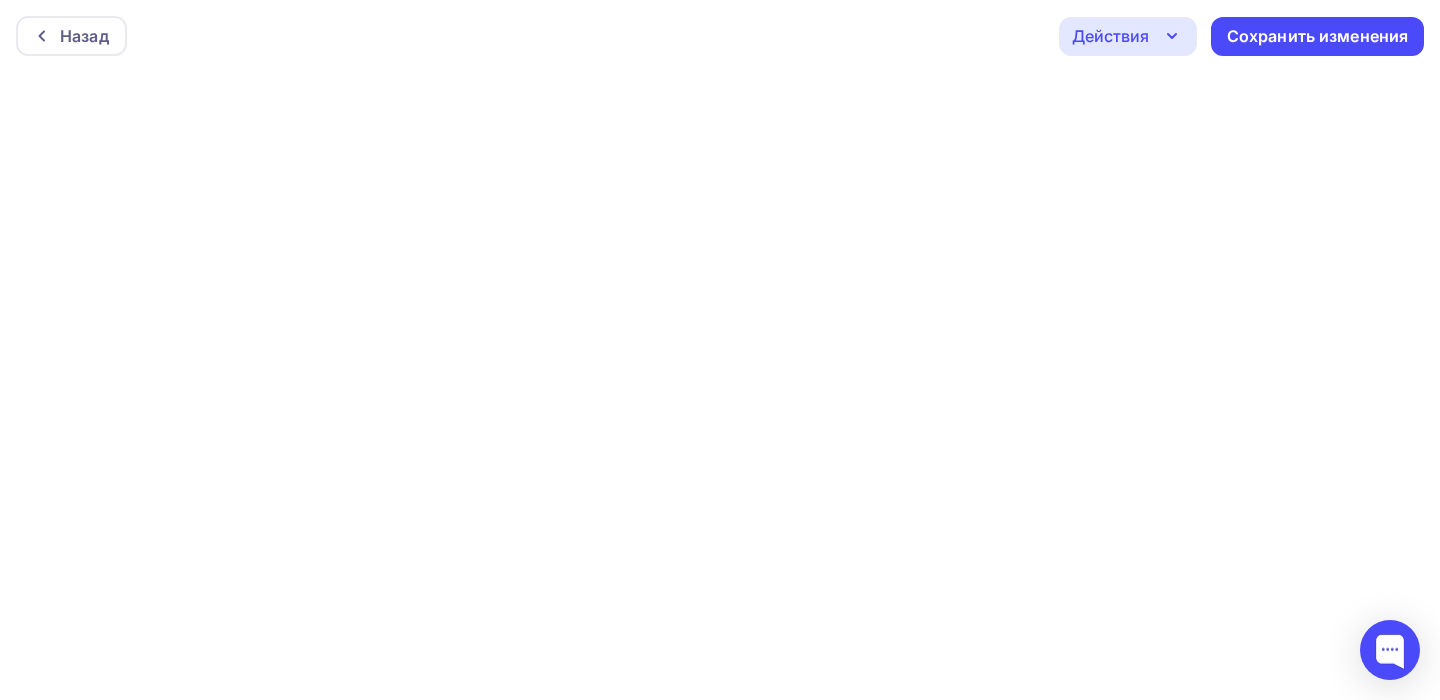 scroll, scrollTop: 5, scrollLeft: 0, axis: vertical 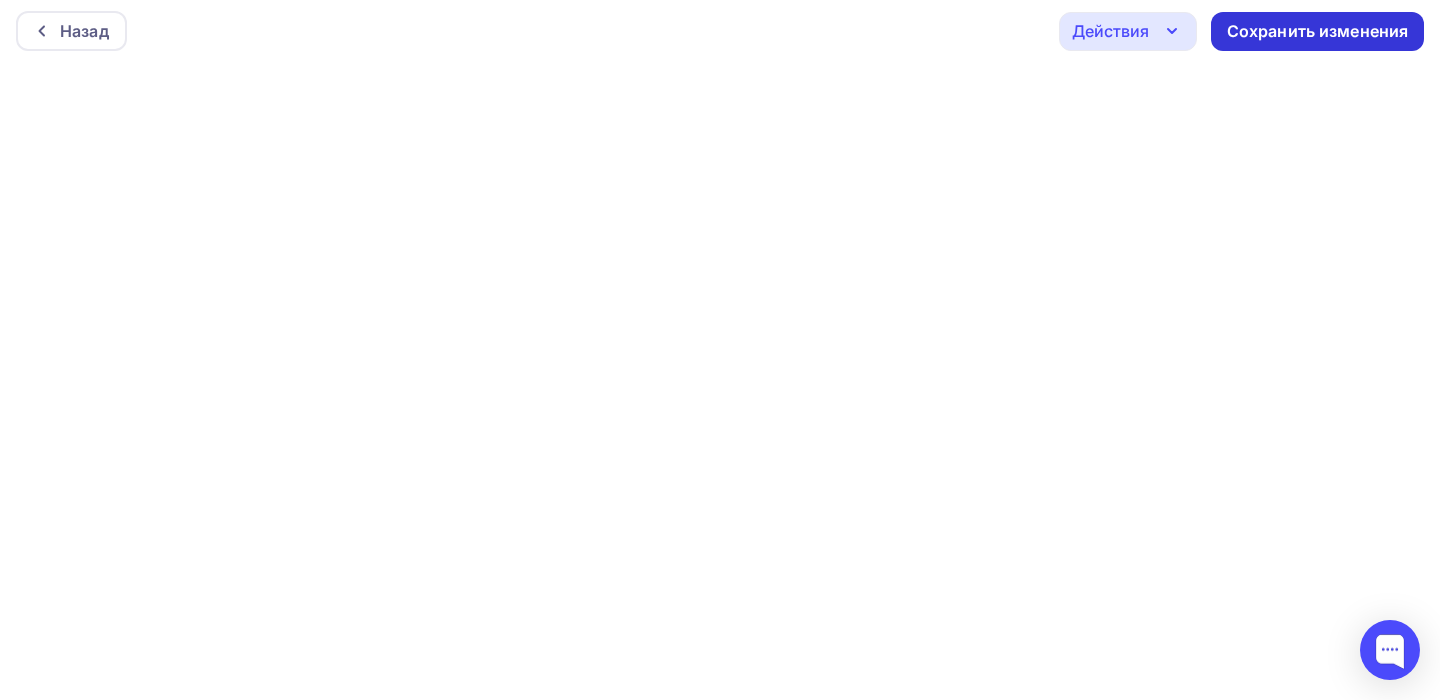 click on "Сохранить изменения" at bounding box center (1318, 31) 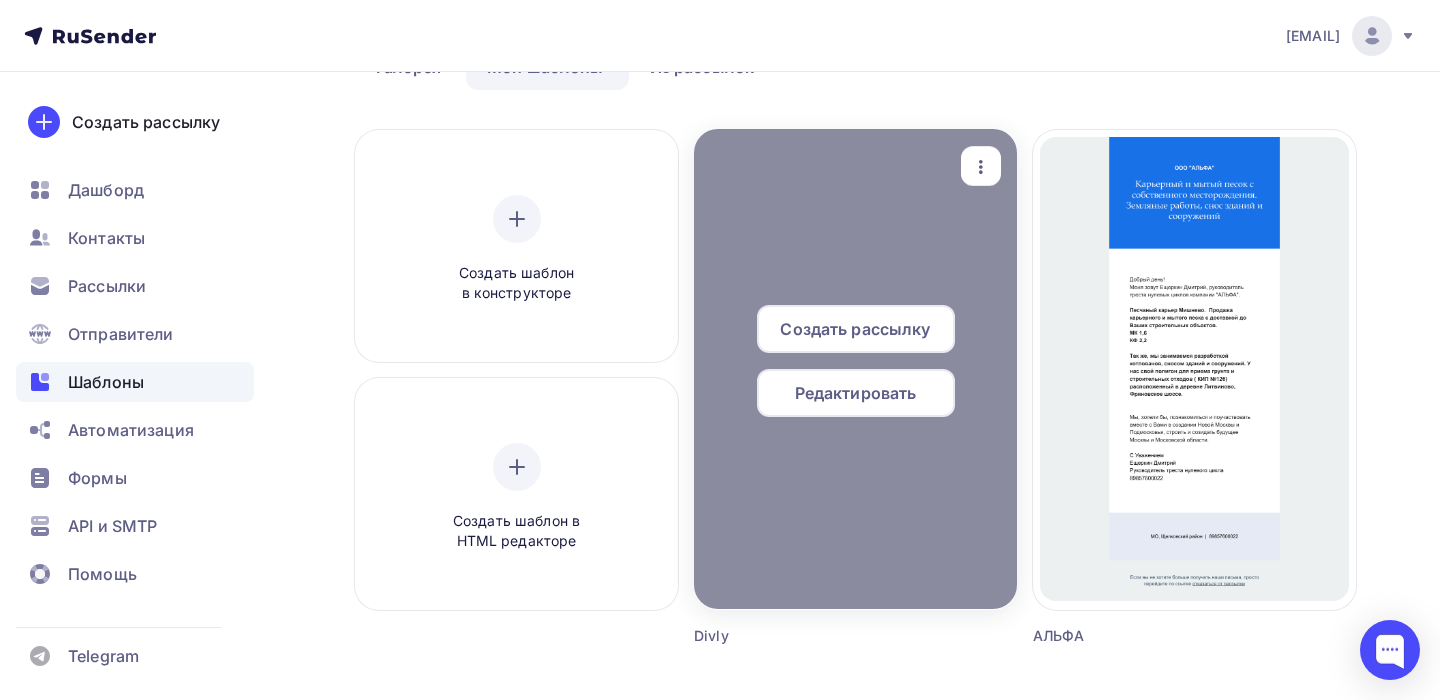 scroll, scrollTop: 295, scrollLeft: 0, axis: vertical 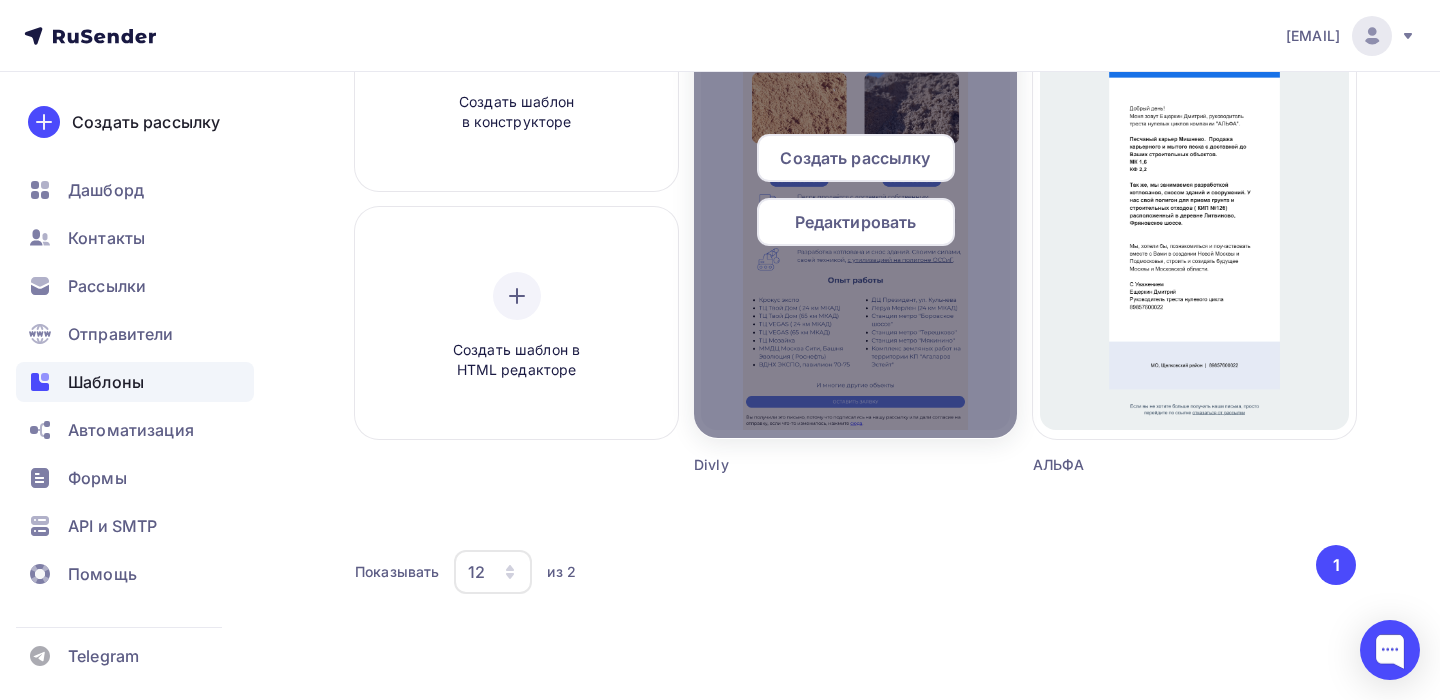 click on "Редактировать" at bounding box center (855, 158) 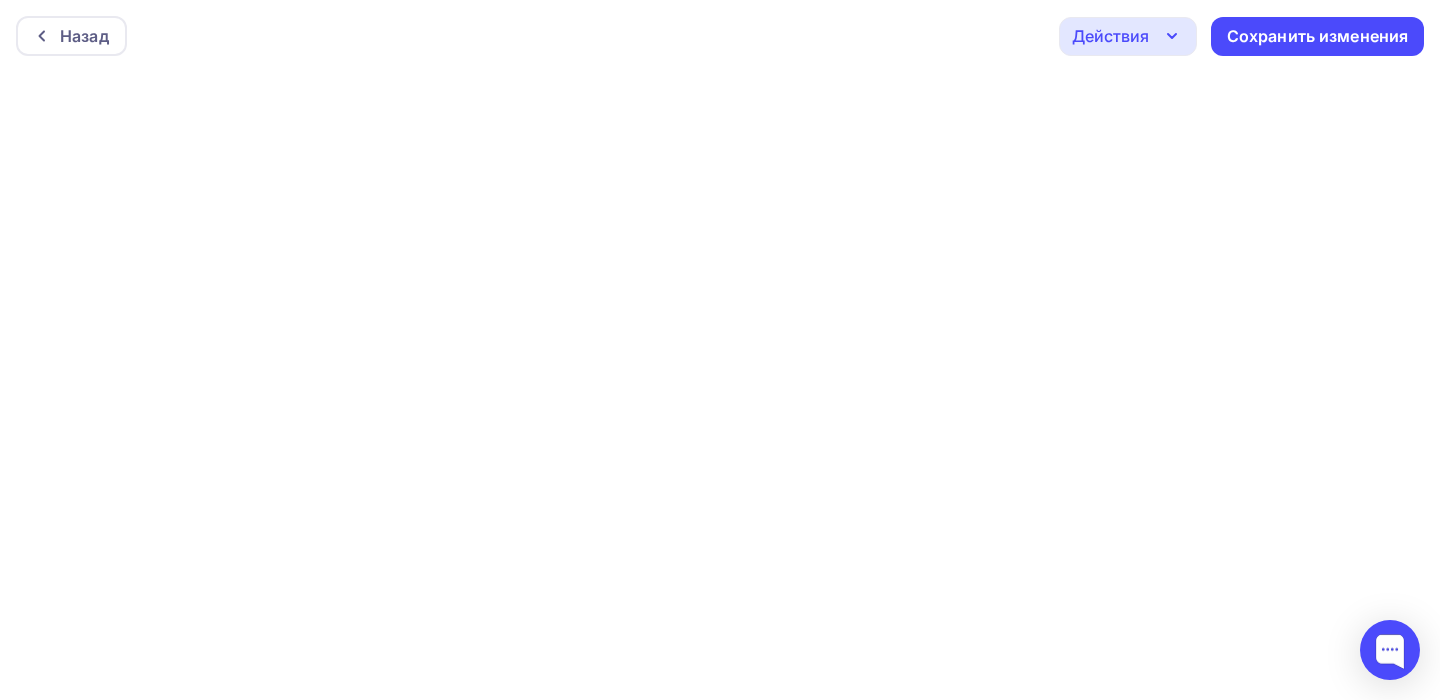 click on "Действия" at bounding box center [1128, 36] 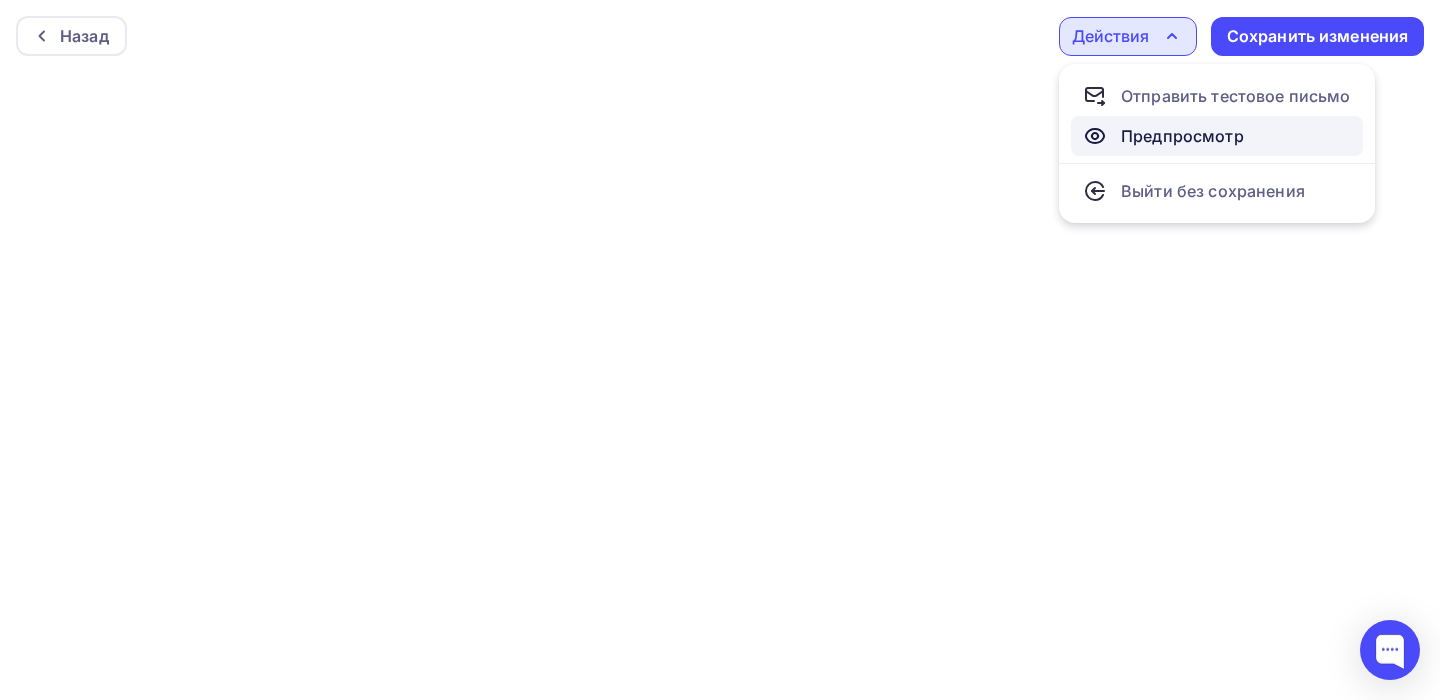 click on "Предпросмотр" at bounding box center [1217, 96] 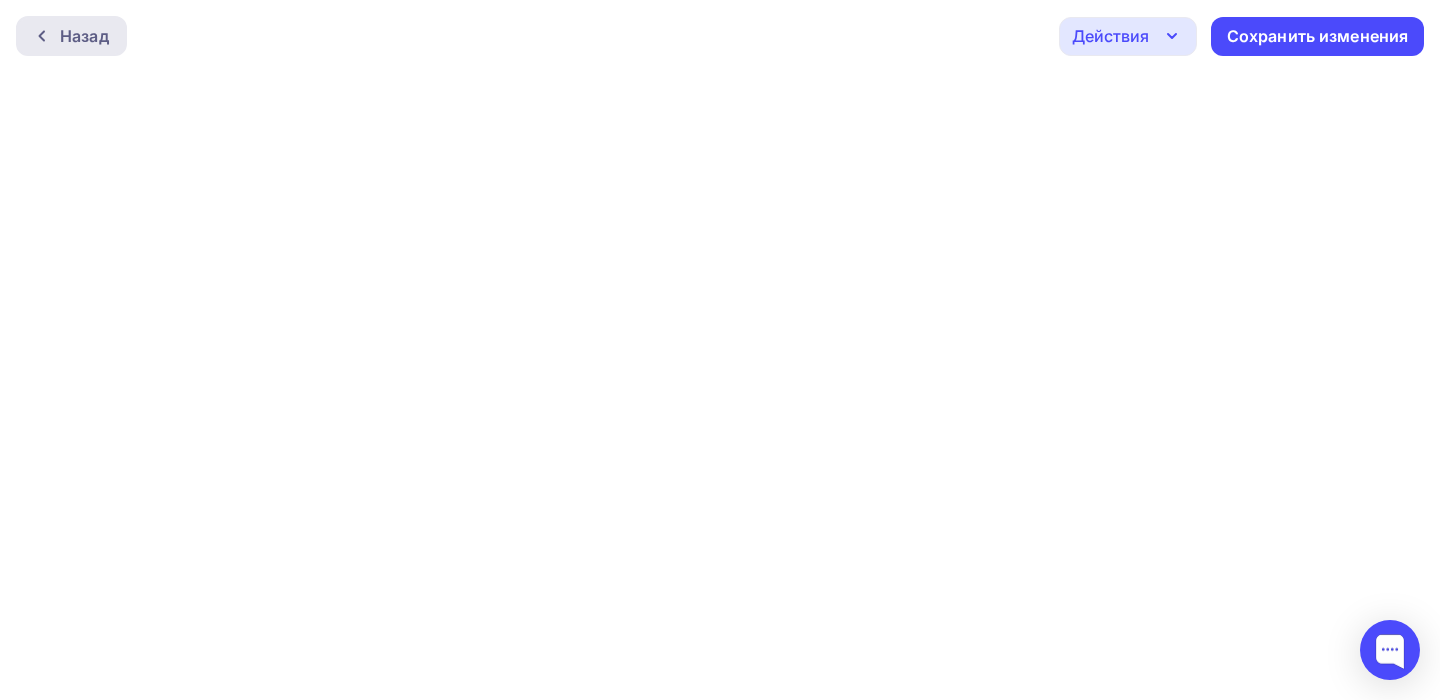 click on "Назад" at bounding box center [84, 36] 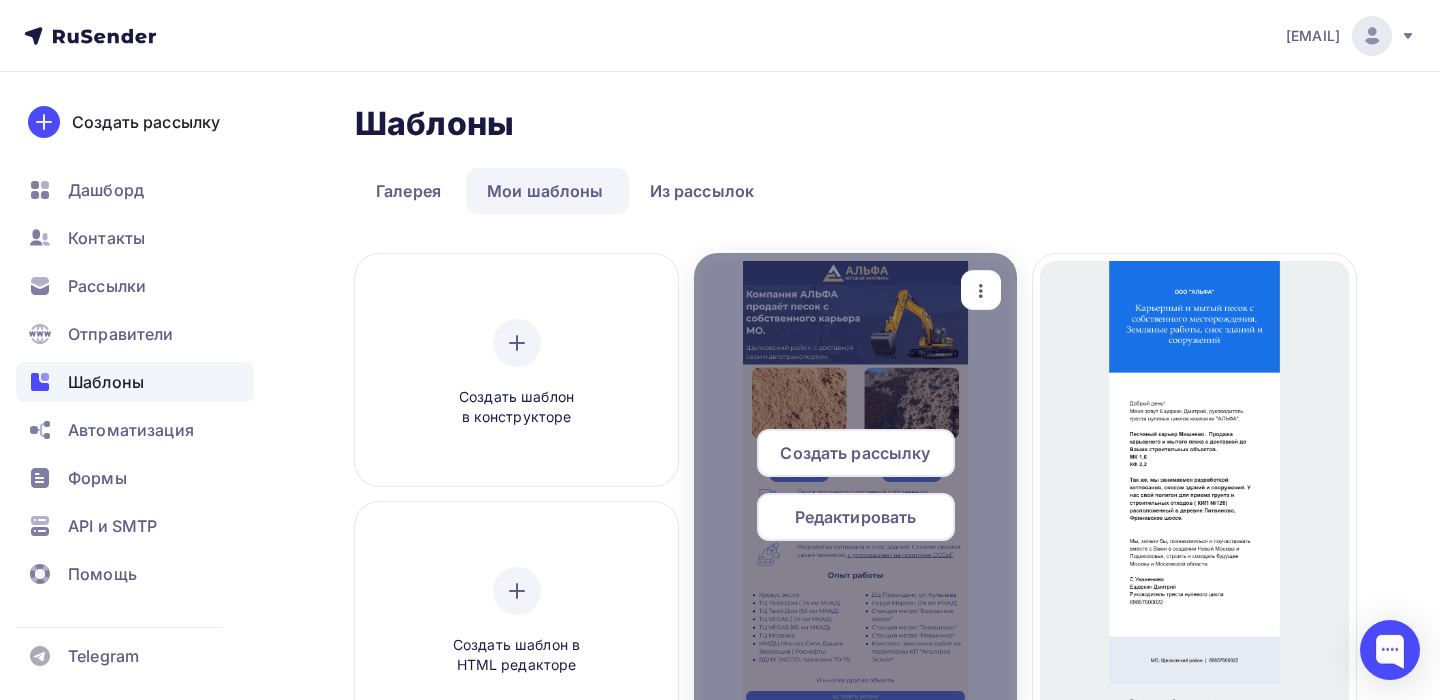 click on "Редактировать" at bounding box center [855, 453] 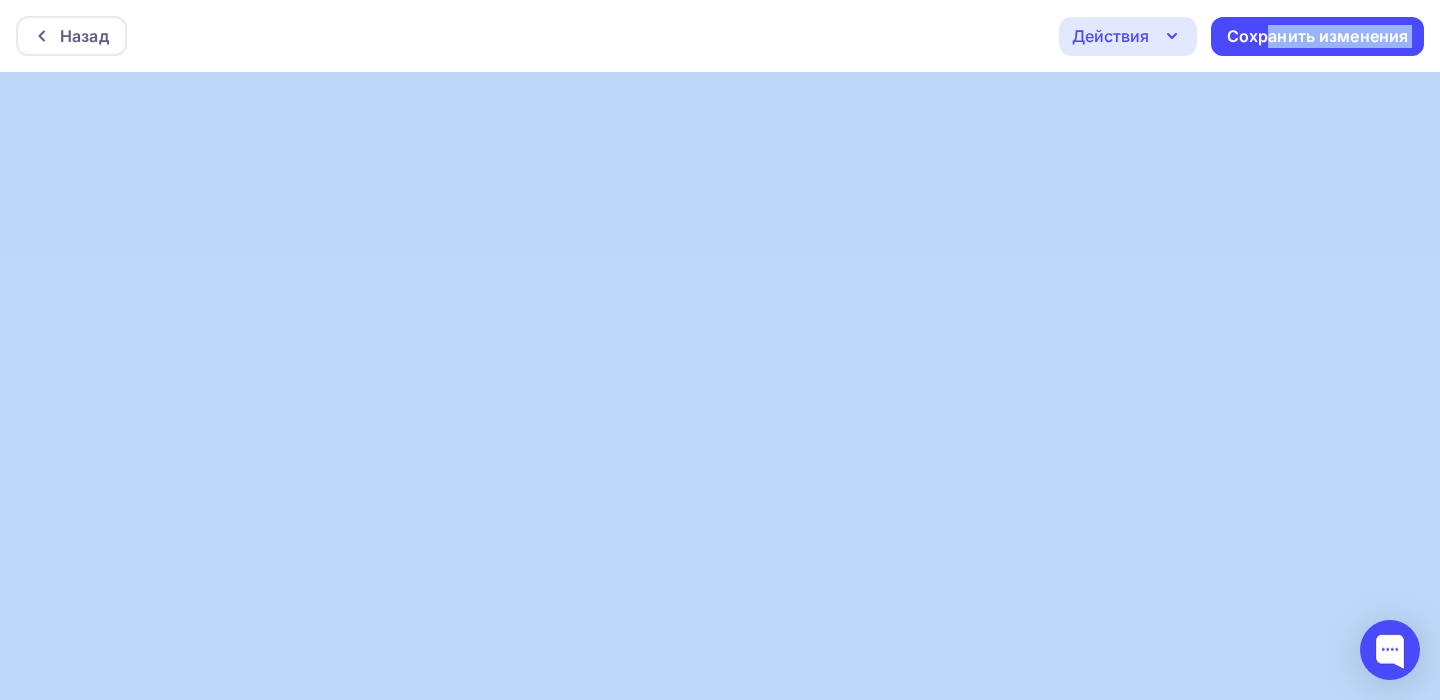 drag, startPoint x: 1270, startPoint y: 42, endPoint x: 1211, endPoint y: 73, distance: 66.64833 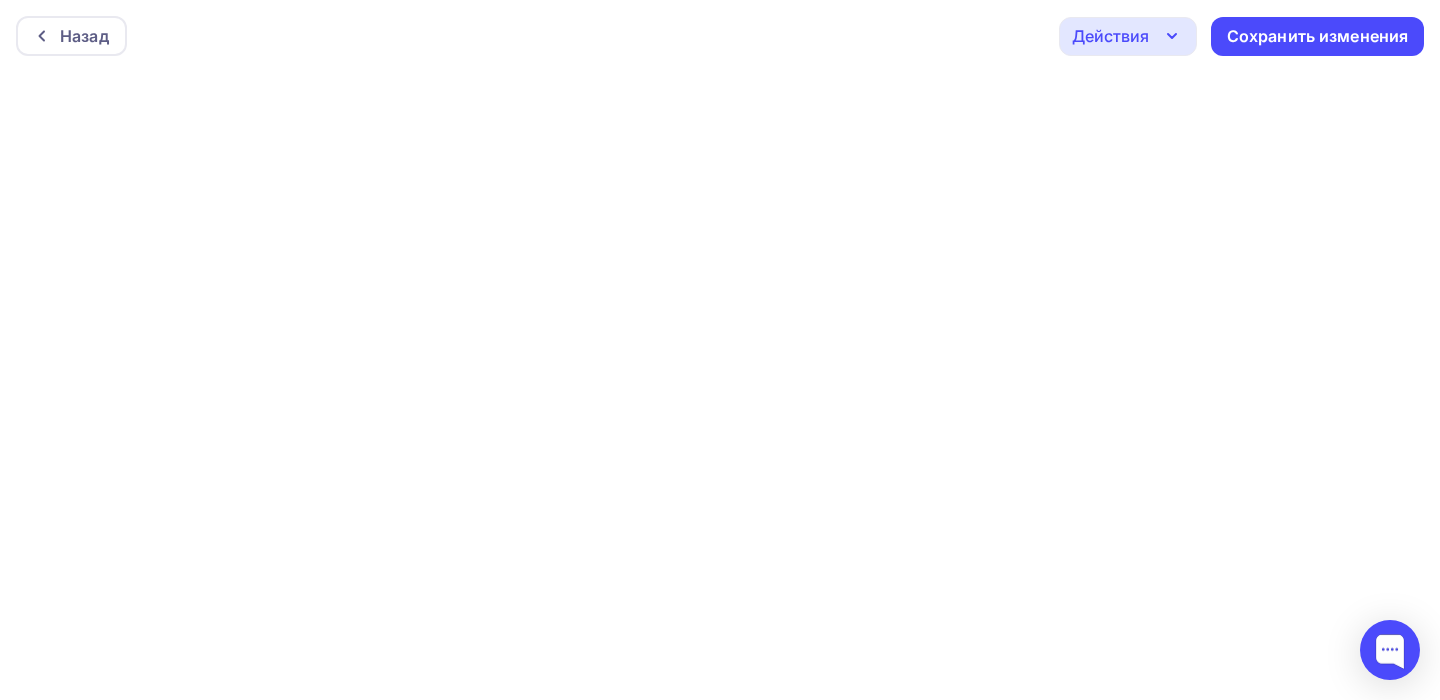 click on "Назад
Действия
Отправить тестовое письмо             Предпросмотр               Выйти без сохранения               Сохранить изменения" at bounding box center [720, 36] 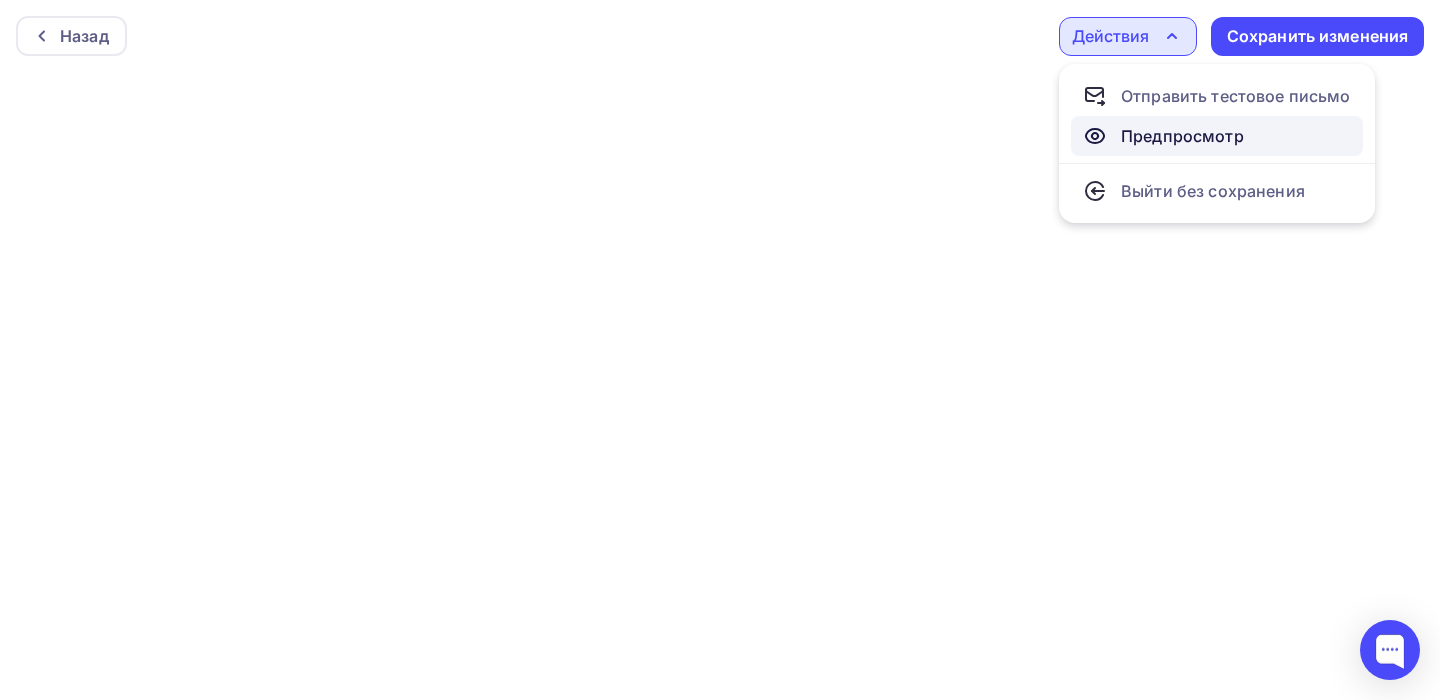 click on "Предпросмотр" at bounding box center (1217, 96) 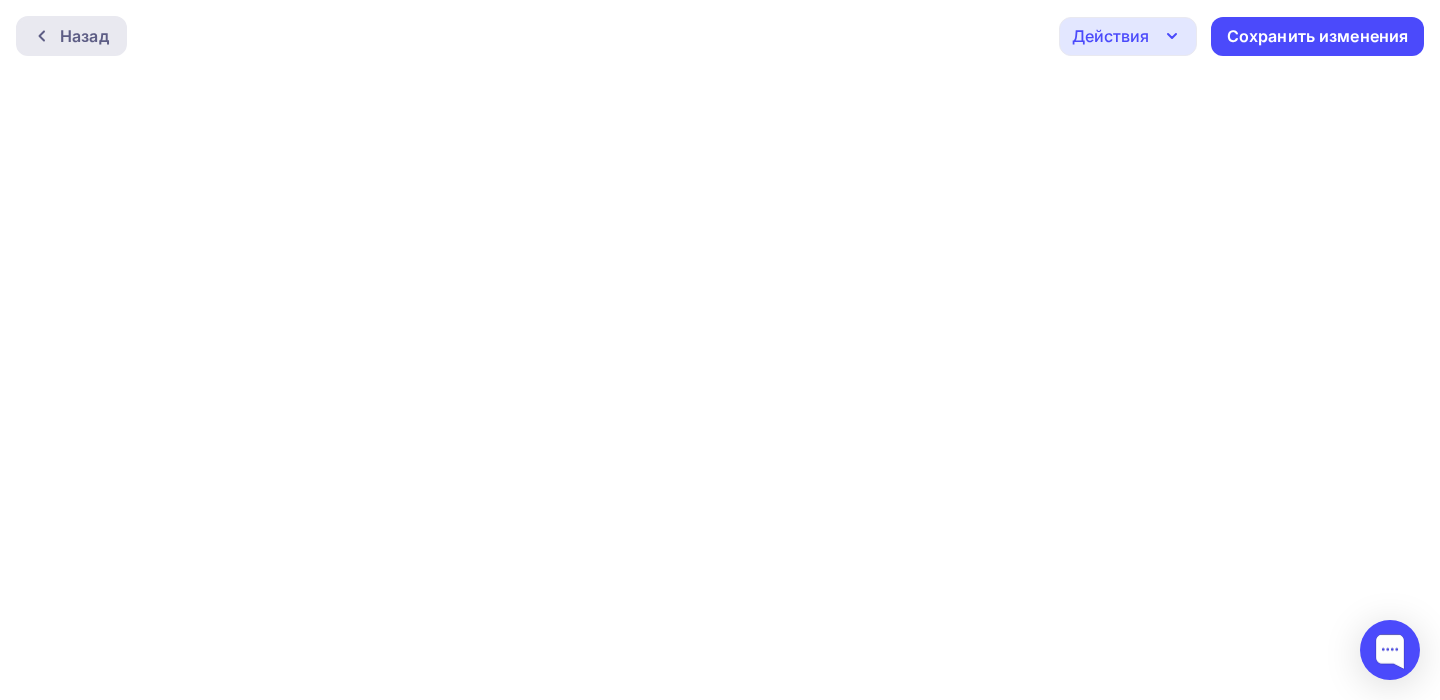 click on "Назад" at bounding box center [84, 36] 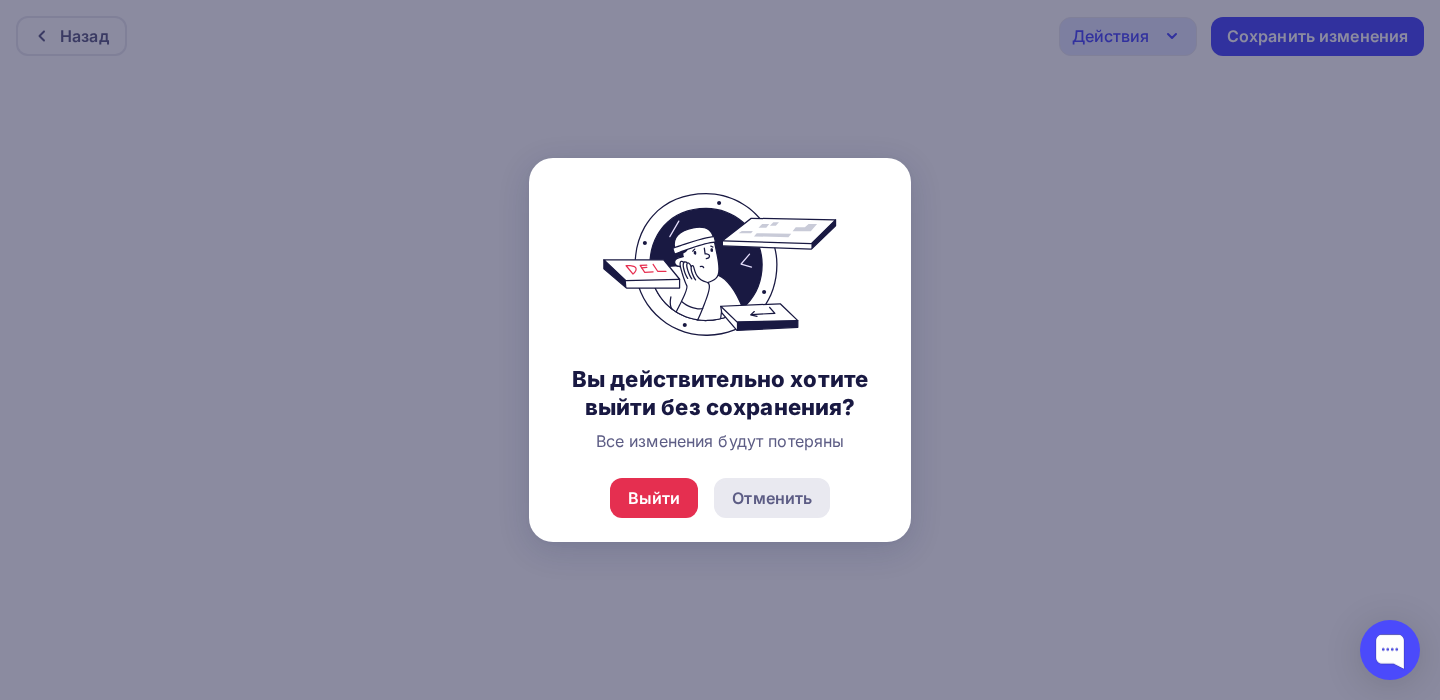 click on "Отменить" at bounding box center (772, 498) 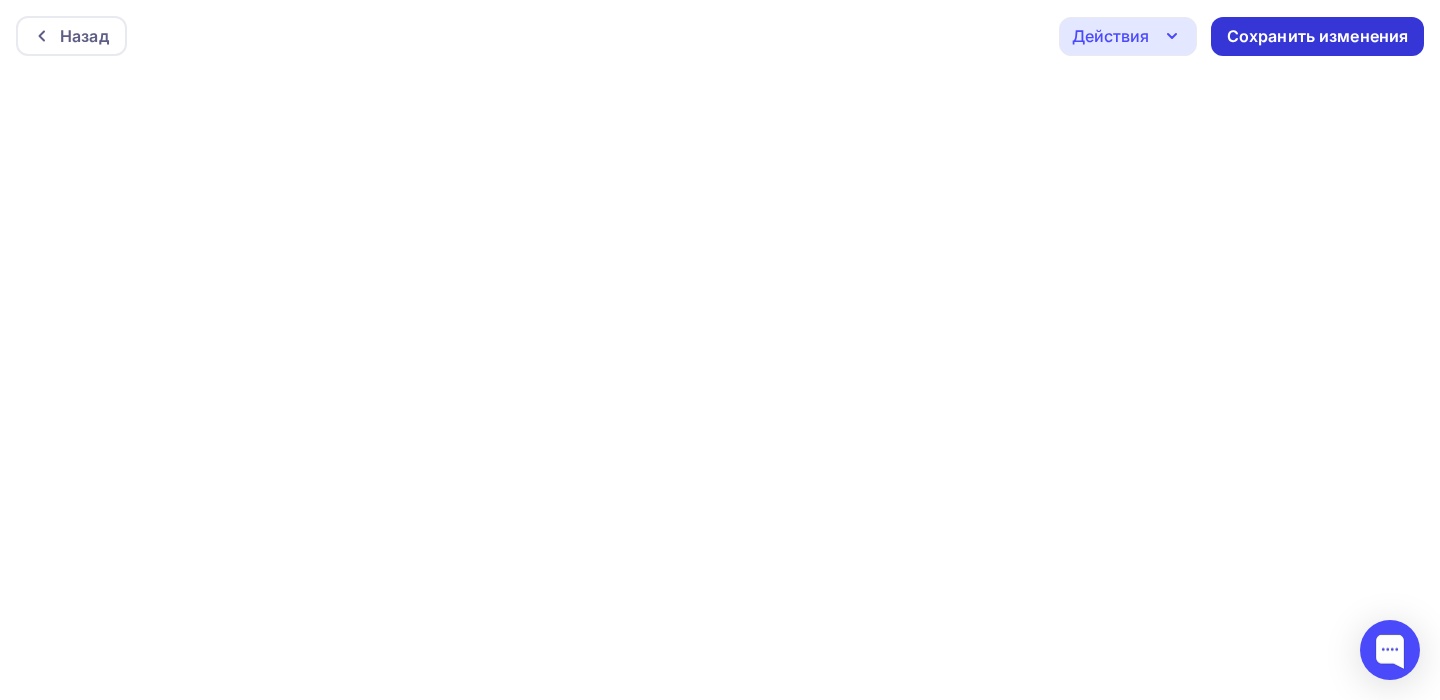click on "Сохранить изменения" at bounding box center (1318, 36) 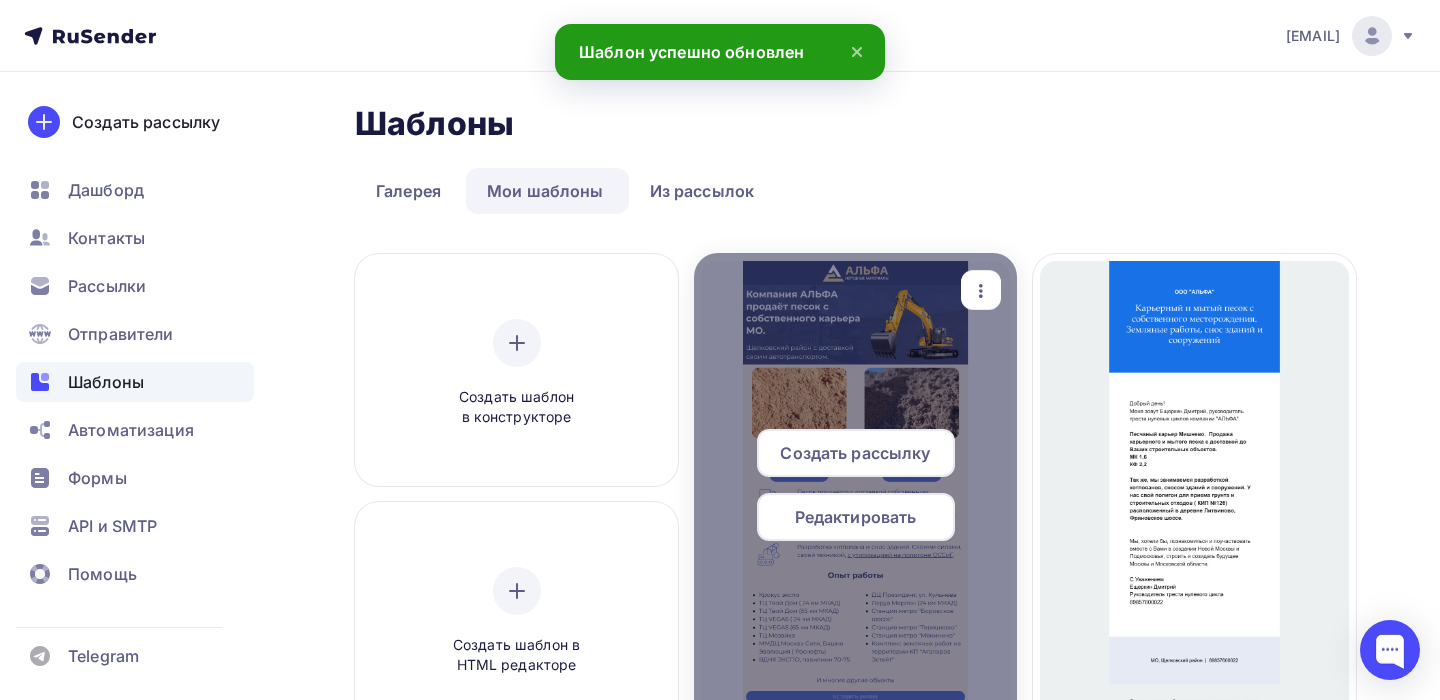 click on "Редактировать" at bounding box center [855, 453] 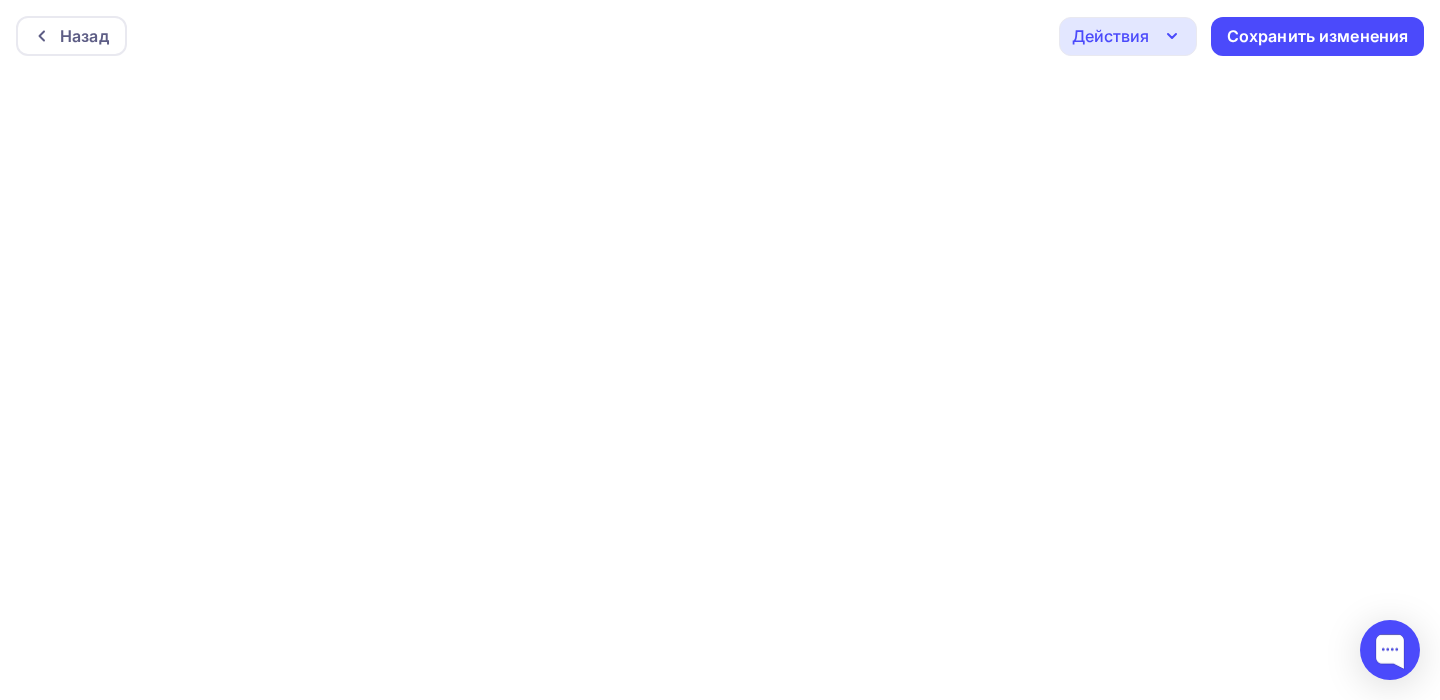 scroll, scrollTop: 5, scrollLeft: 0, axis: vertical 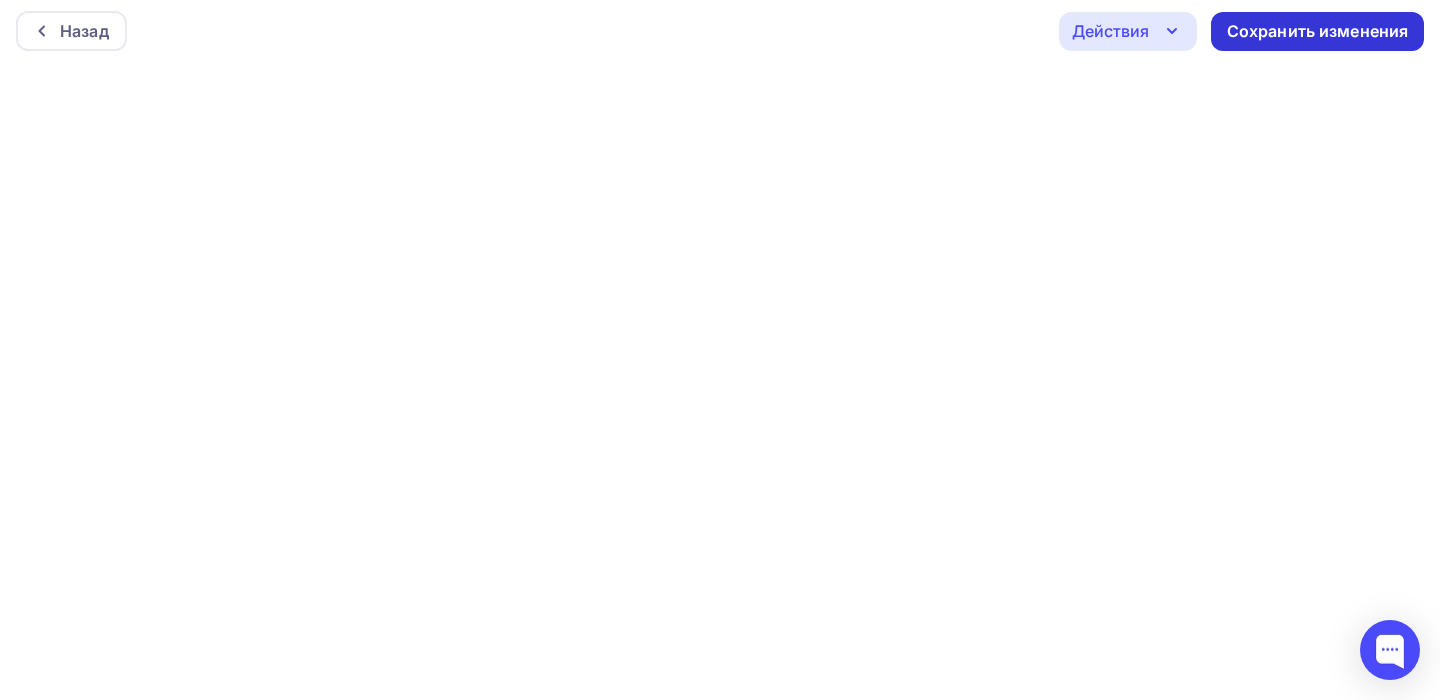 click on "Сохранить изменения" at bounding box center [1318, 31] 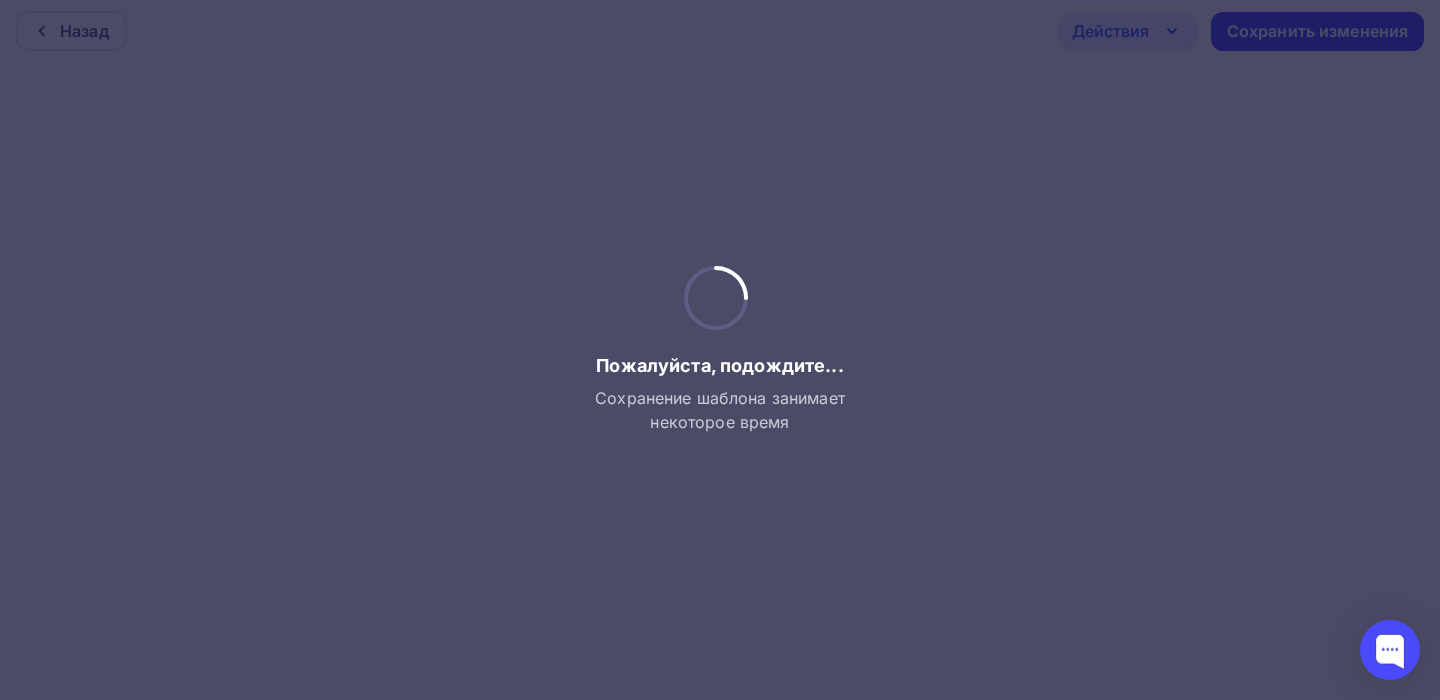 scroll, scrollTop: 0, scrollLeft: 0, axis: both 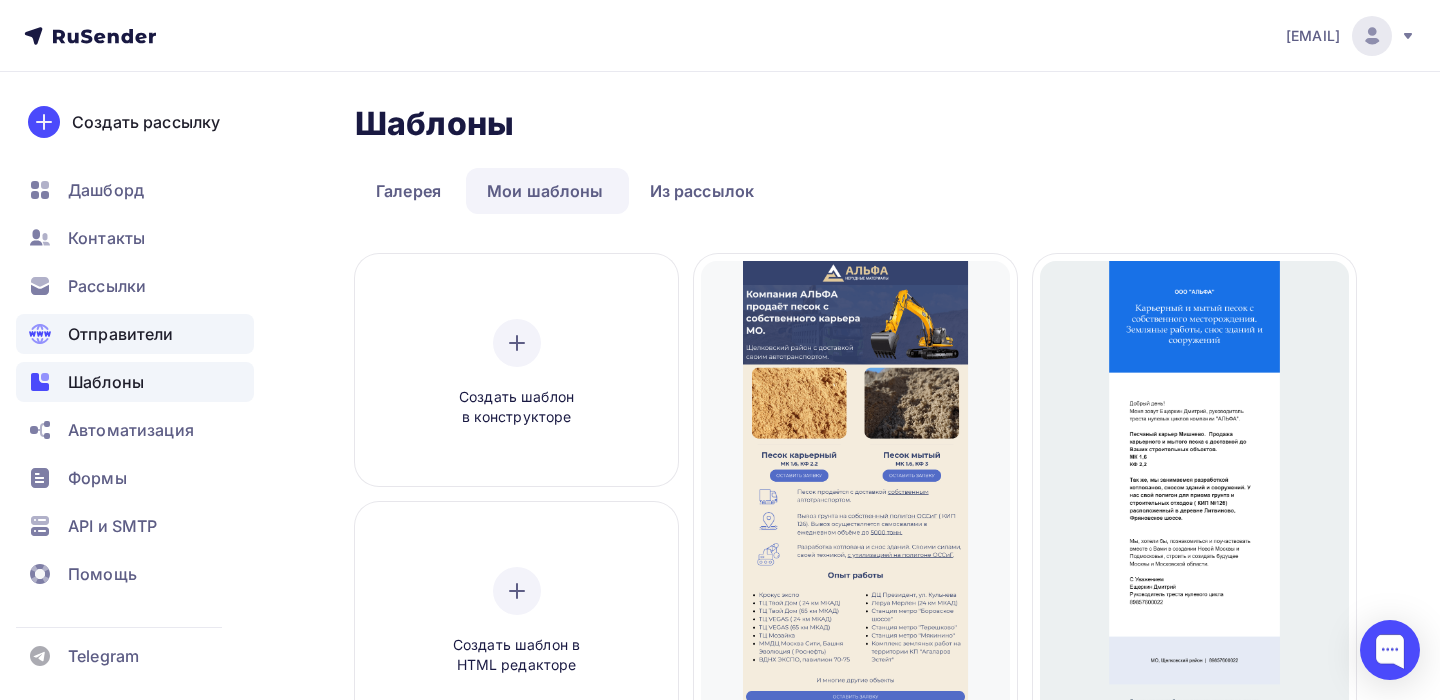 click on "Отправители" at bounding box center [121, 334] 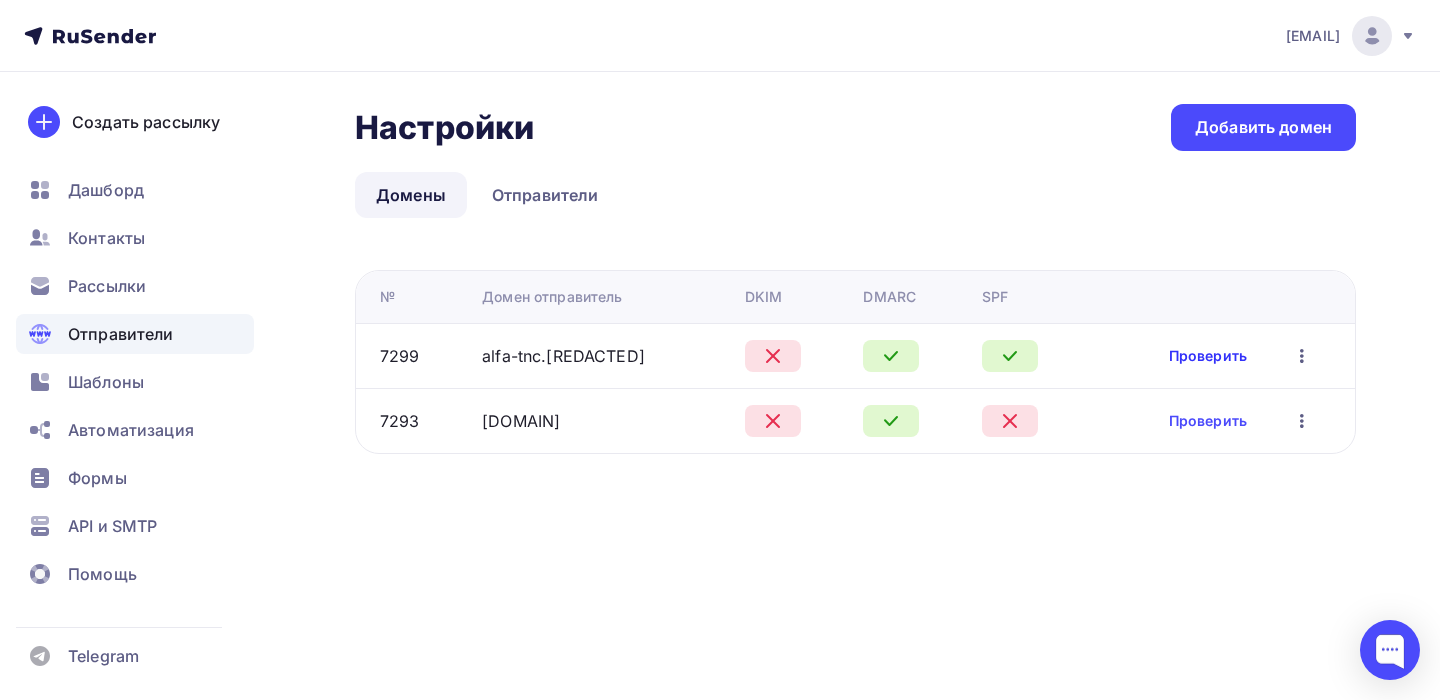 click on "Проверить" at bounding box center [1208, 356] 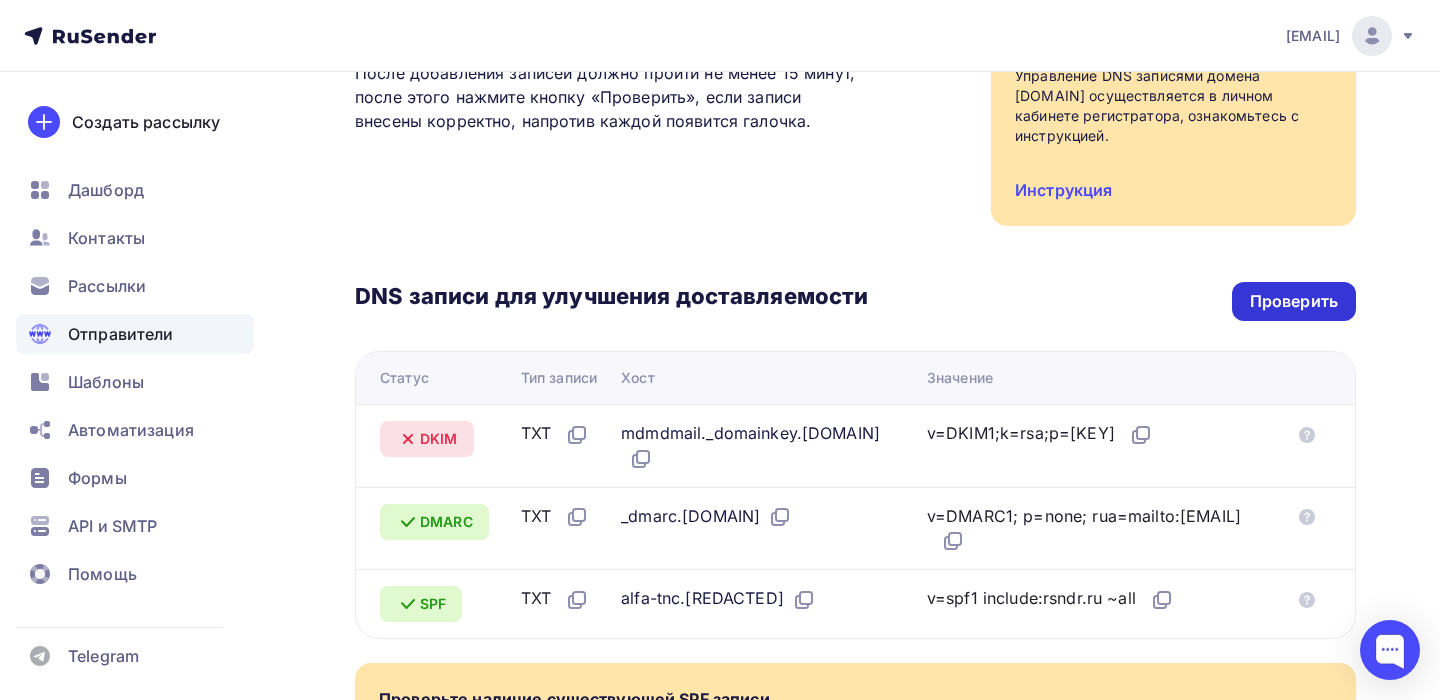 scroll, scrollTop: 421, scrollLeft: 0, axis: vertical 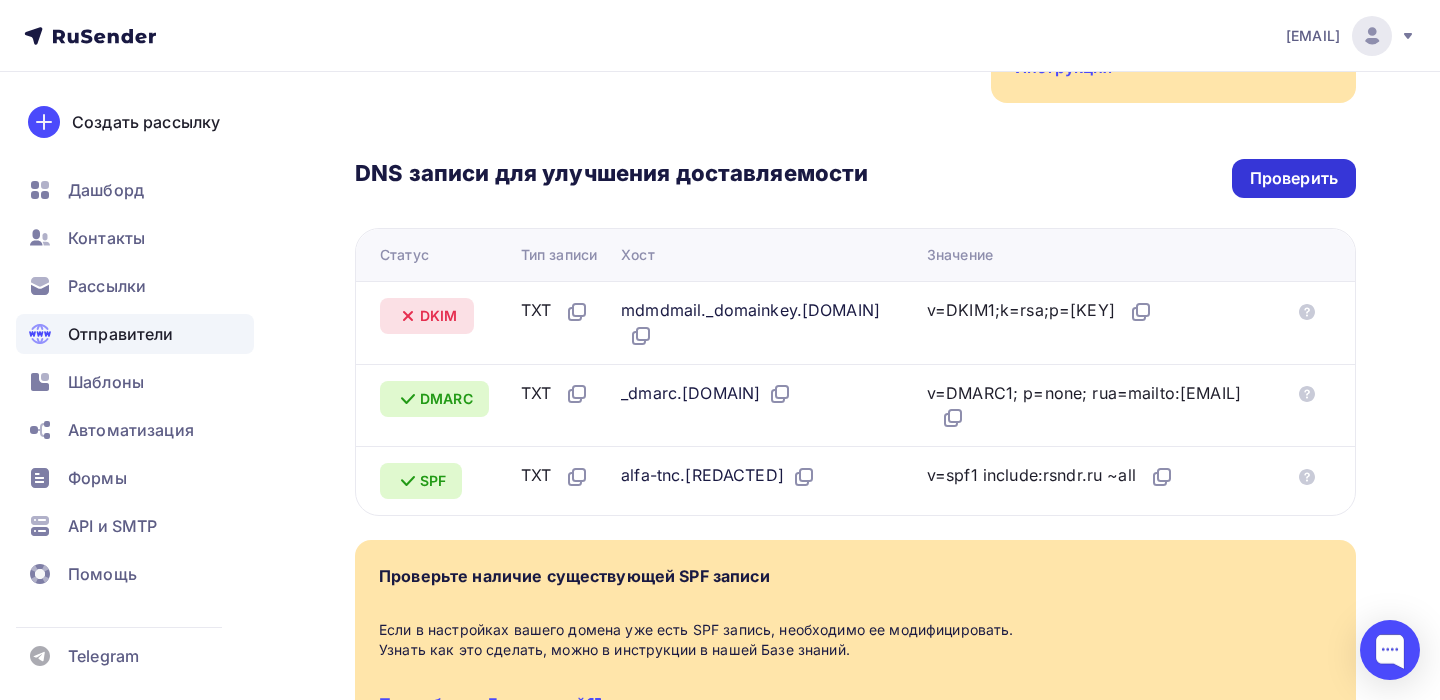 click on "Проверить" at bounding box center (1294, 178) 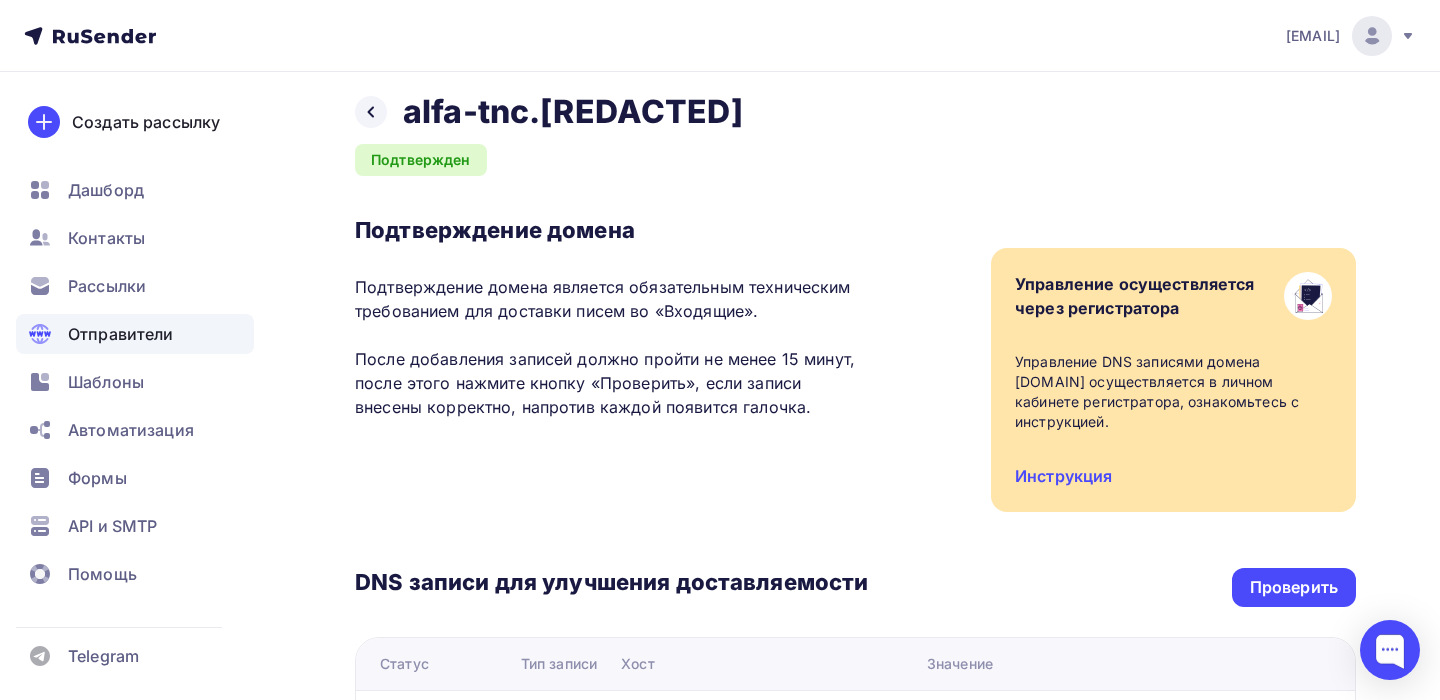 scroll, scrollTop: 0, scrollLeft: 0, axis: both 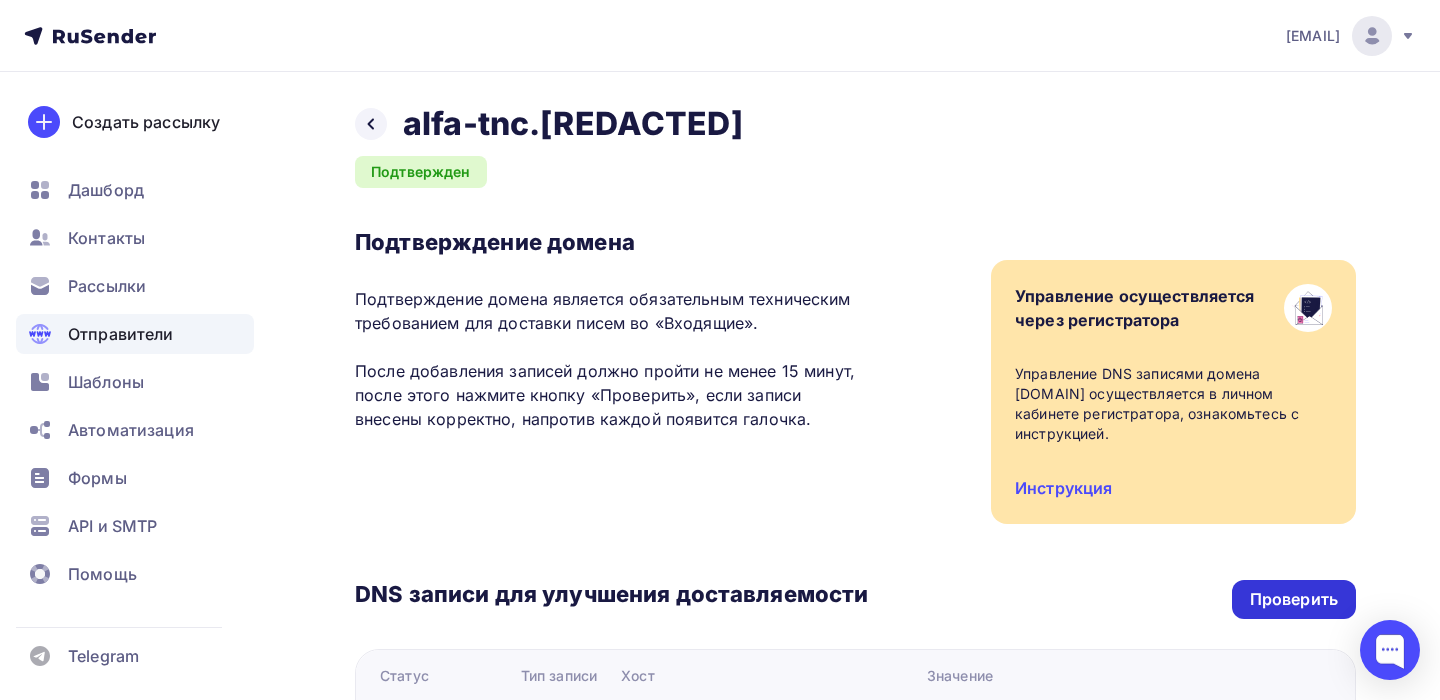 click on "Проверить" at bounding box center [1294, 599] 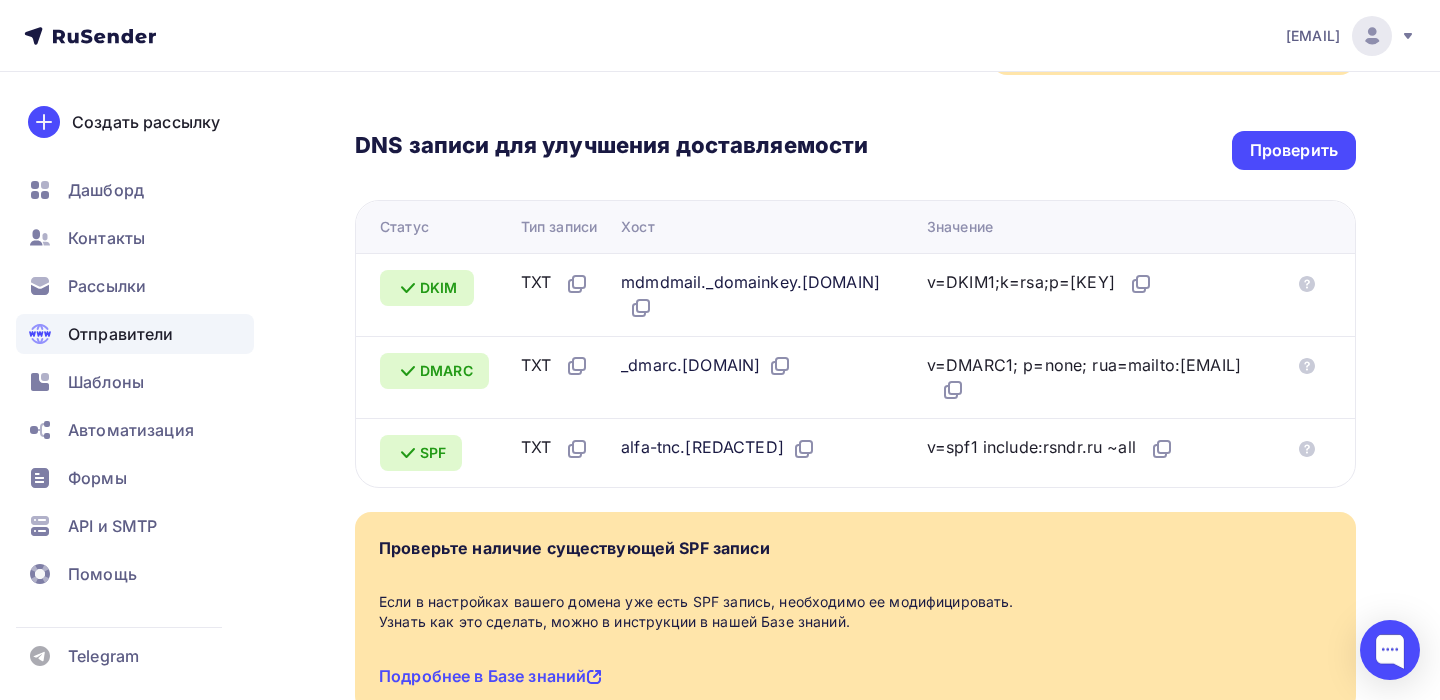 scroll, scrollTop: 450, scrollLeft: 0, axis: vertical 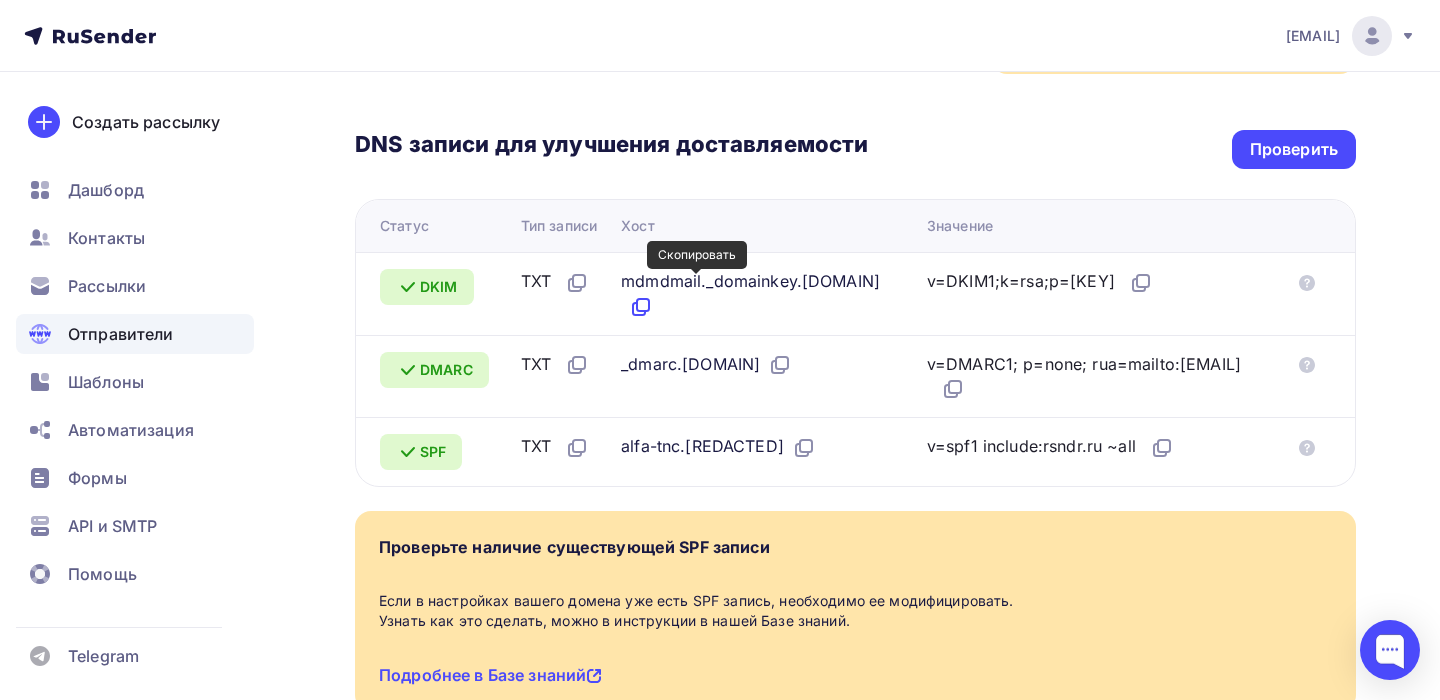 click at bounding box center [641, 307] 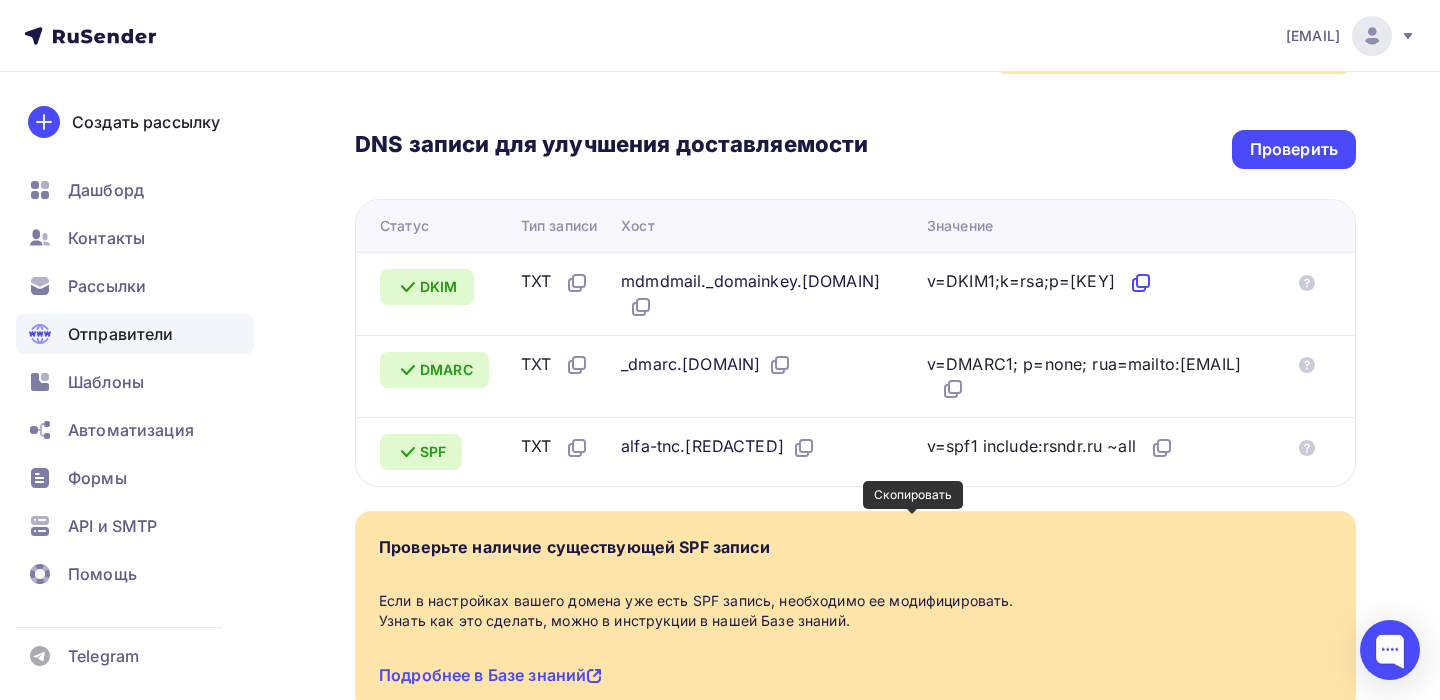 click at bounding box center [1141, 283] 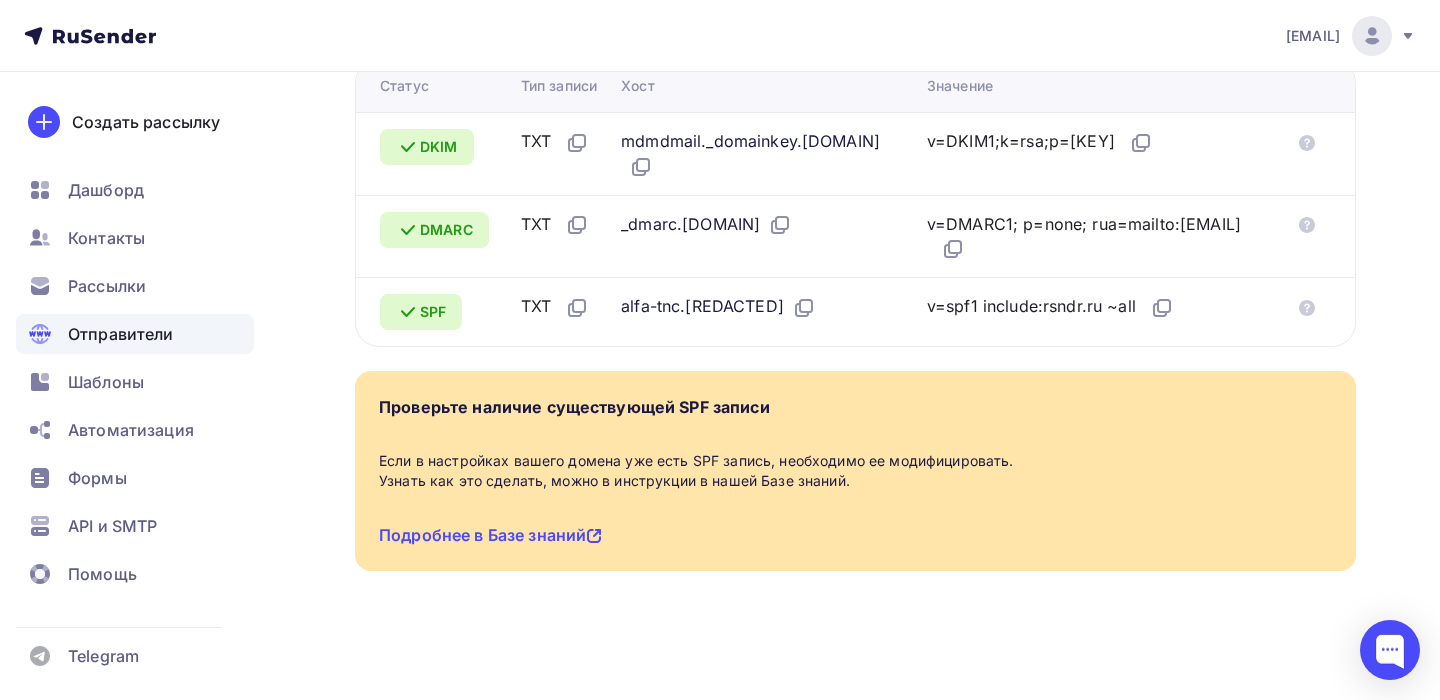scroll, scrollTop: 670, scrollLeft: 0, axis: vertical 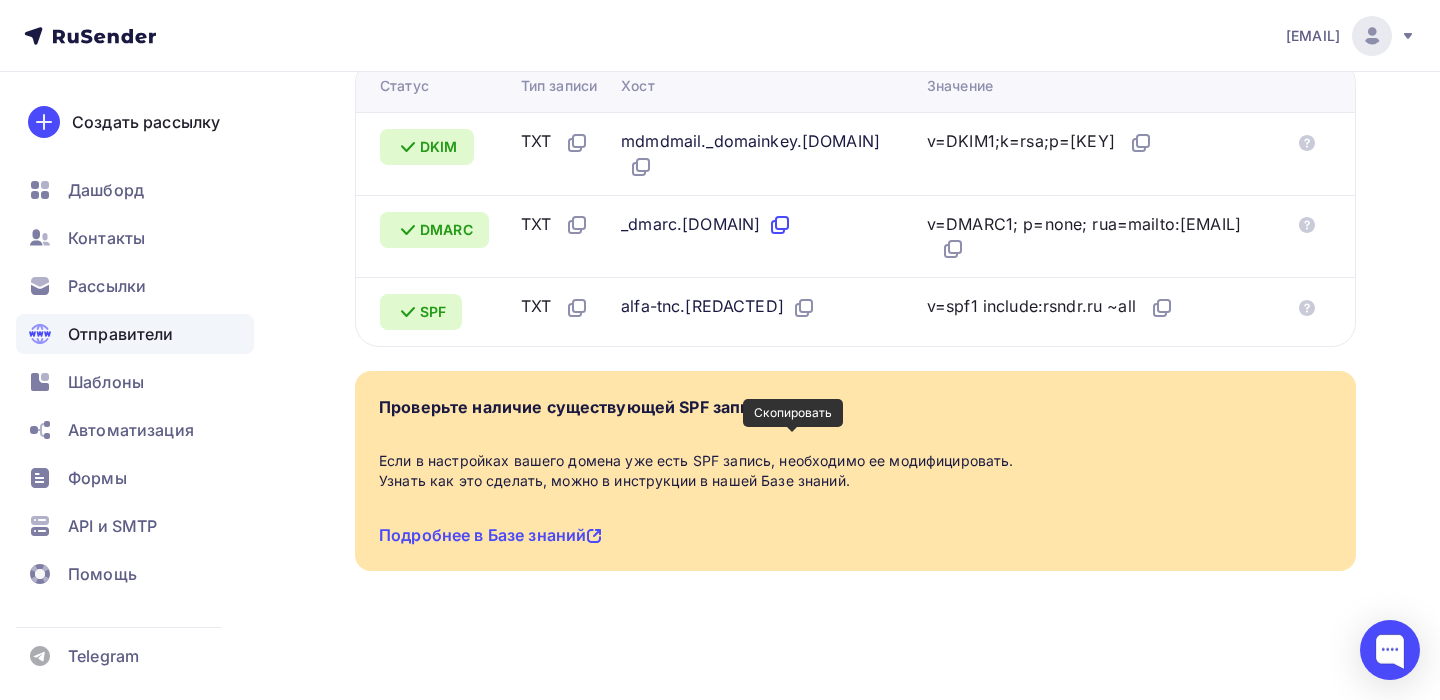 click at bounding box center (780, 225) 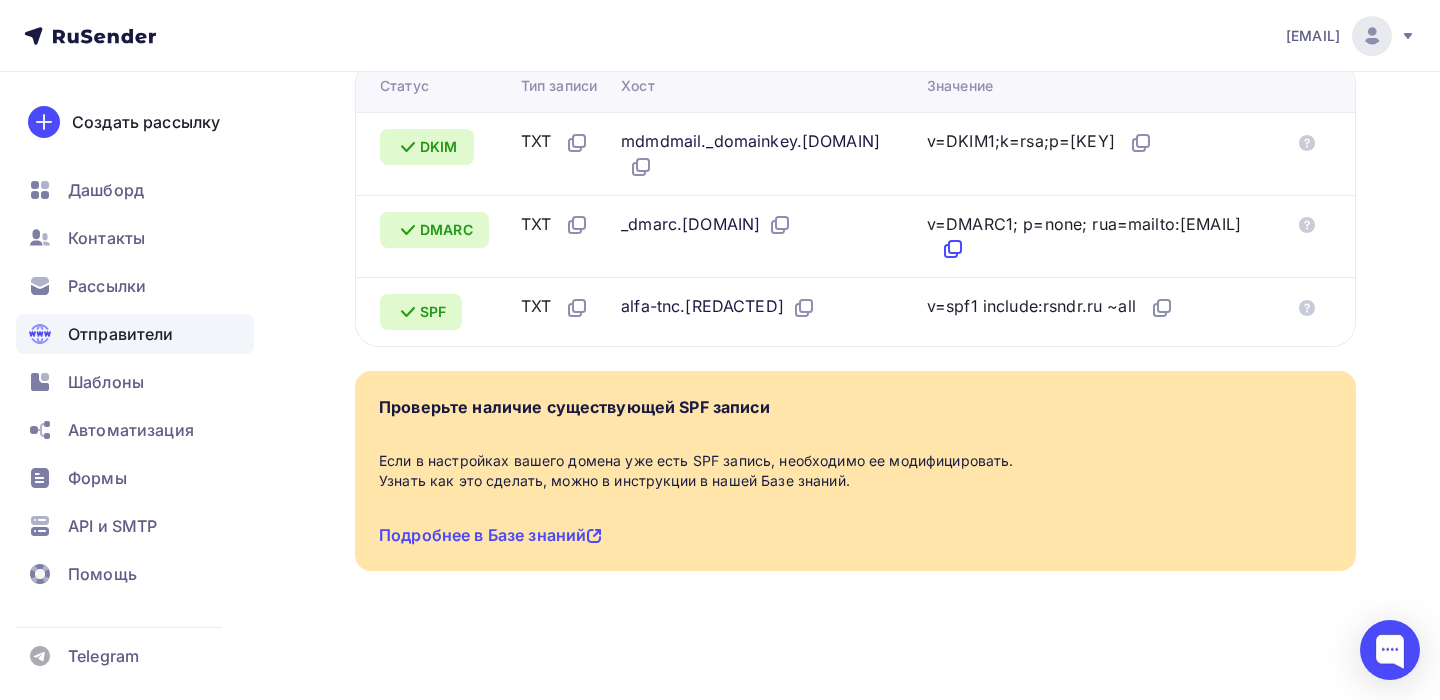 click at bounding box center (953, 249) 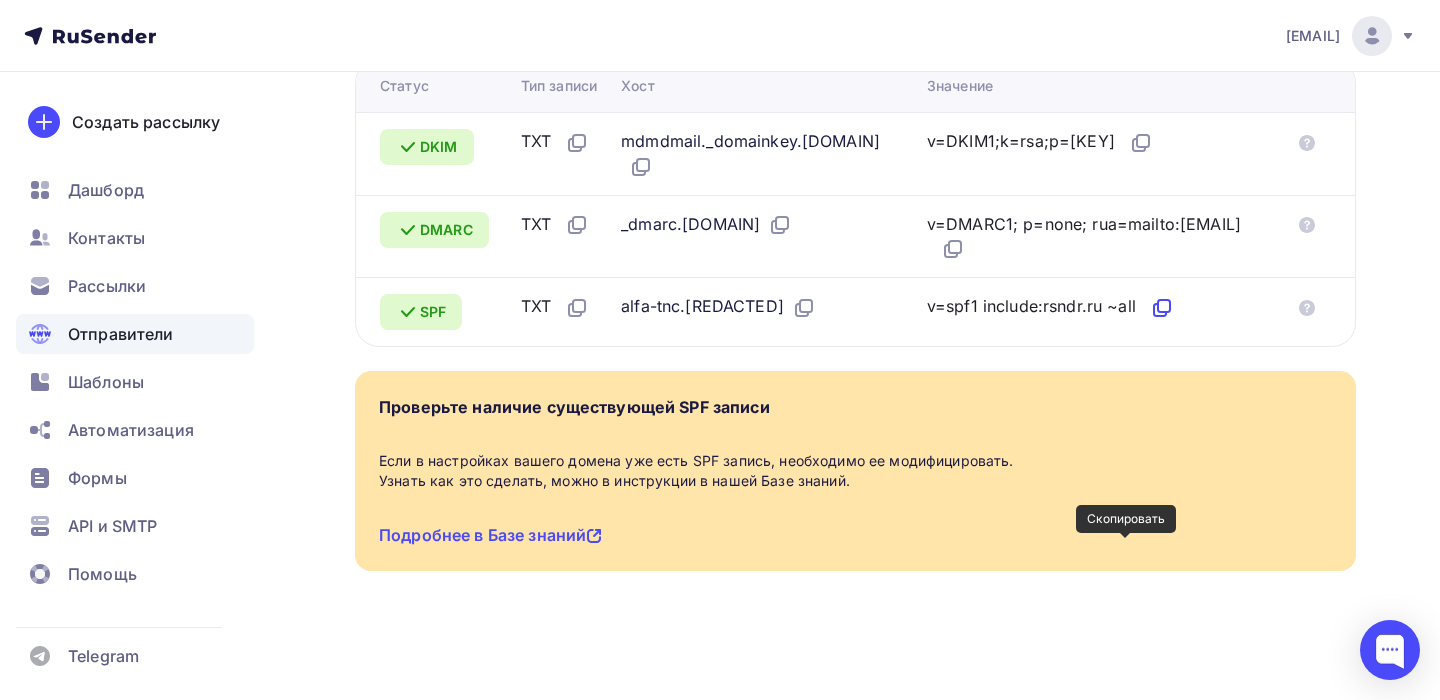 click at bounding box center (1162, 308) 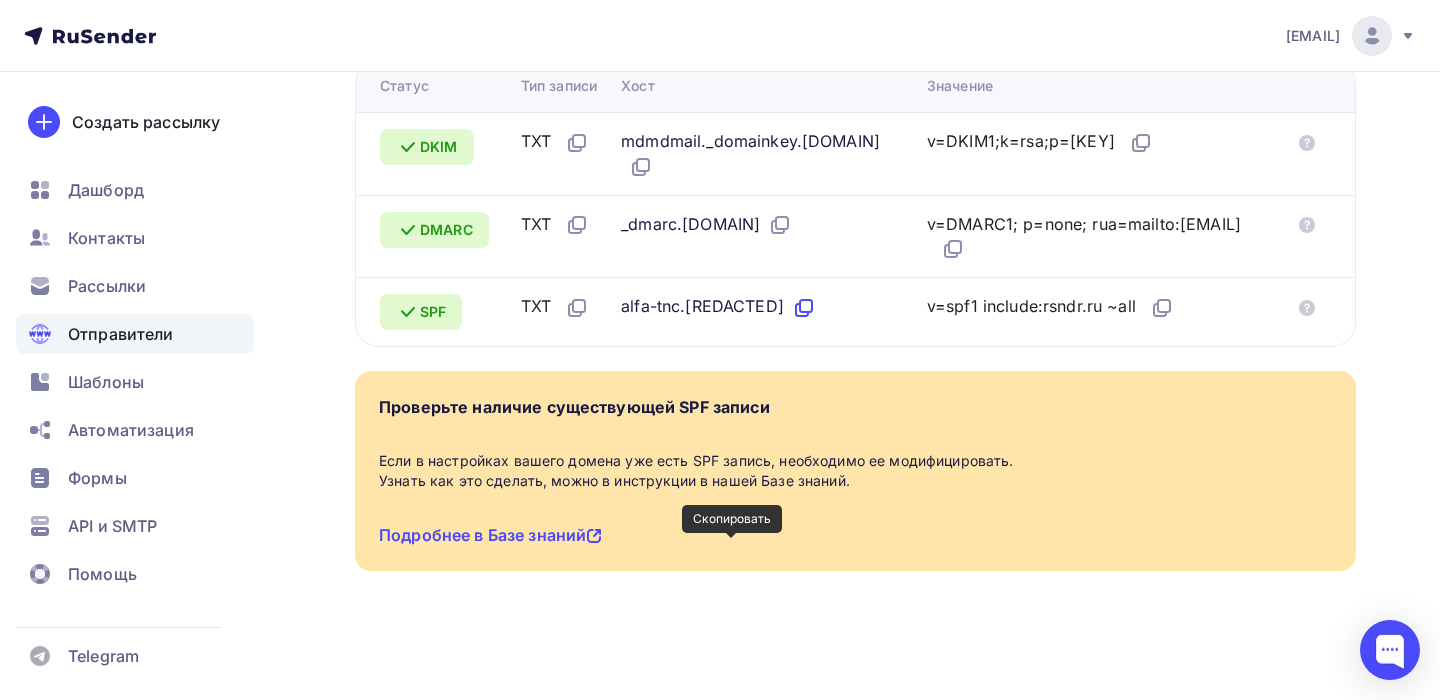 click at bounding box center [804, 308] 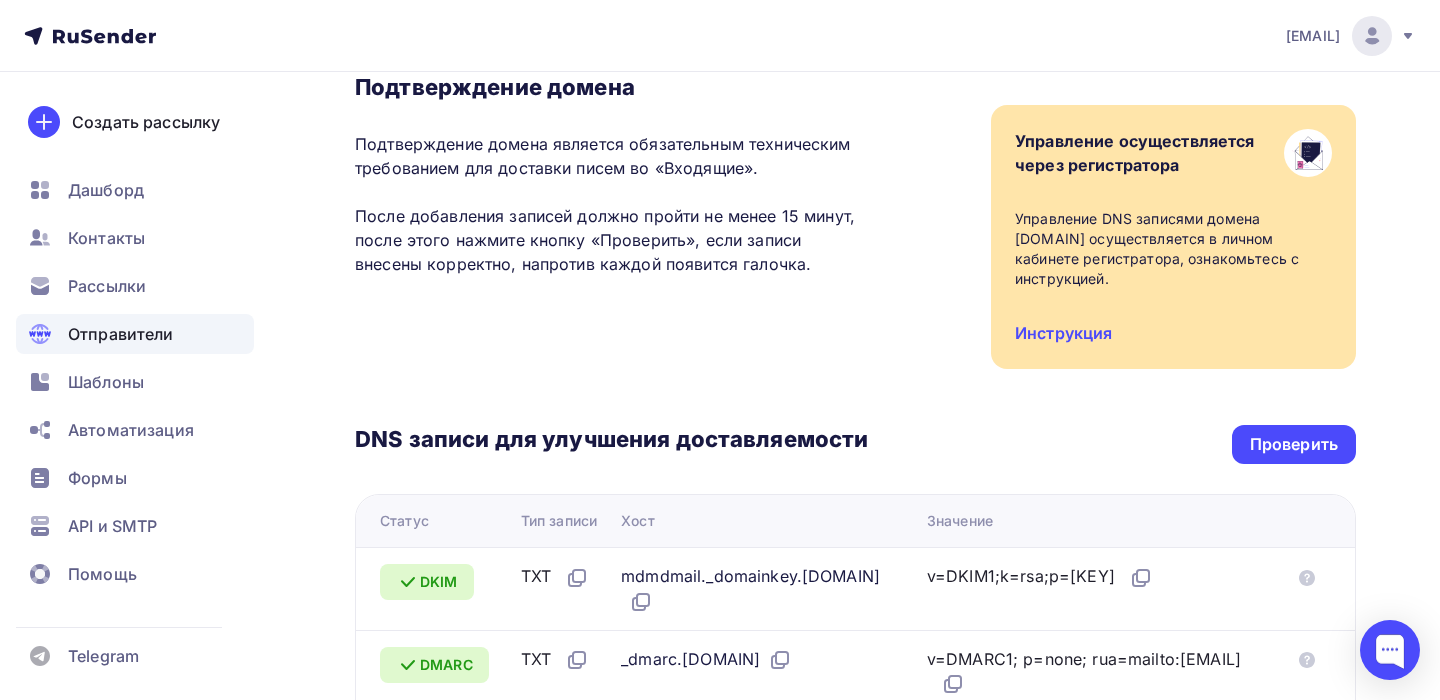 scroll, scrollTop: 0, scrollLeft: 0, axis: both 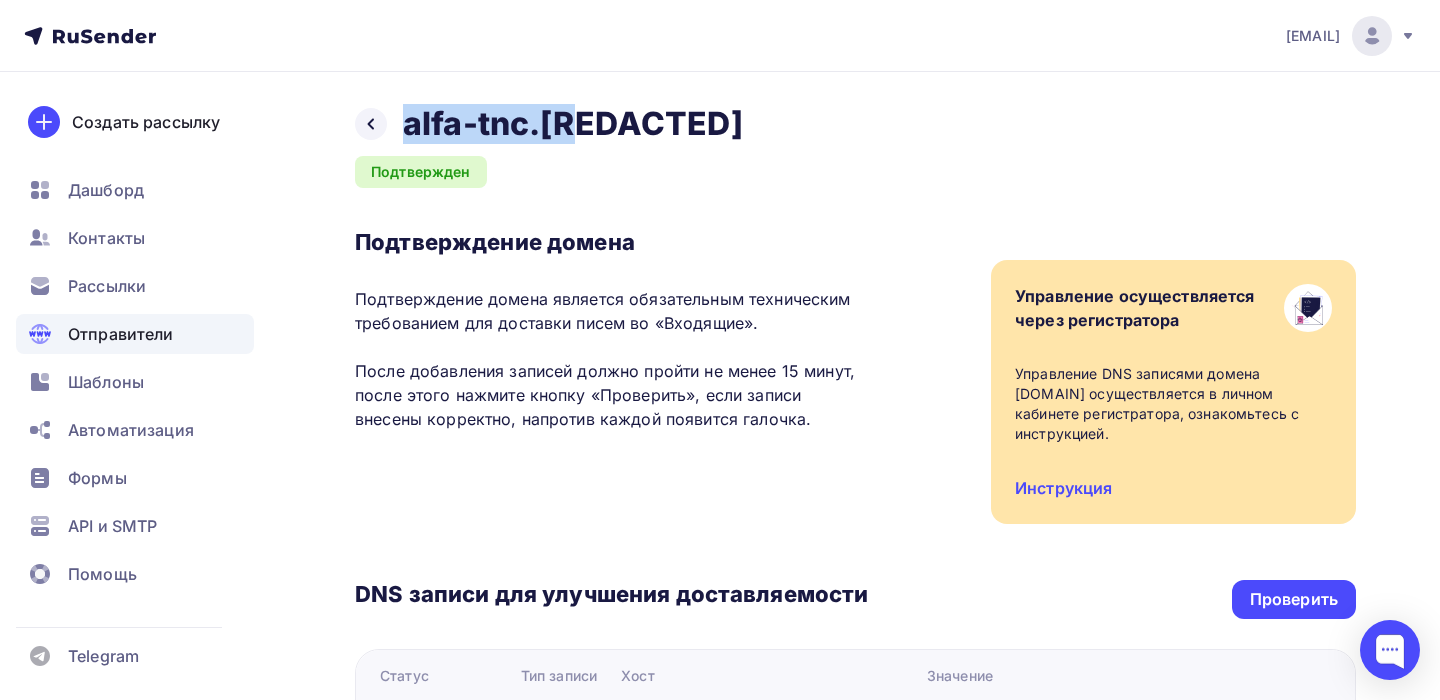 drag, startPoint x: 598, startPoint y: 129, endPoint x: 405, endPoint y: 128, distance: 193.0026 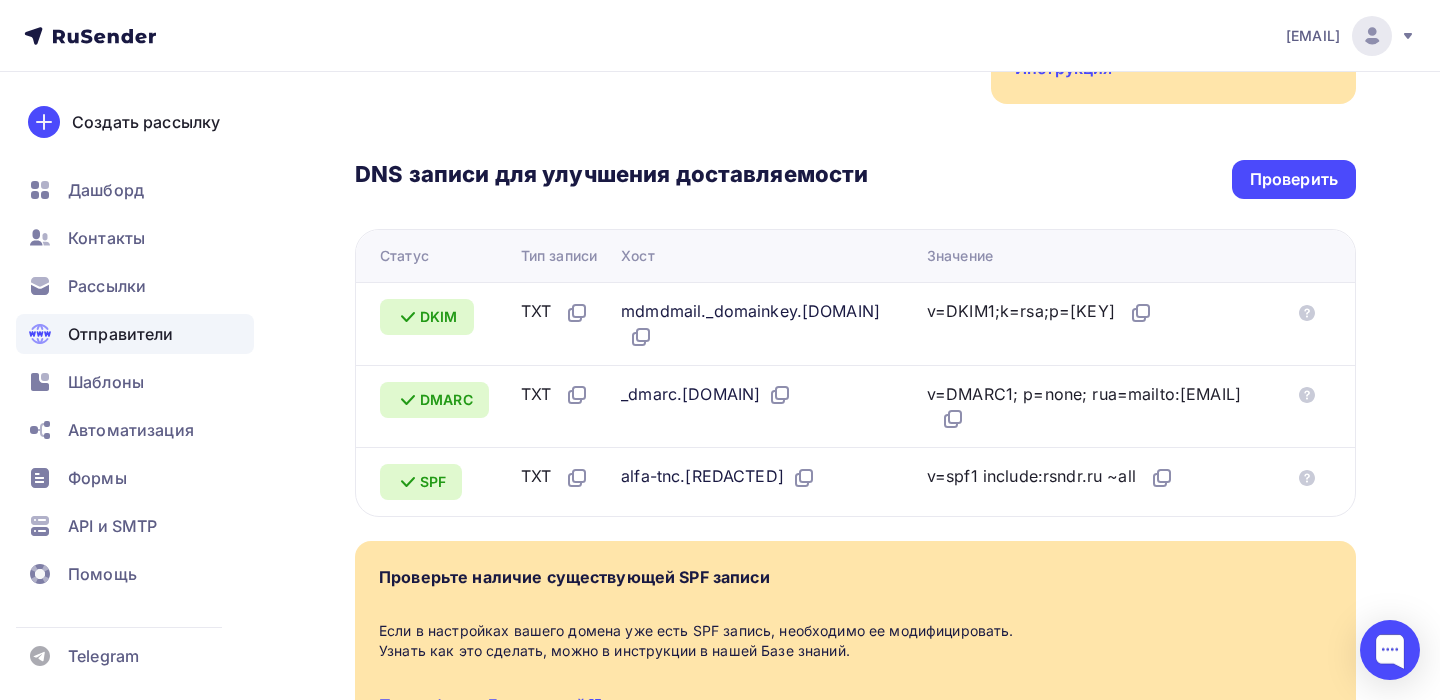 scroll, scrollTop: 368, scrollLeft: 0, axis: vertical 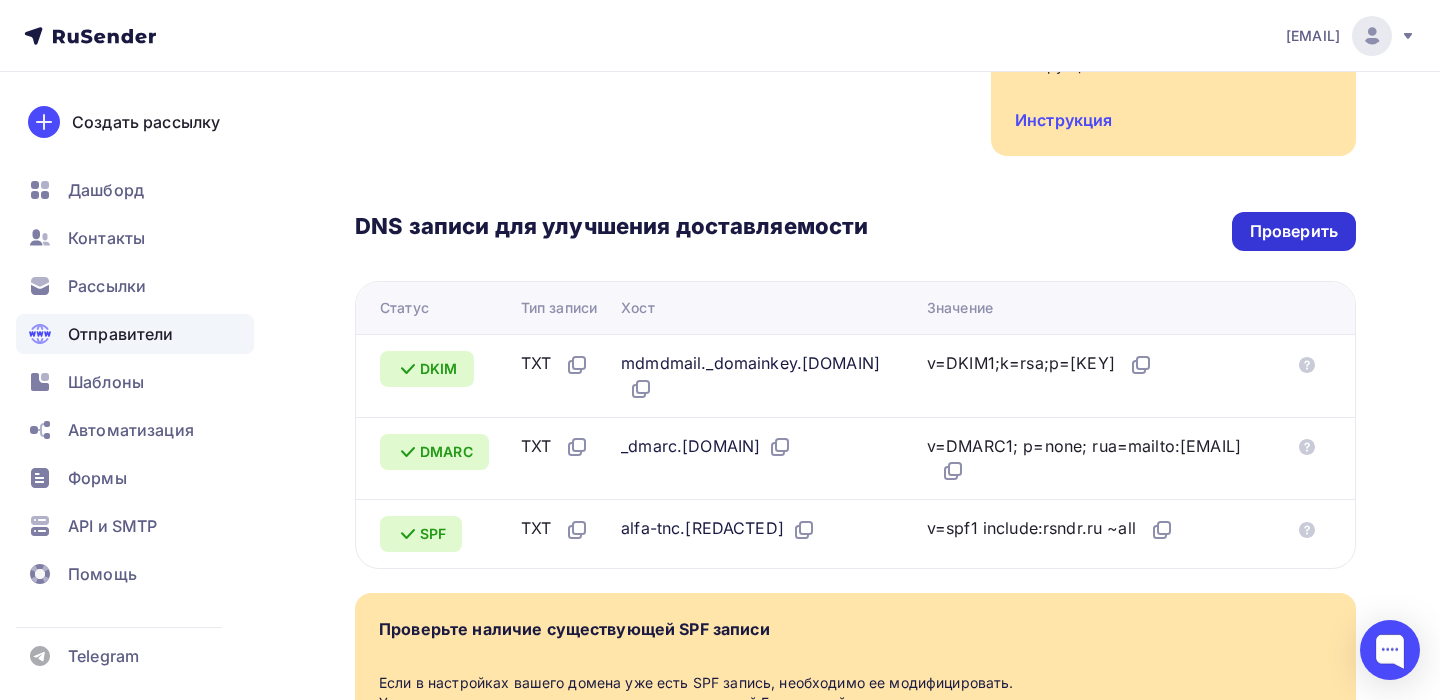click on "Проверить" at bounding box center [1294, 231] 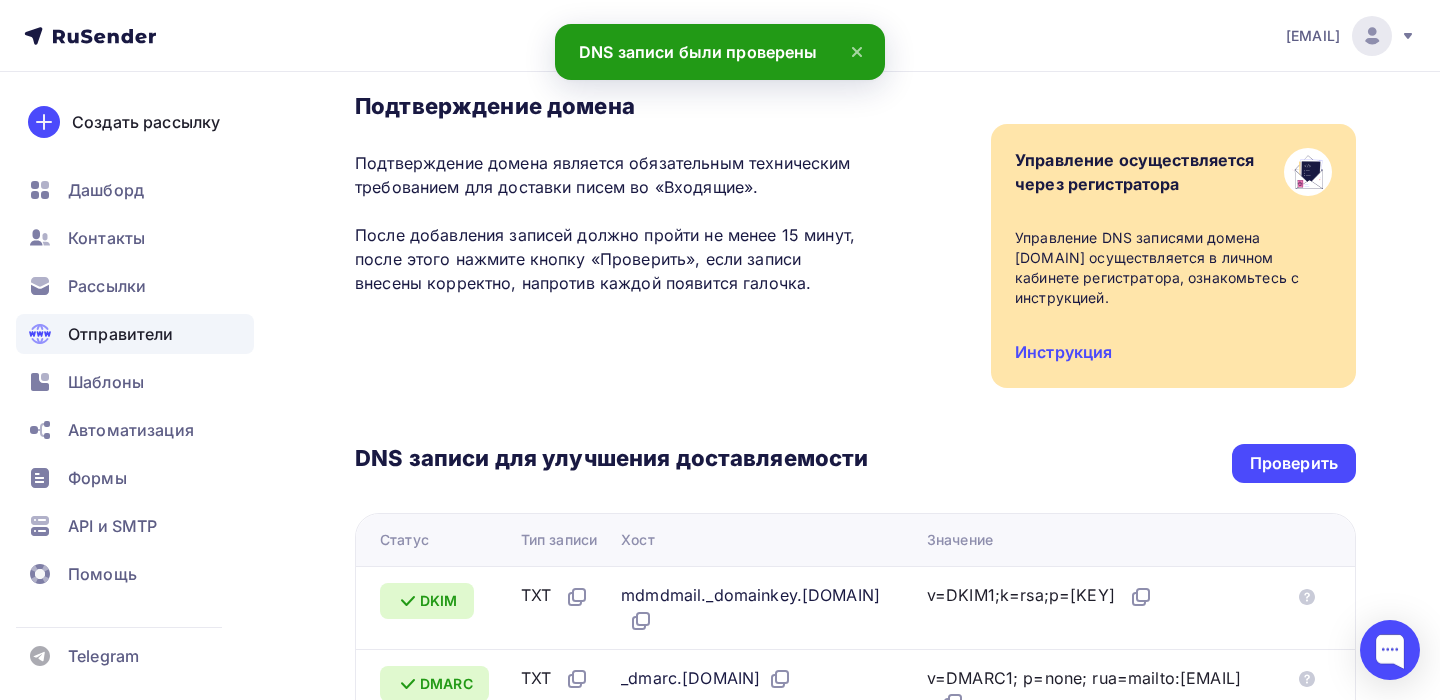 scroll, scrollTop: 0, scrollLeft: 0, axis: both 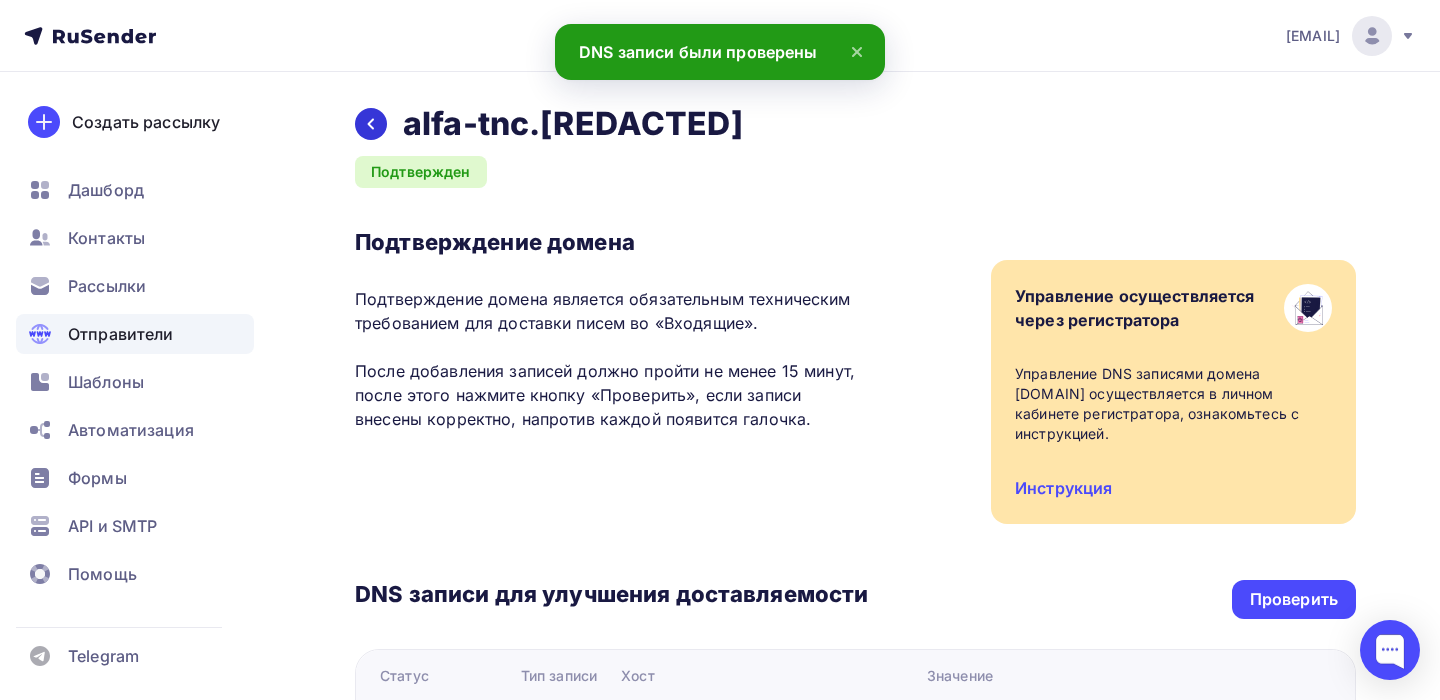 click at bounding box center (371, 124) 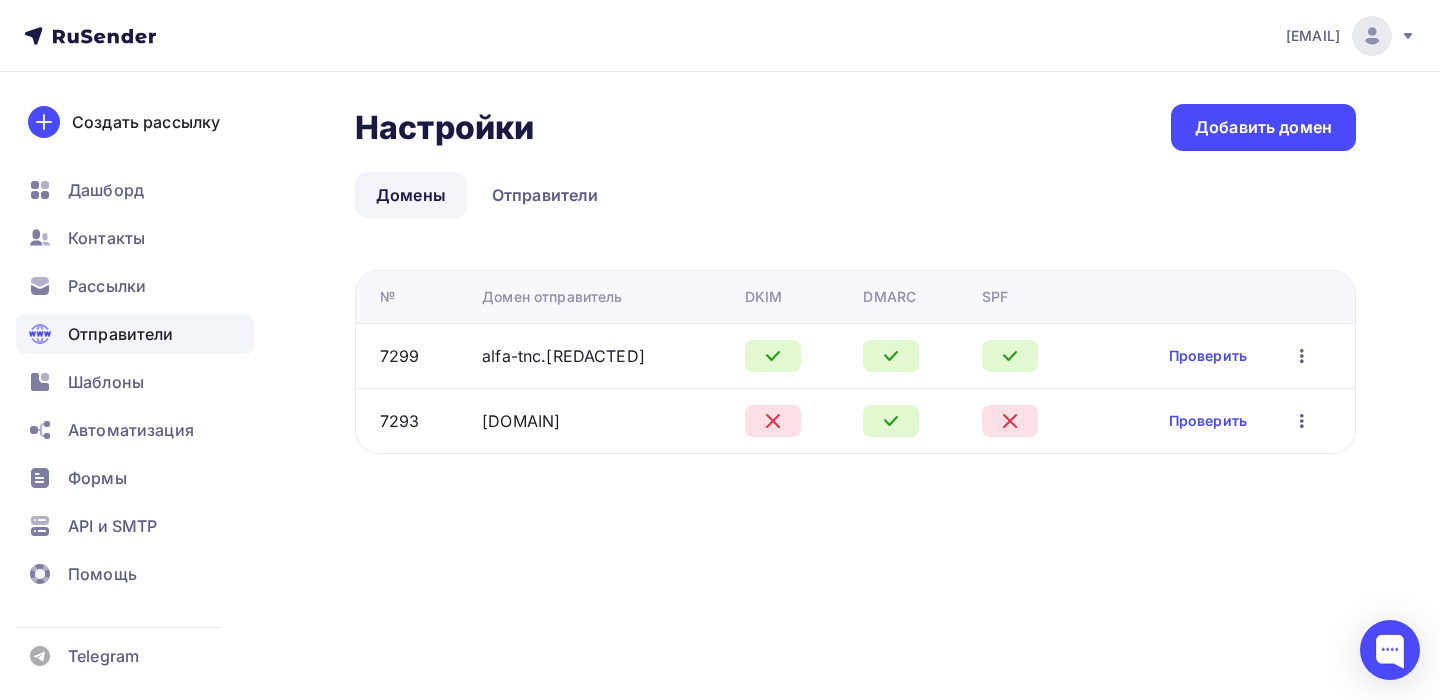 click at bounding box center (1302, 421) 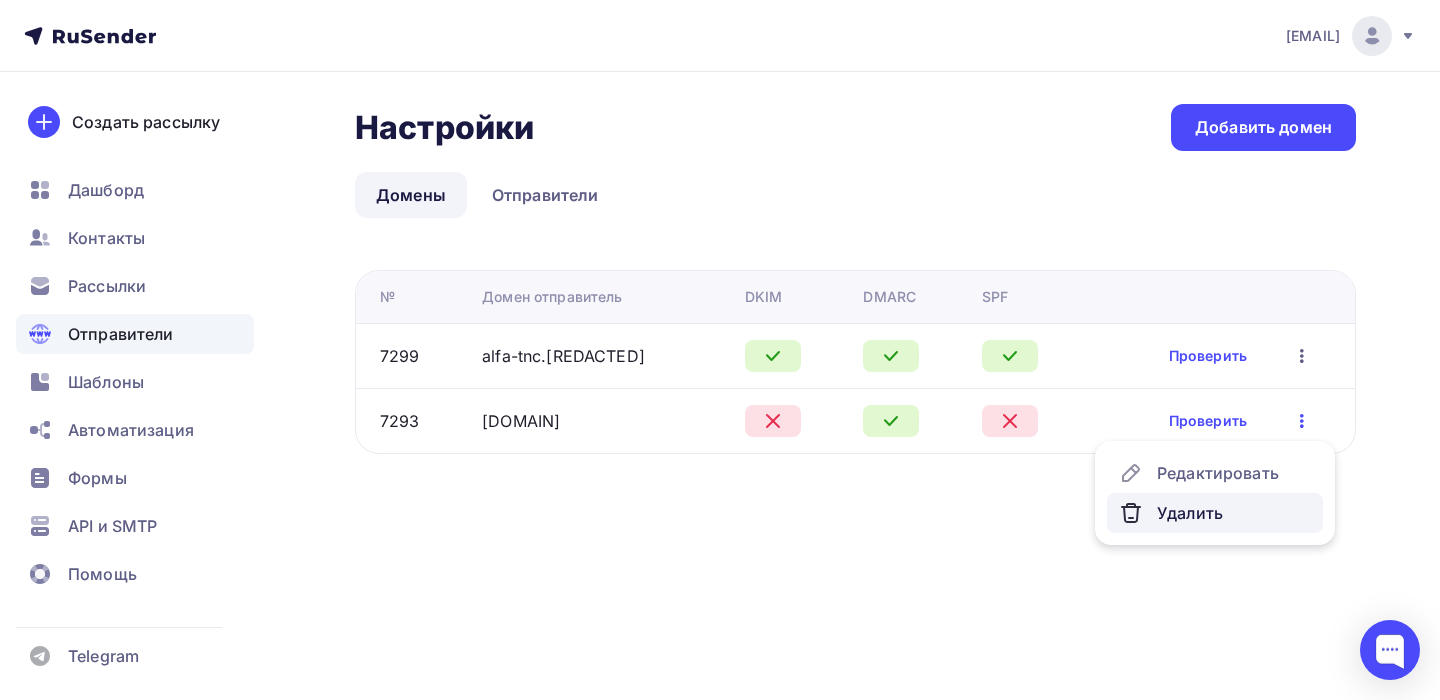 click on "Удалить" at bounding box center [1215, 473] 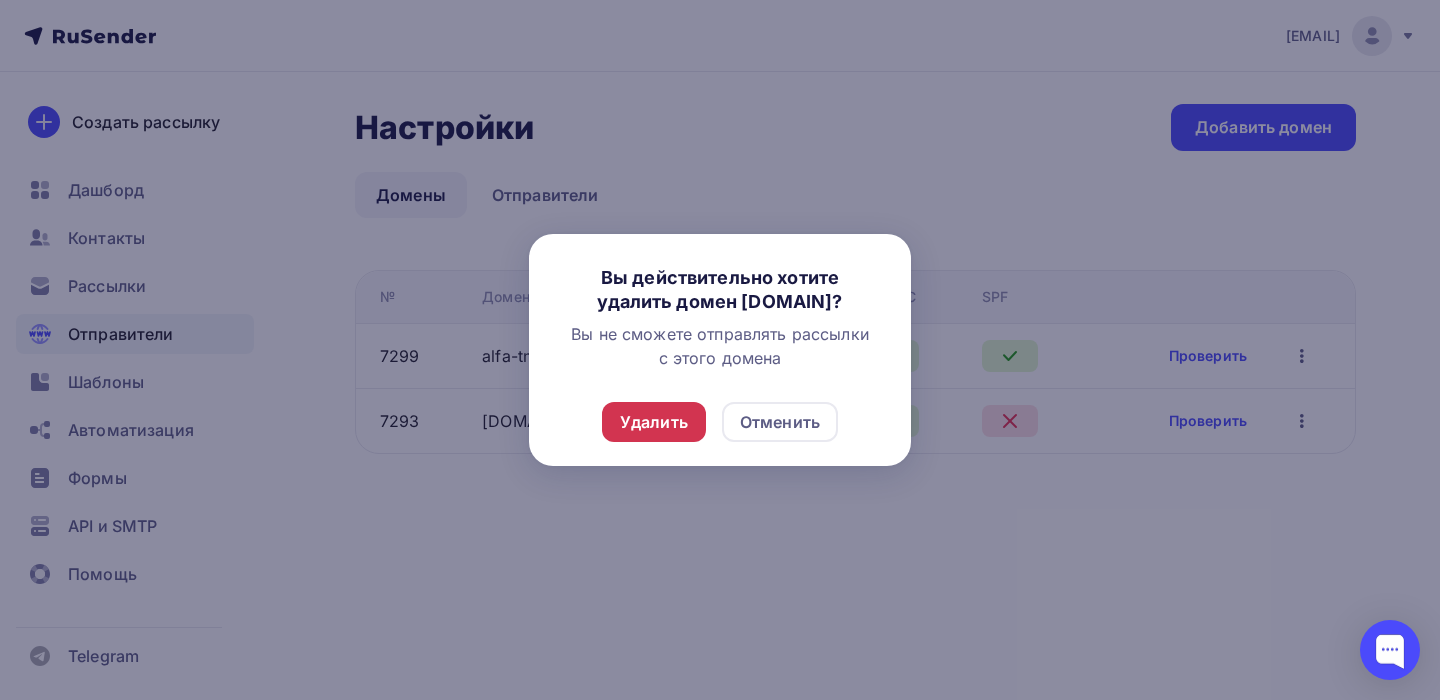 click on "Удалить" at bounding box center [654, 422] 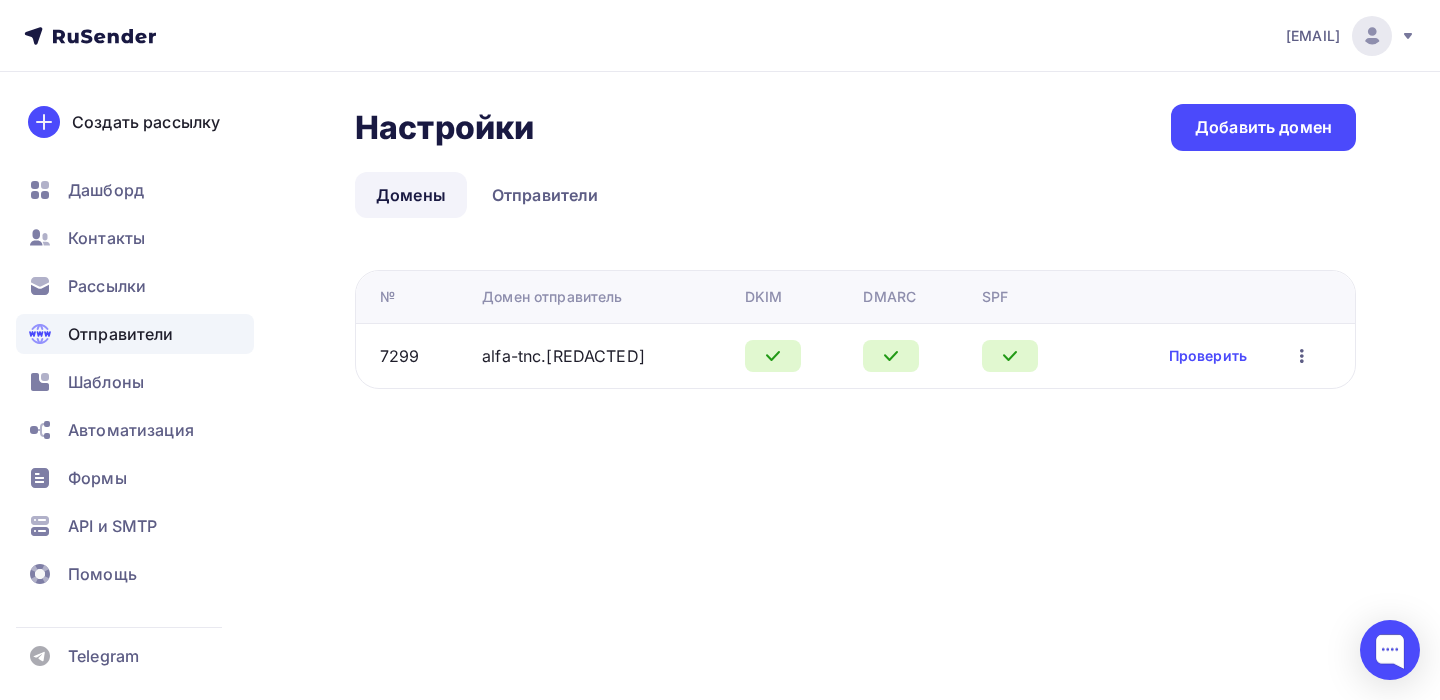 click on "Настройки   Настройки
Добавить домен
Домены   Отправители
Домены
Отправители
№
Домен отправитель
DKIM
DMARC
SPF
[NUMBER]
[DOMAIN]
Проверить
Редактировать
Удалить
№
Домен отправитель
DKIM
DMARC
SPF" at bounding box center [855, 246] 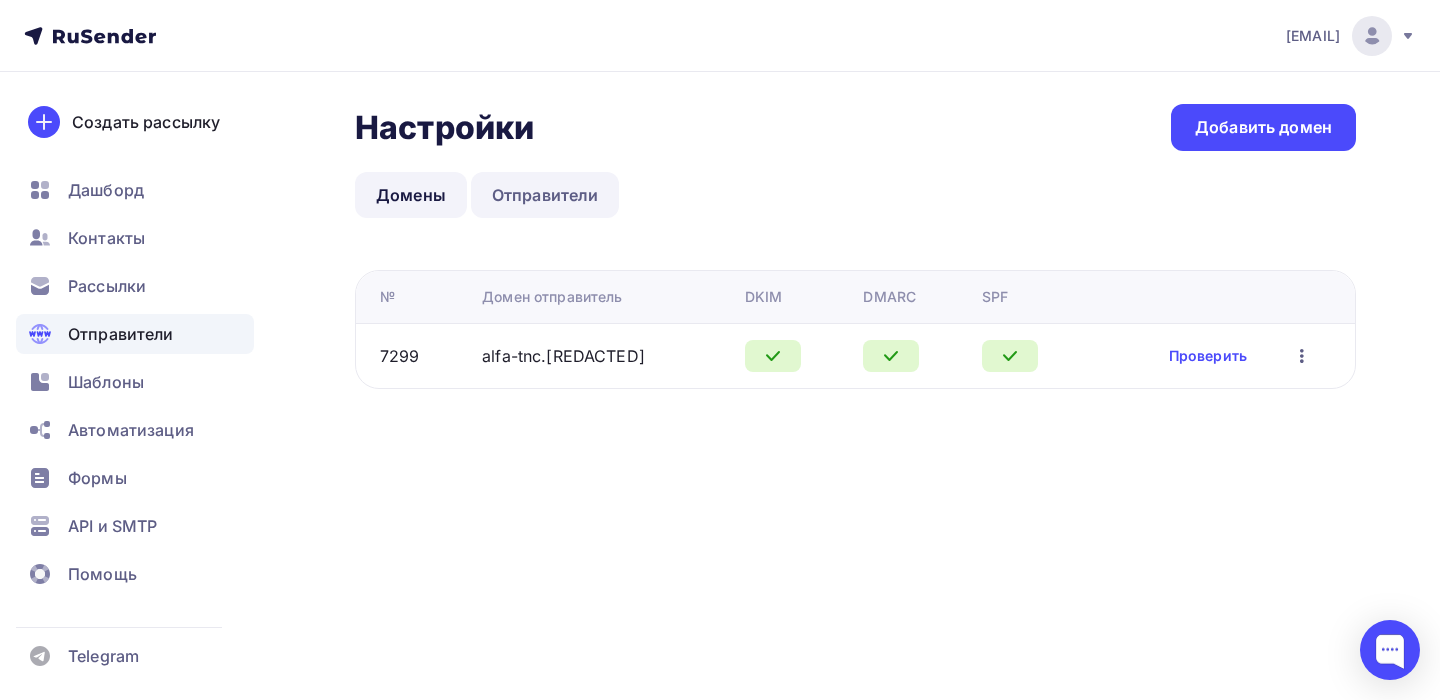 click on "Отправители" at bounding box center (545, 195) 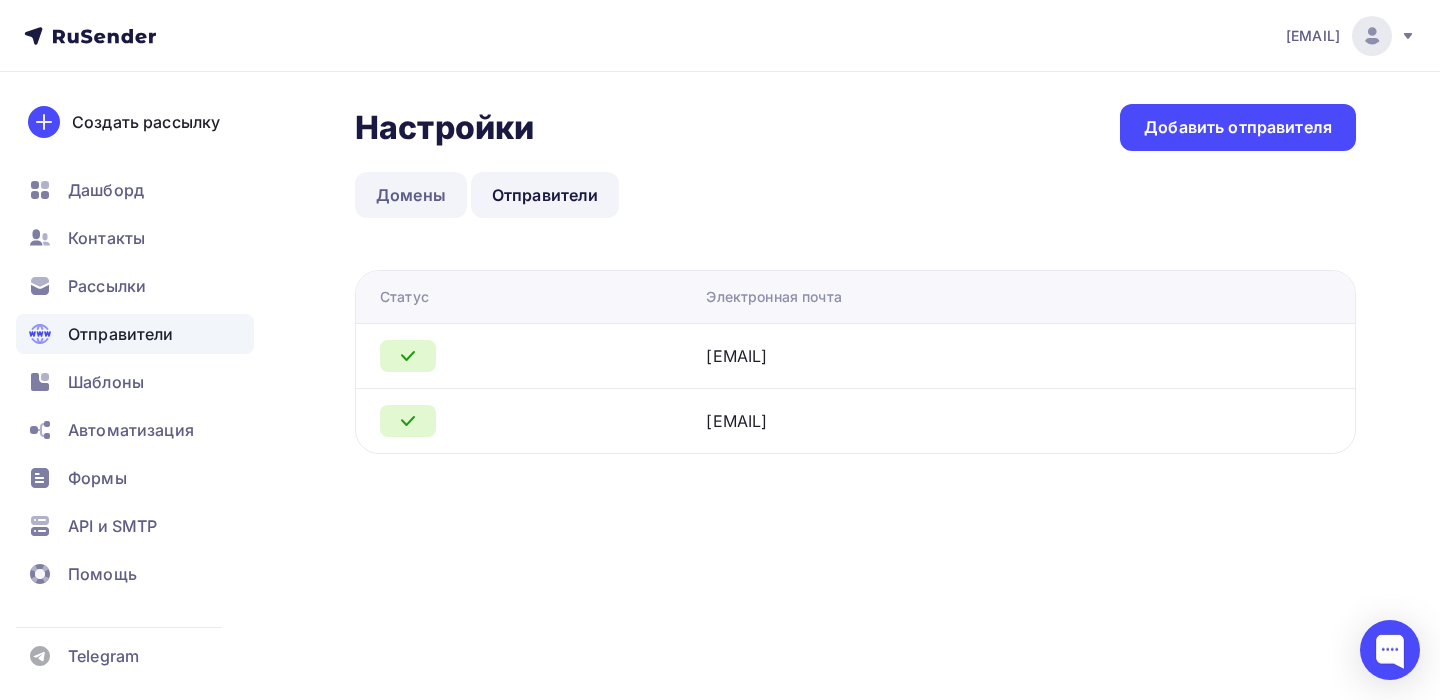 click on "Домены" at bounding box center [411, 195] 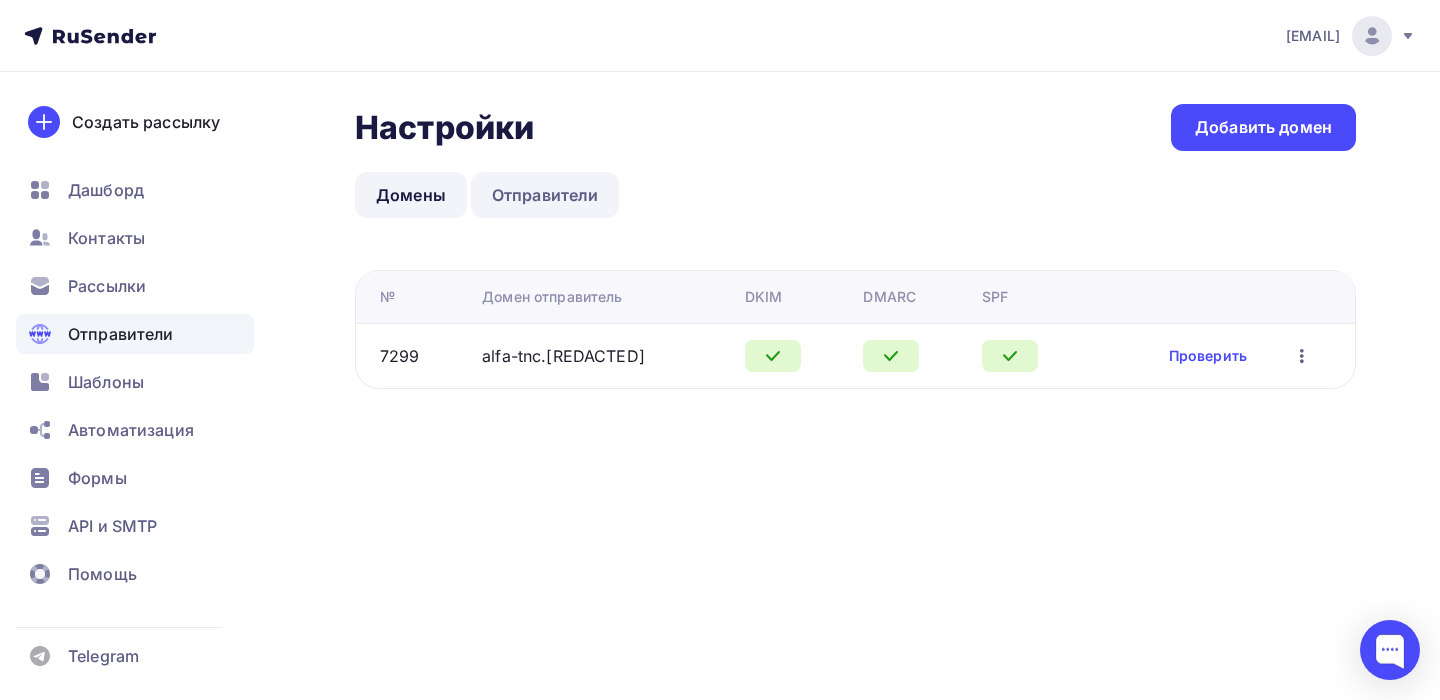 click on "Отправители" at bounding box center [545, 195] 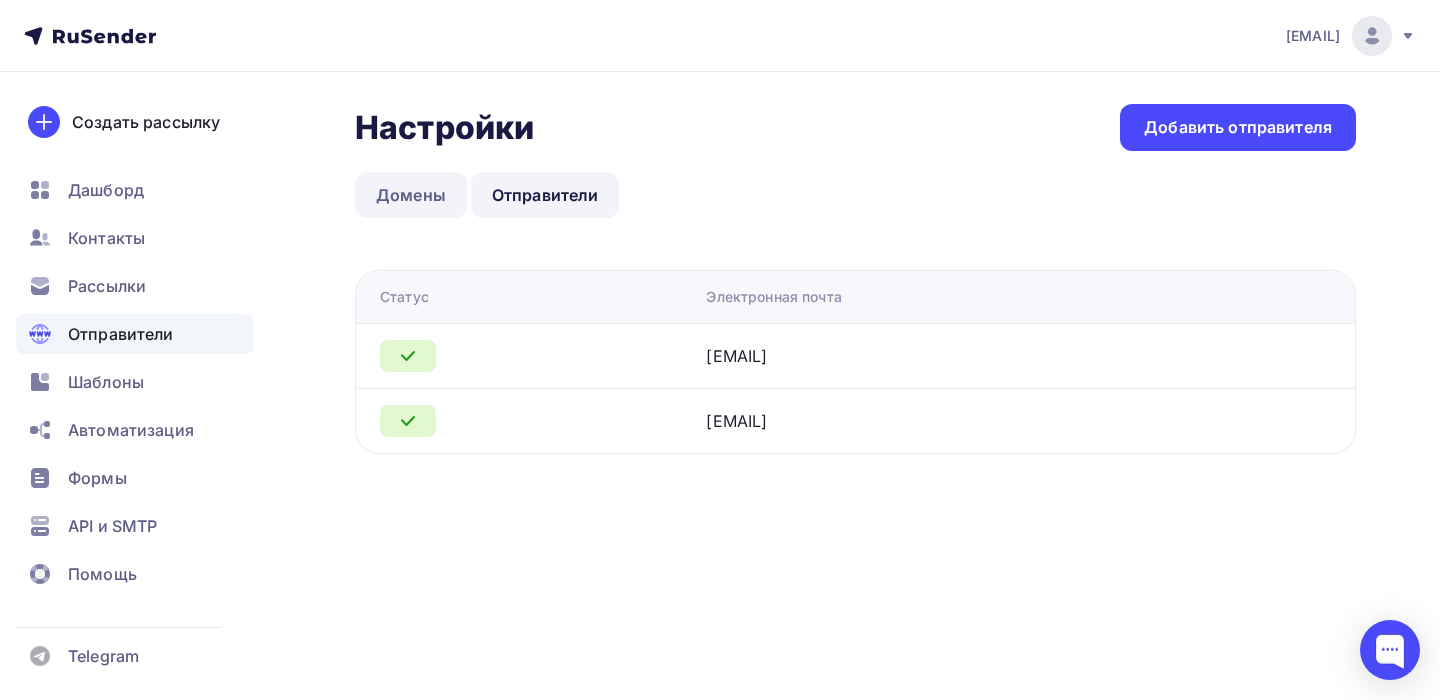 click on "Домены" at bounding box center (411, 195) 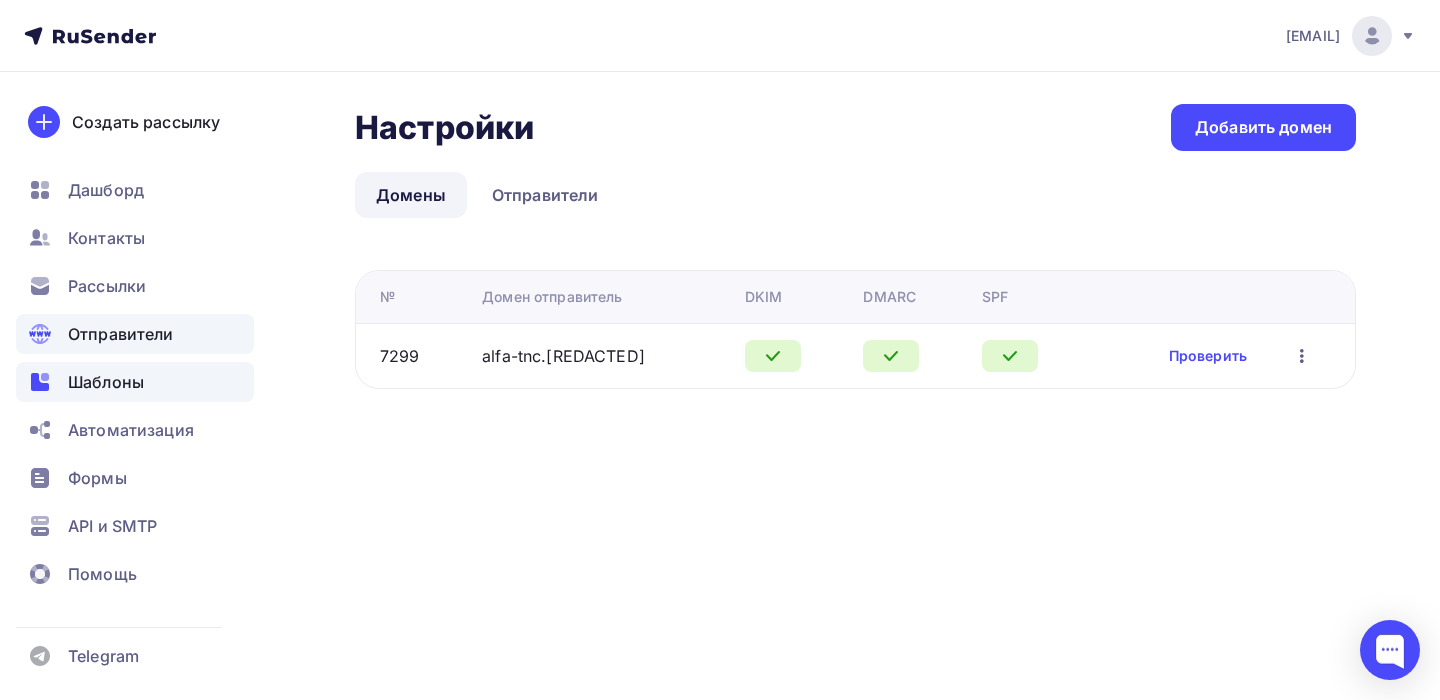 click on "Шаблоны" at bounding box center (106, 382) 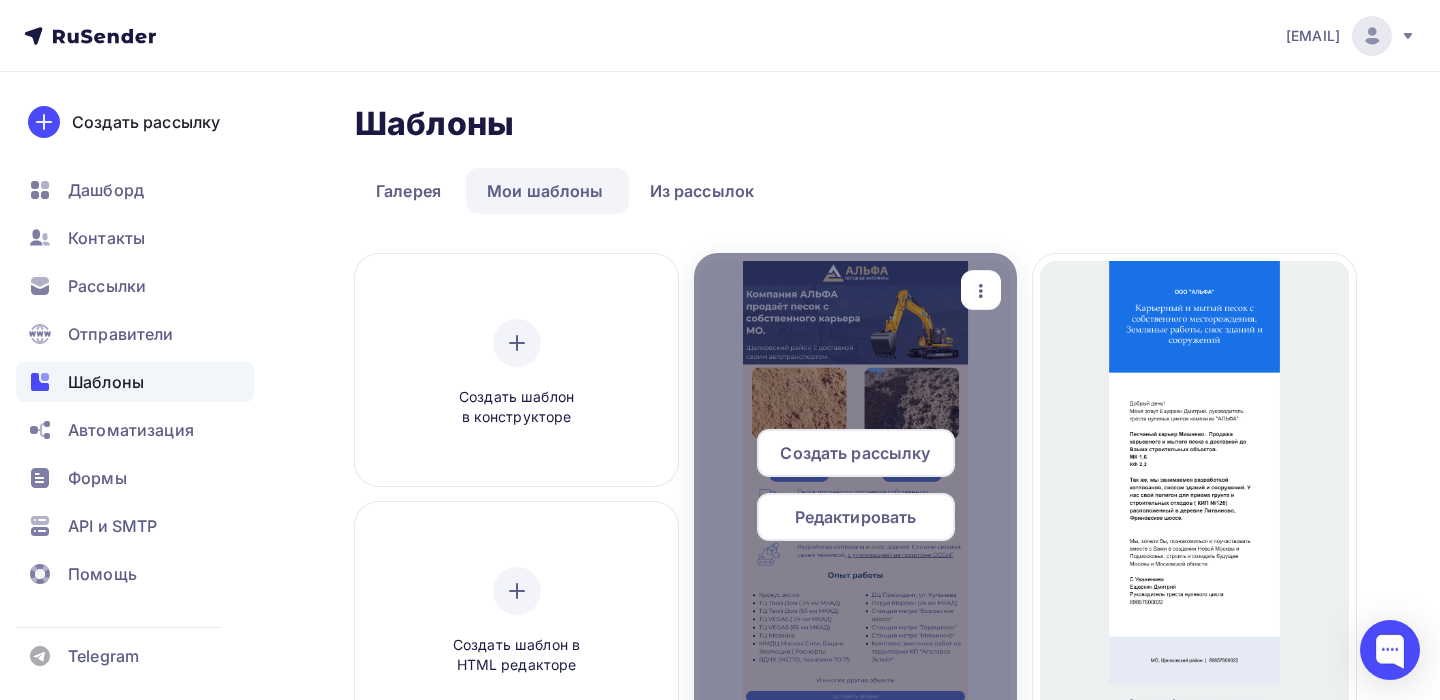 click on "Редактировать" at bounding box center [855, 453] 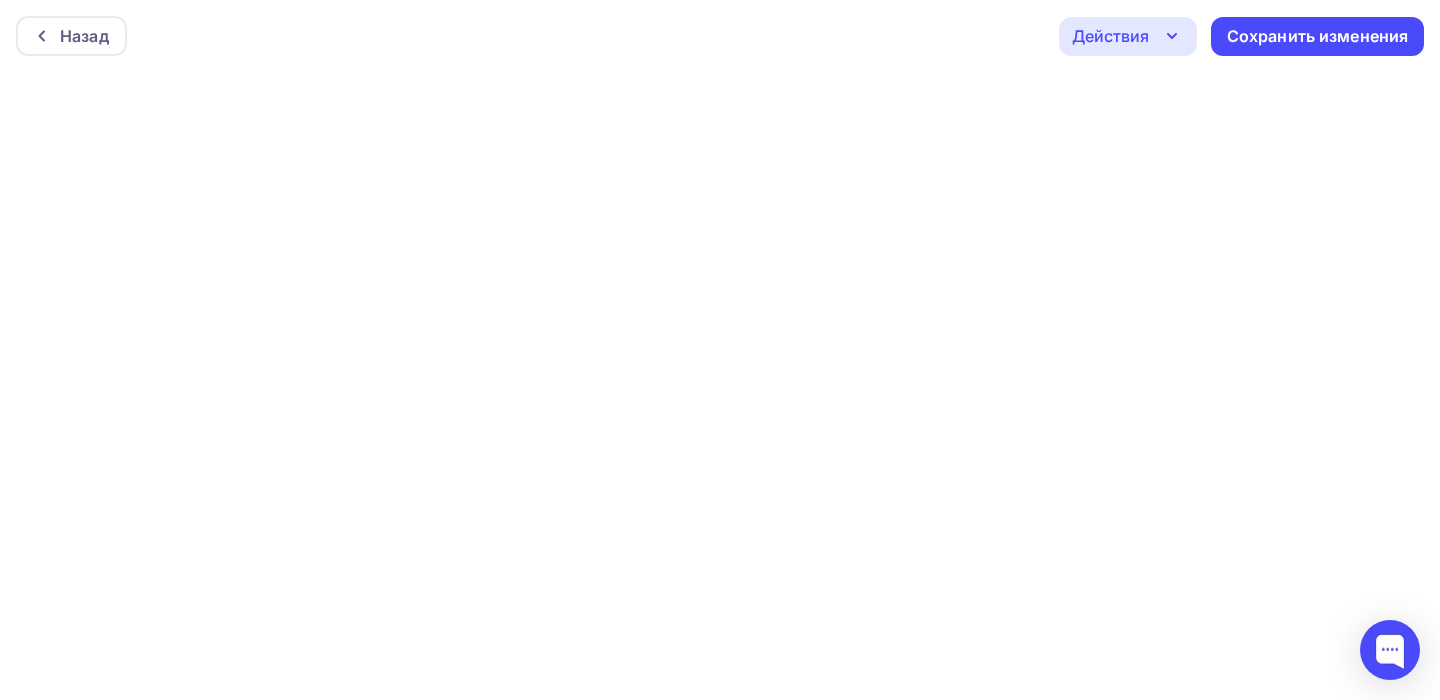 click on "Действия" at bounding box center [1128, 36] 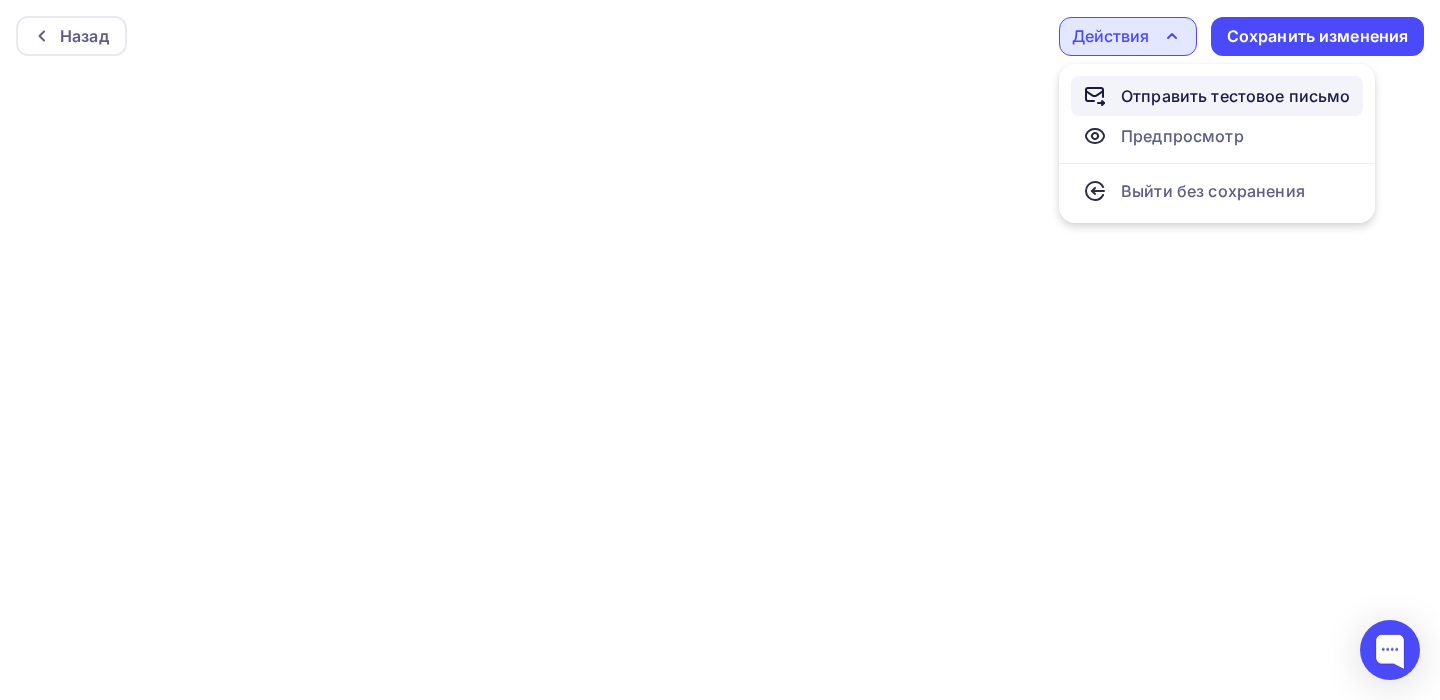 click on "Отправить тестовое письмо" at bounding box center [1236, 96] 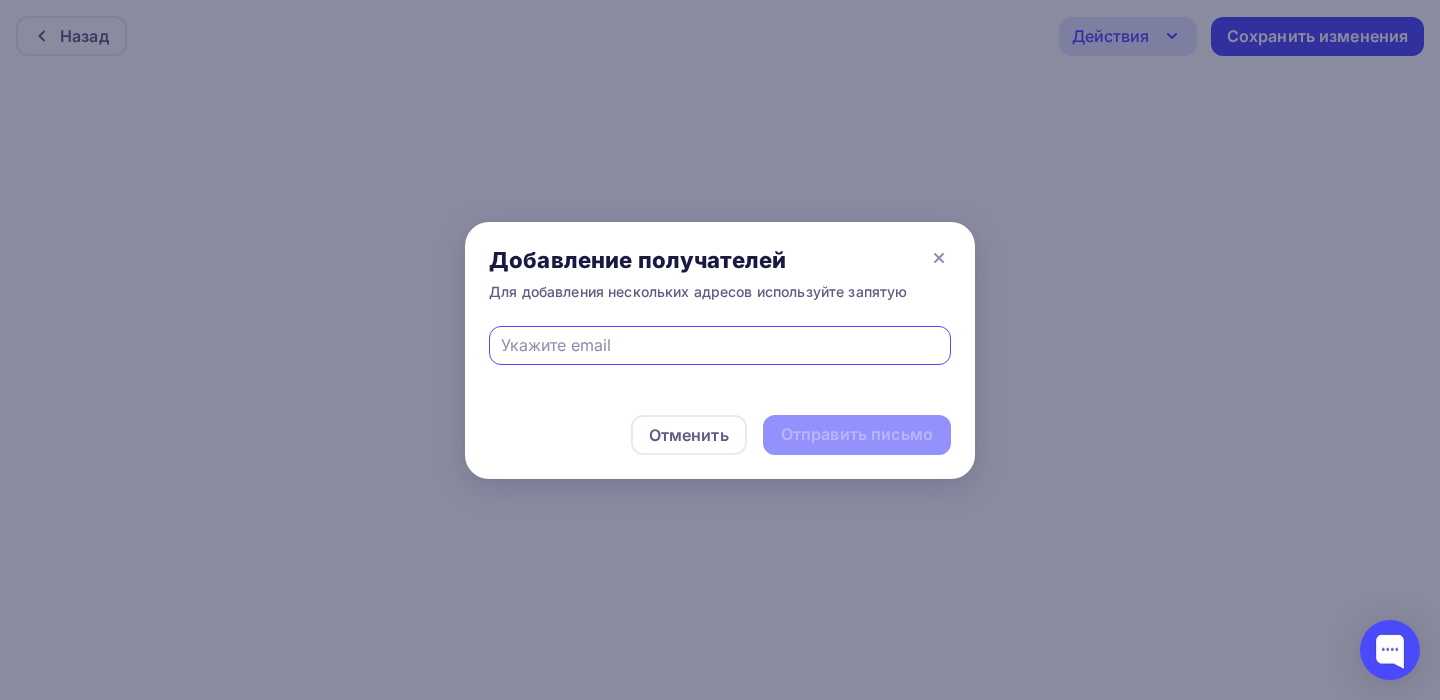 paste on "[EMAIL]" 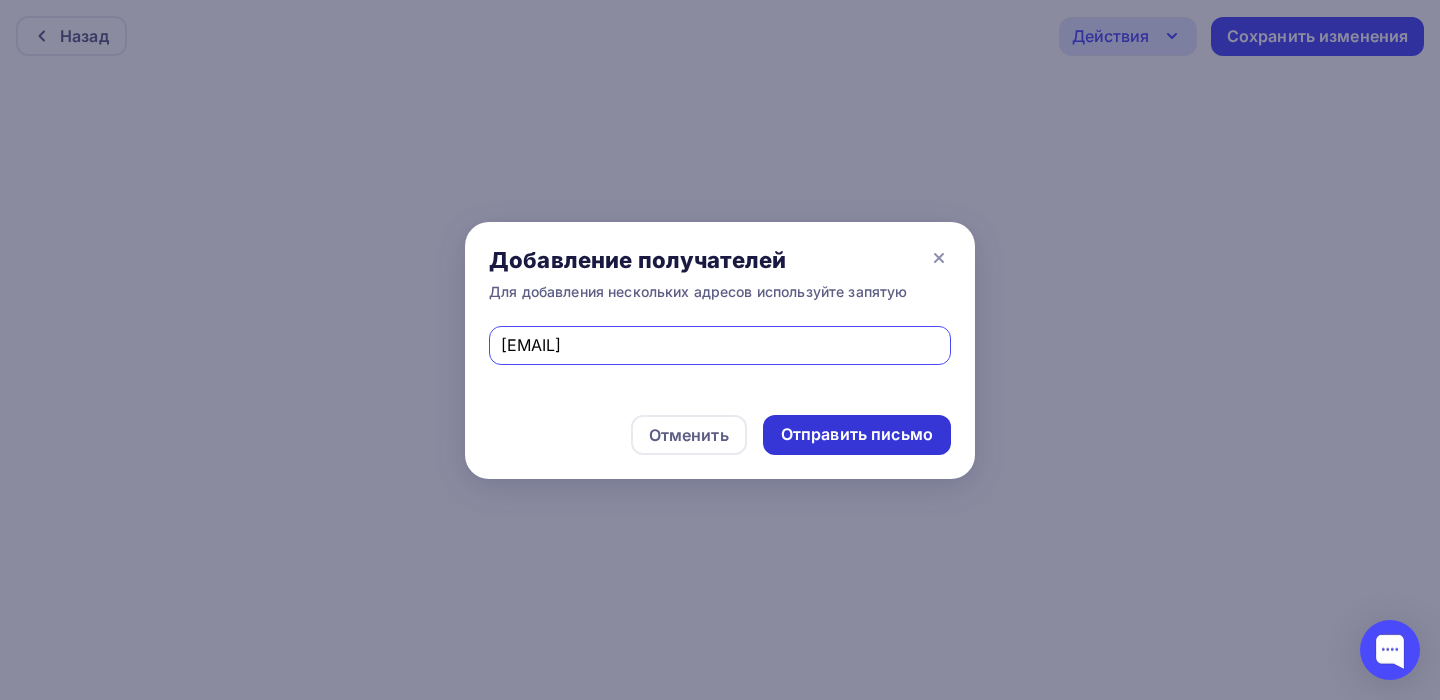 type on "[EMAIL]" 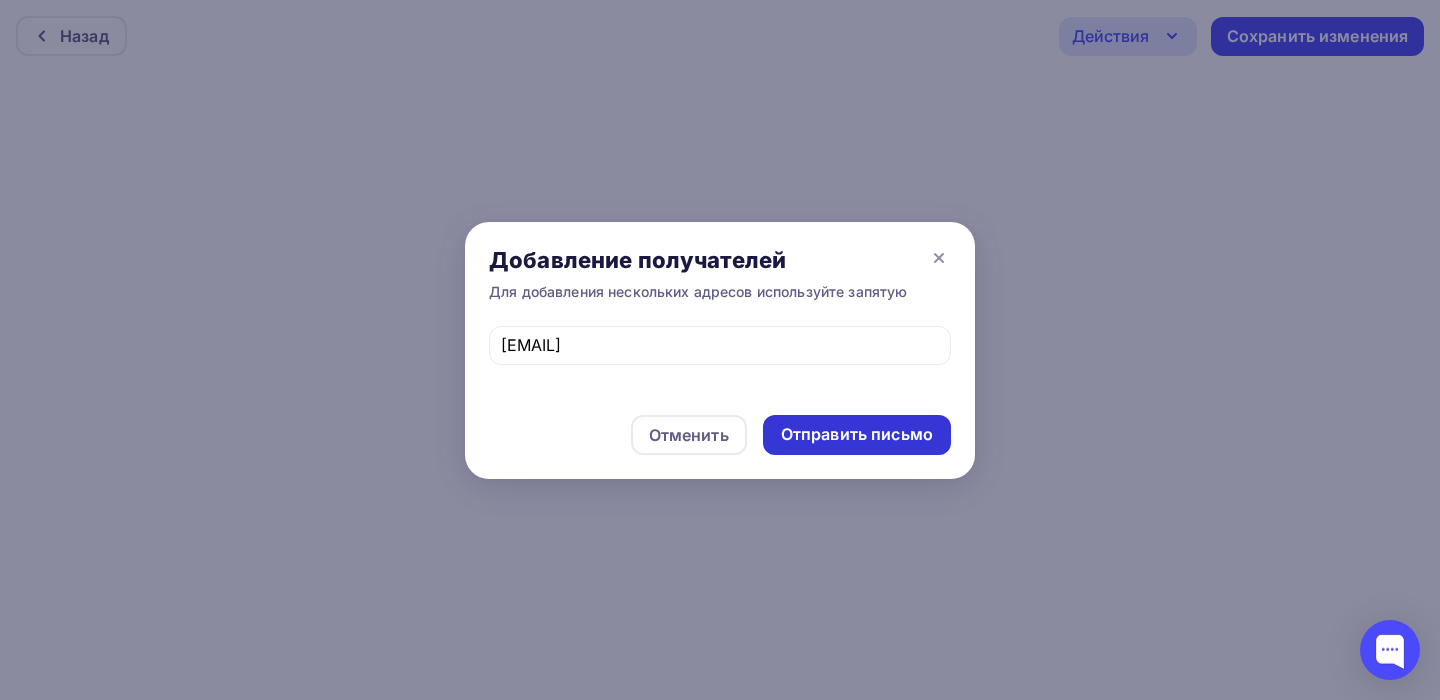 click on "Отправить письмо" at bounding box center (857, 434) 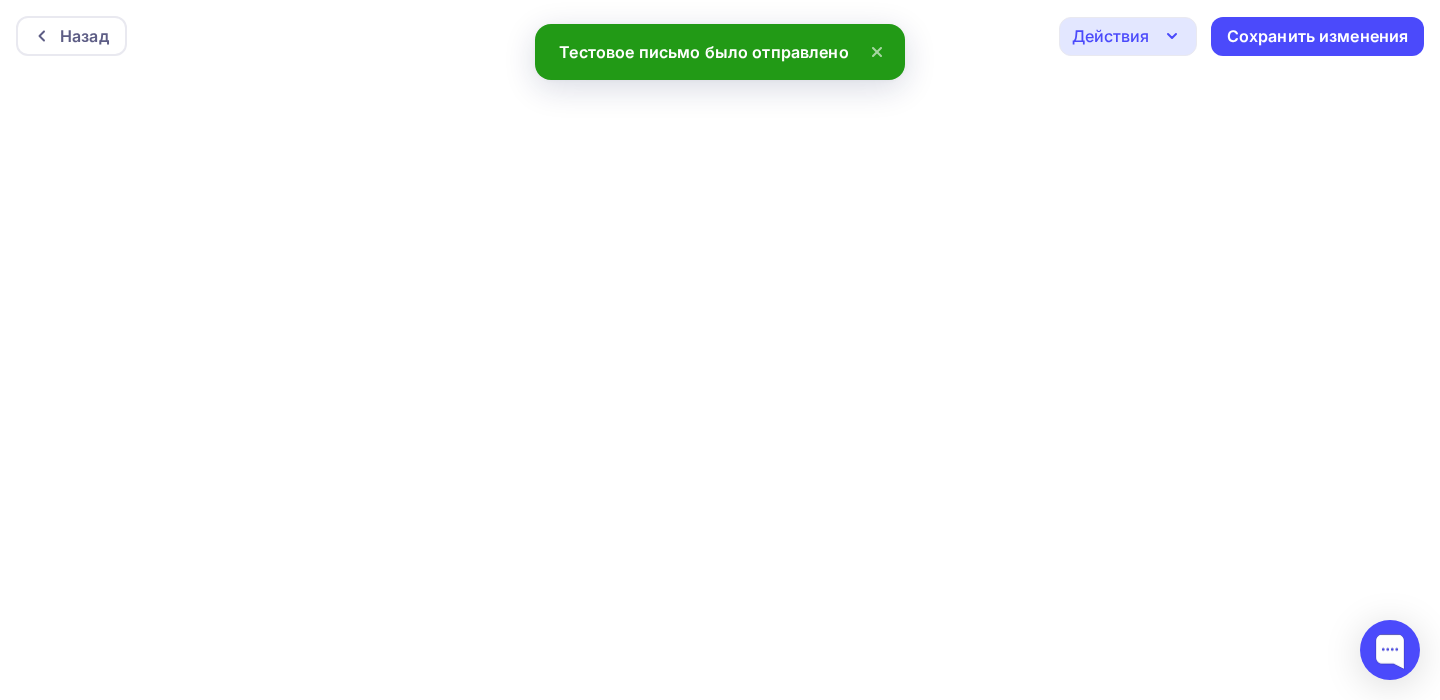 click on "Действия" at bounding box center [1110, 36] 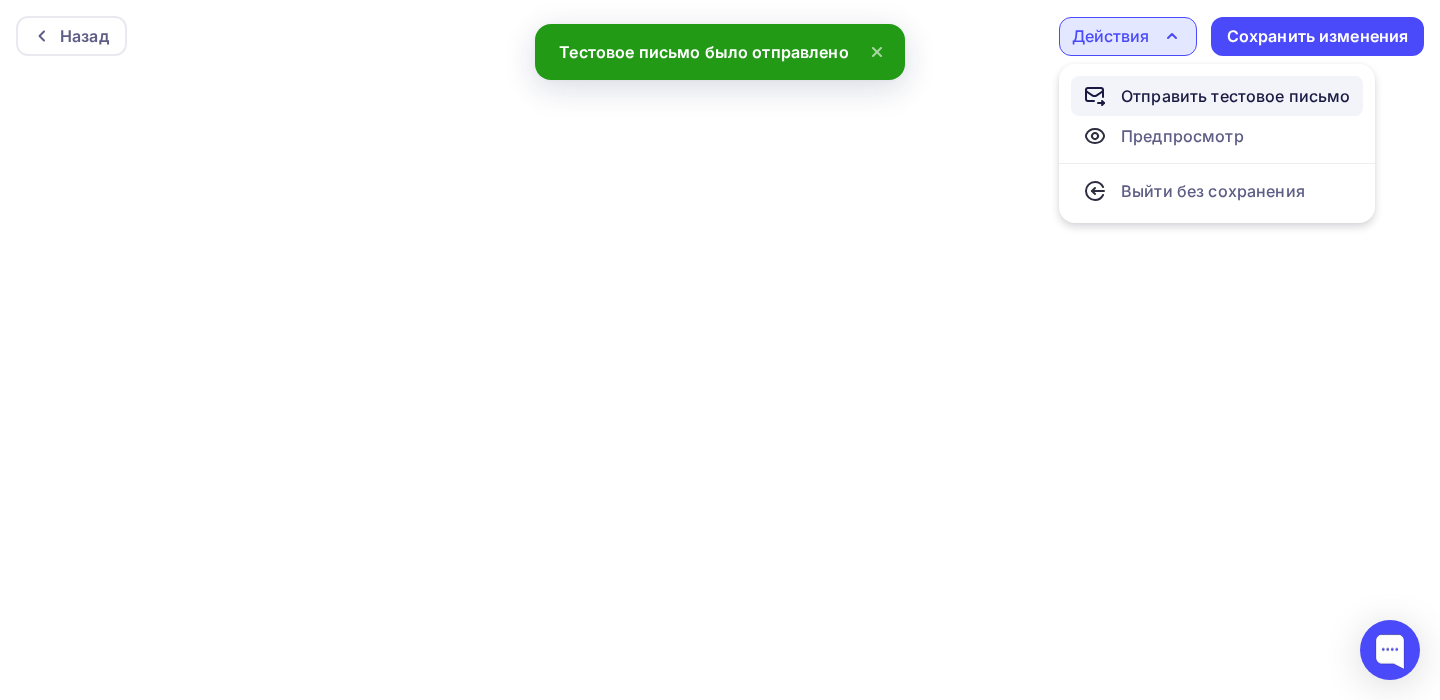 click on "Отправить тестовое письмо" at bounding box center [1236, 96] 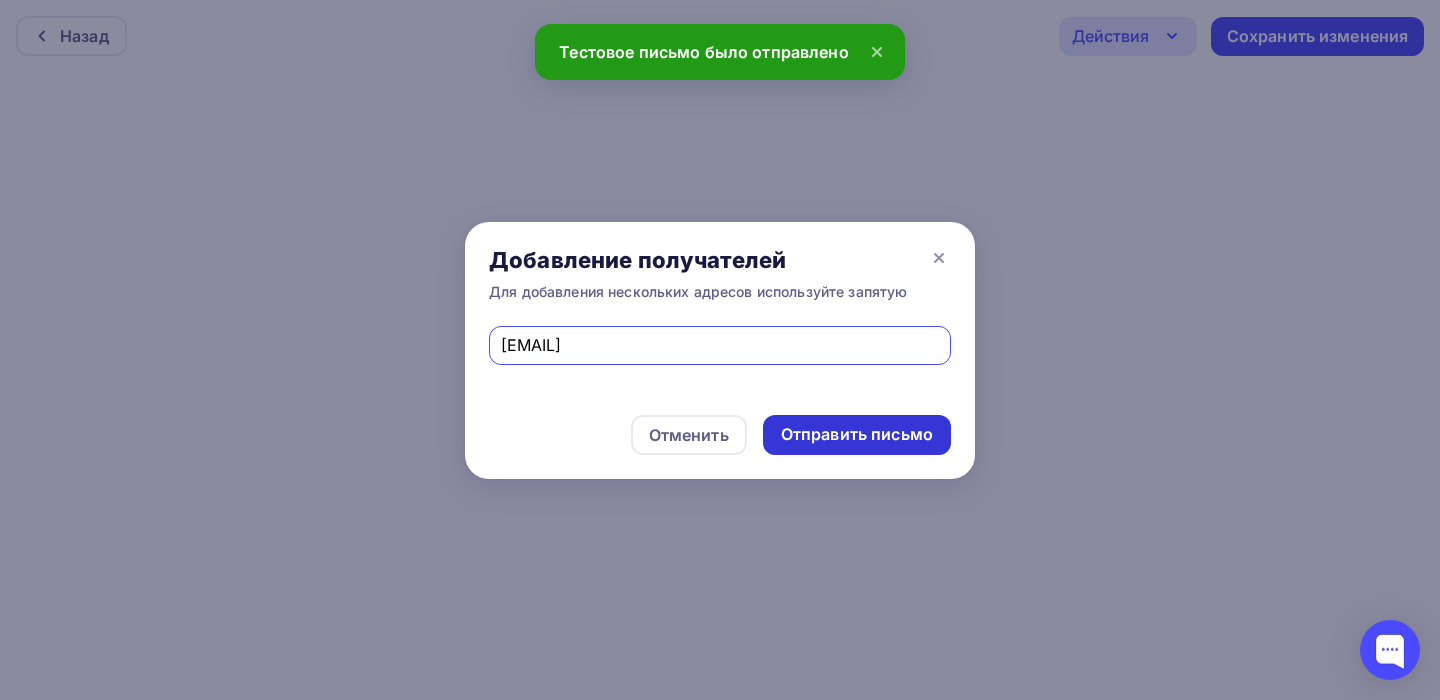 type on "[EMAIL]" 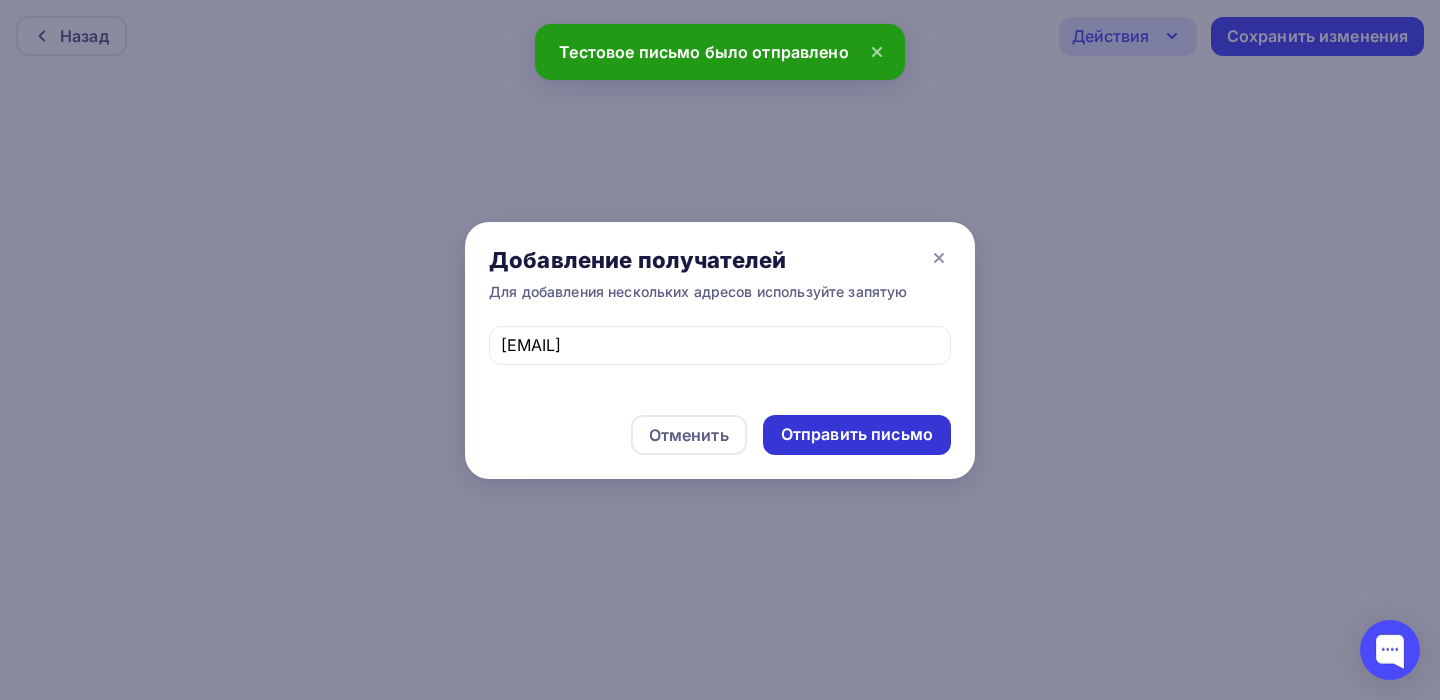 click on "Отправить письмо" at bounding box center (857, 434) 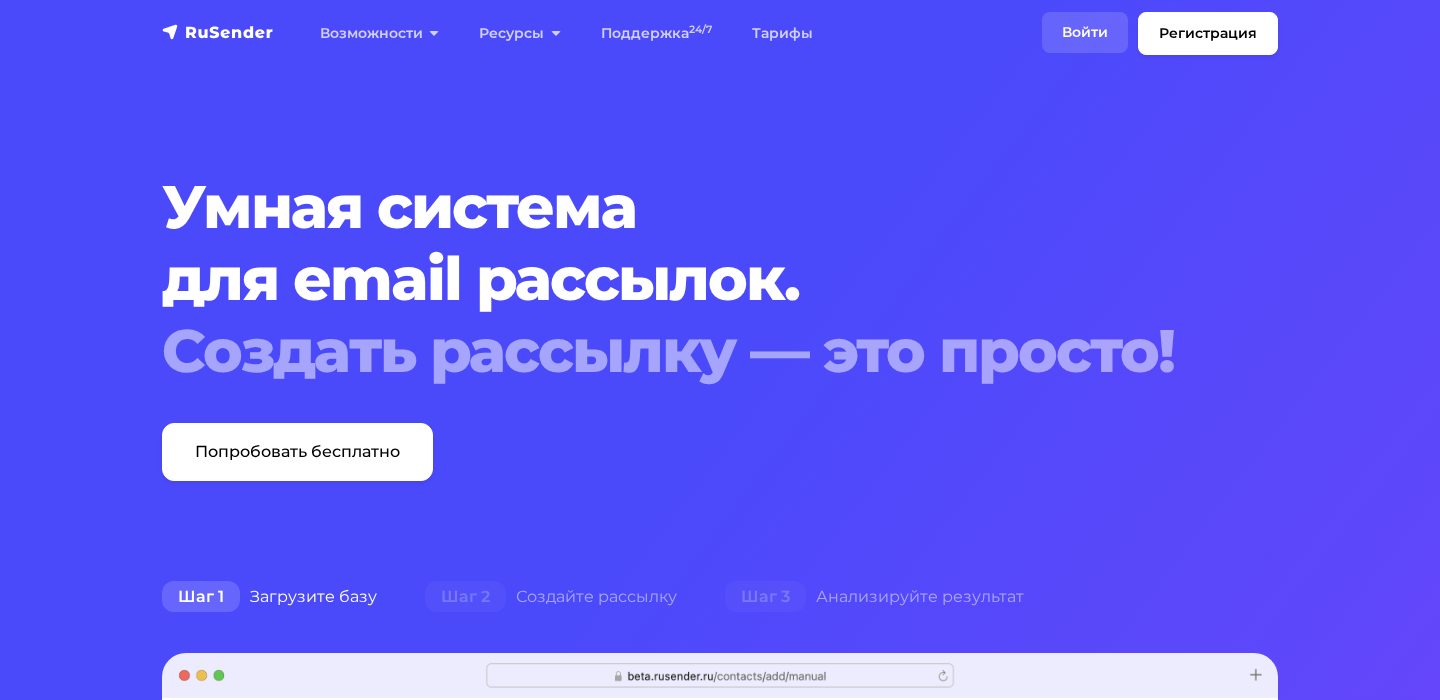scroll, scrollTop: 0, scrollLeft: 0, axis: both 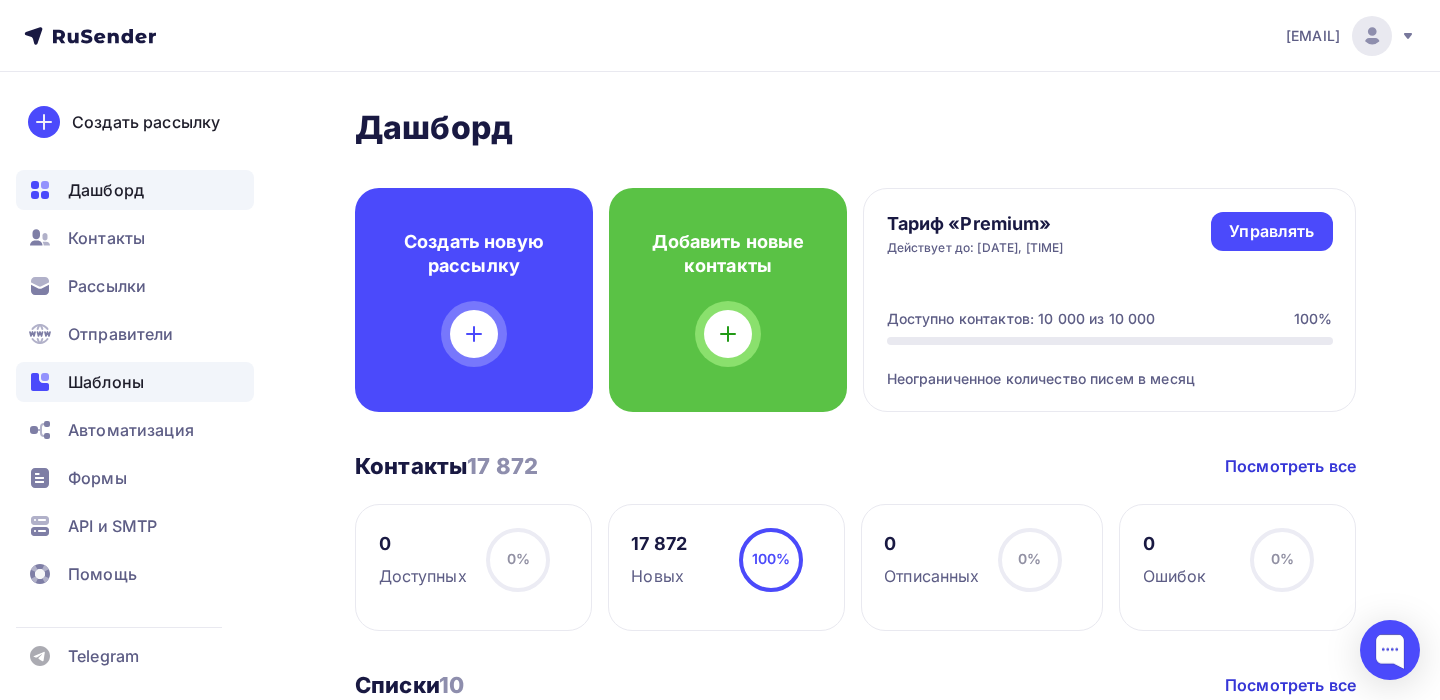click on "Шаблоны" at bounding box center [135, 382] 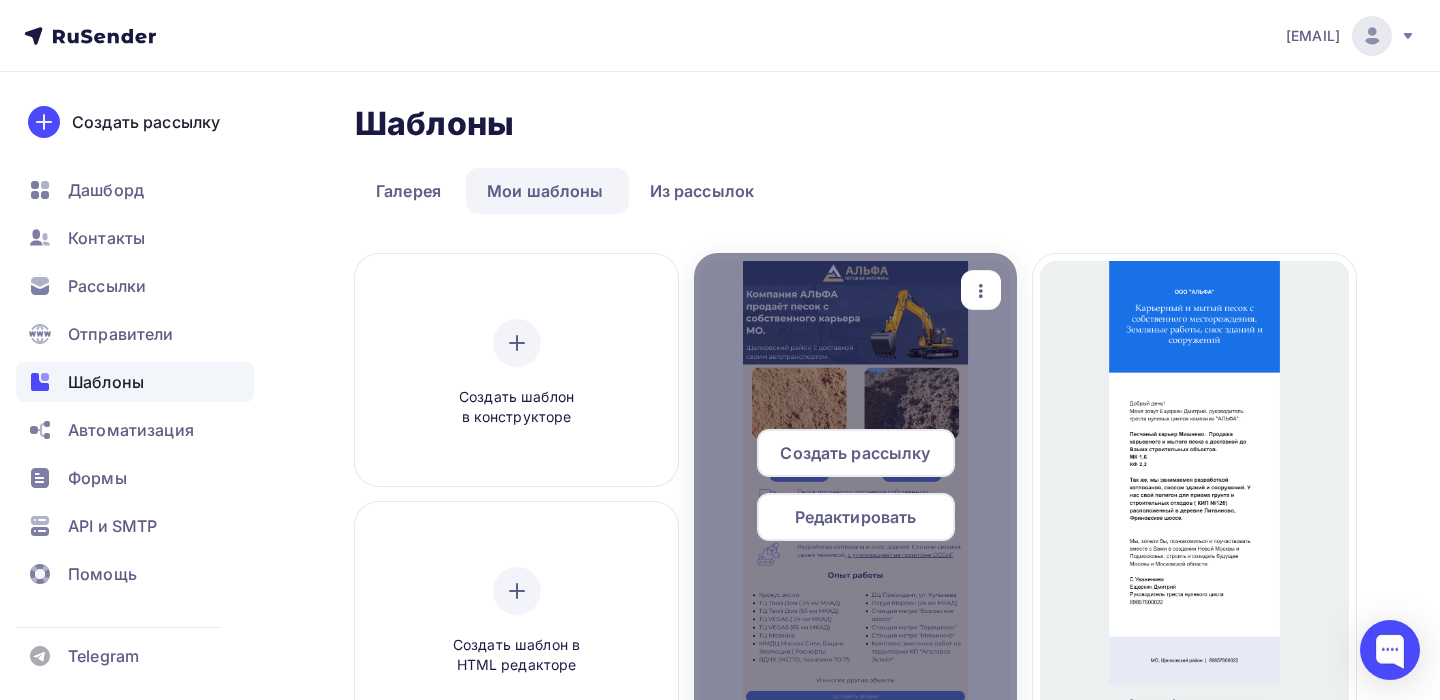 click on "Редактировать" at bounding box center (855, 453) 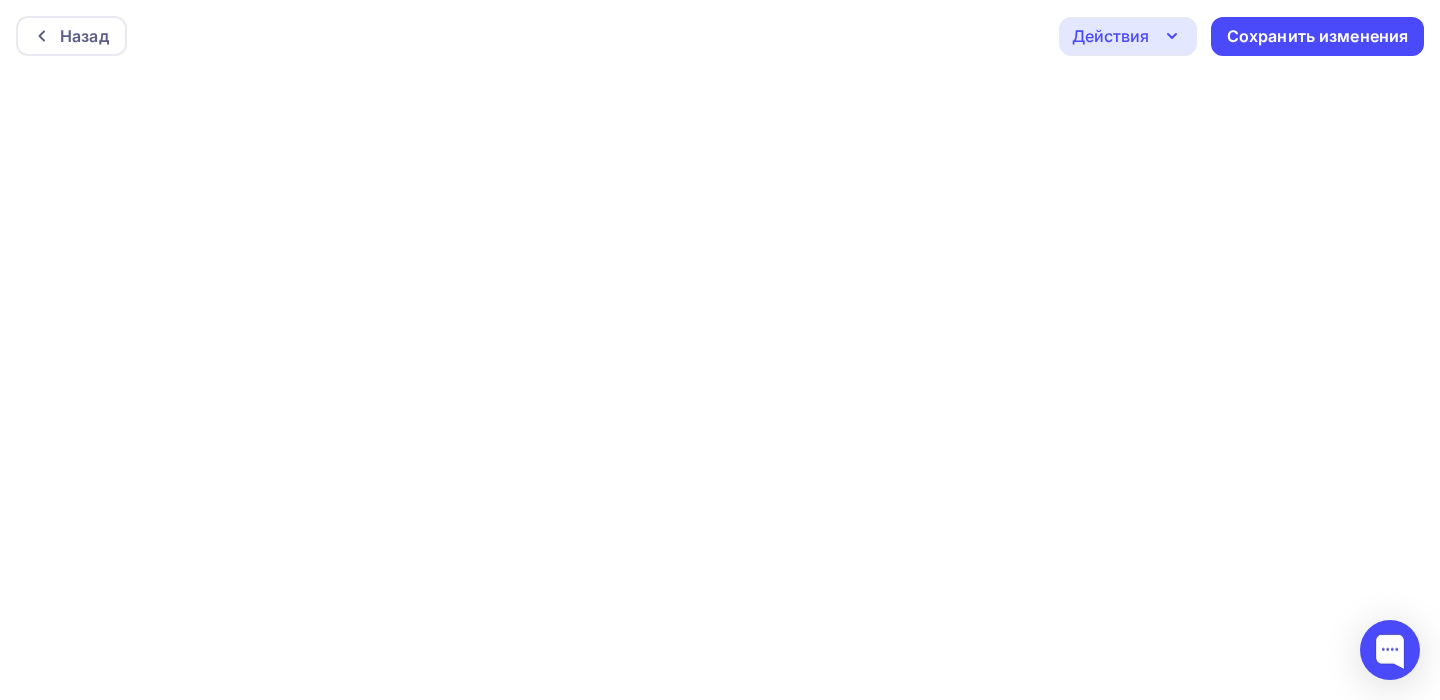 click at bounding box center [1172, 36] 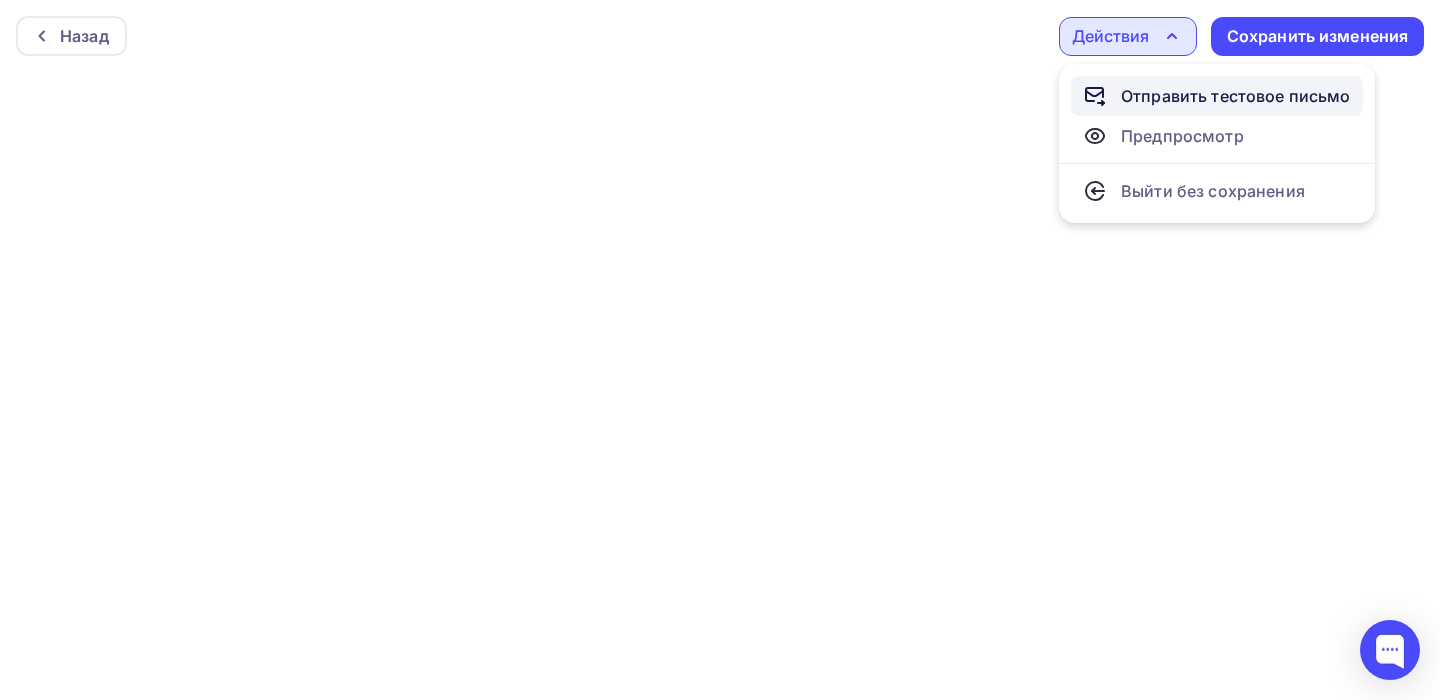 click on "Отправить тестовое письмо" at bounding box center (1236, 96) 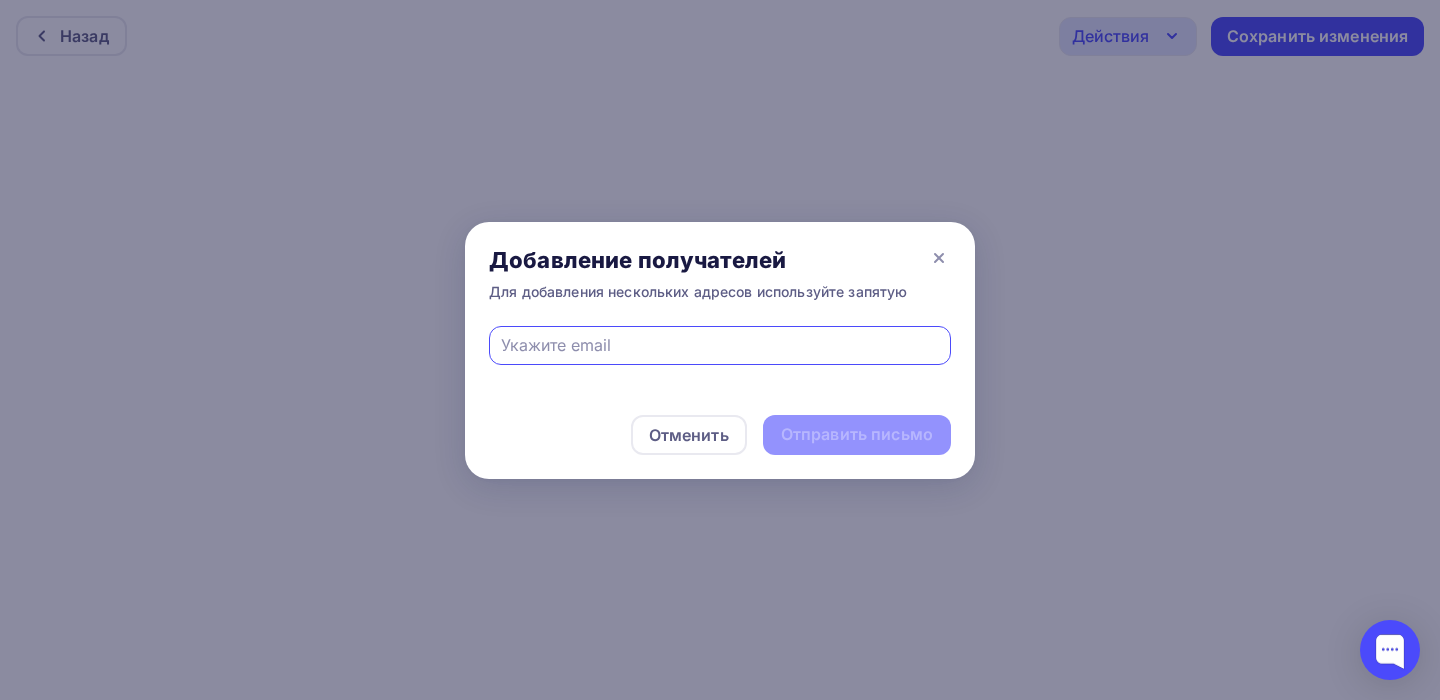 paste on "[EMAIL]" 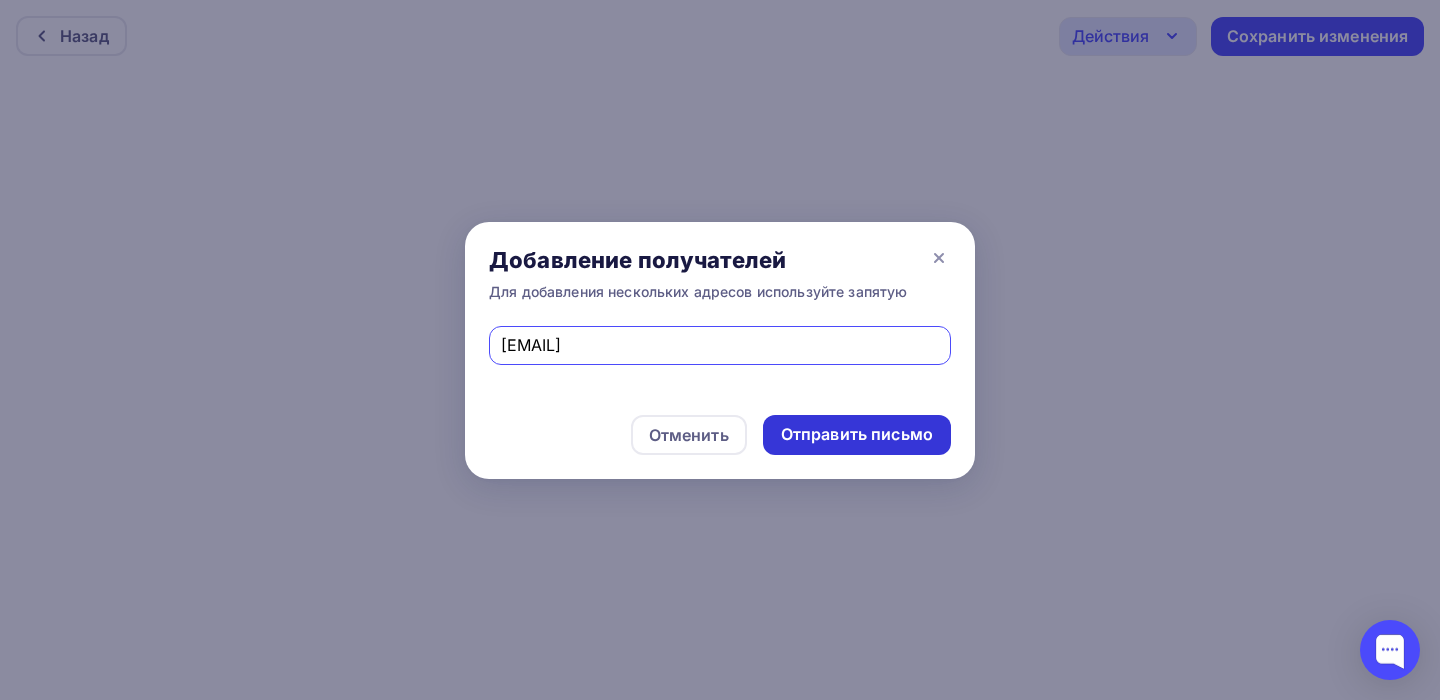 type on "[EMAIL]" 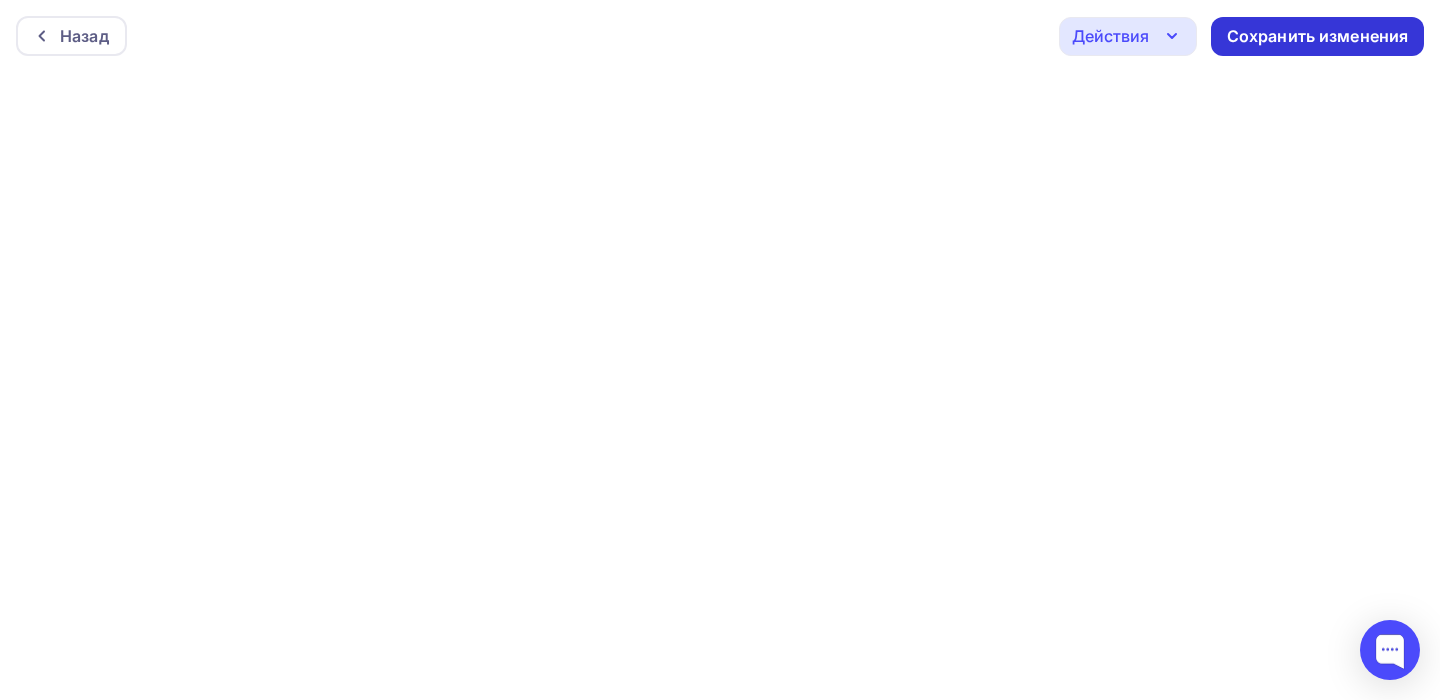 click on "Сохранить изменения" at bounding box center [1318, 36] 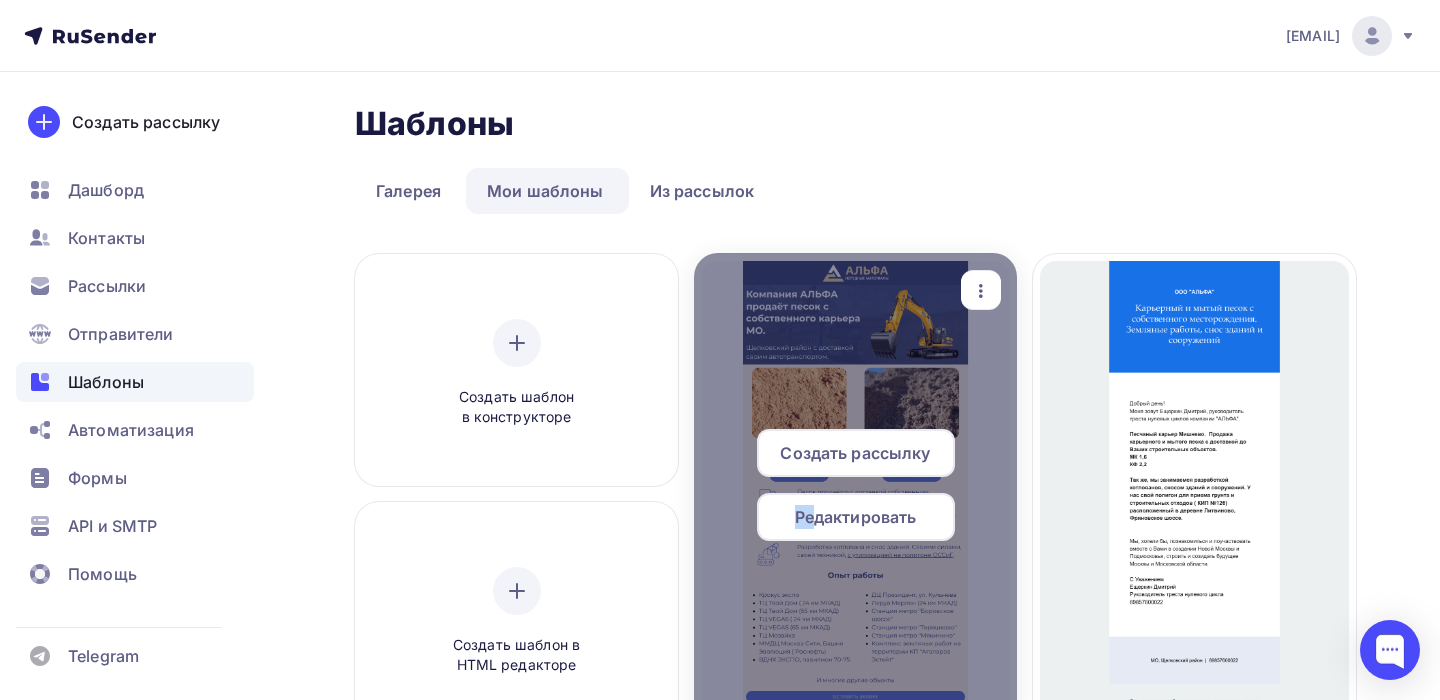 click on "Редактировать" at bounding box center [855, 453] 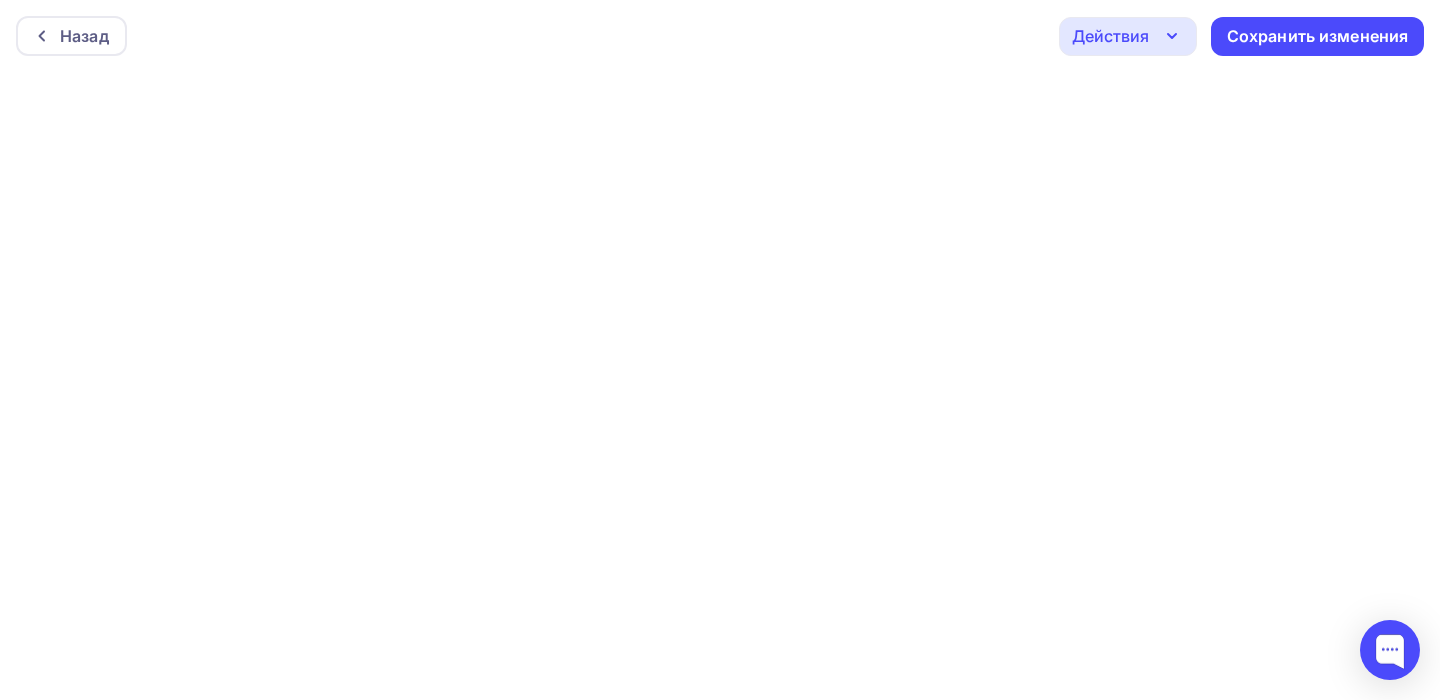 click at bounding box center [1172, 36] 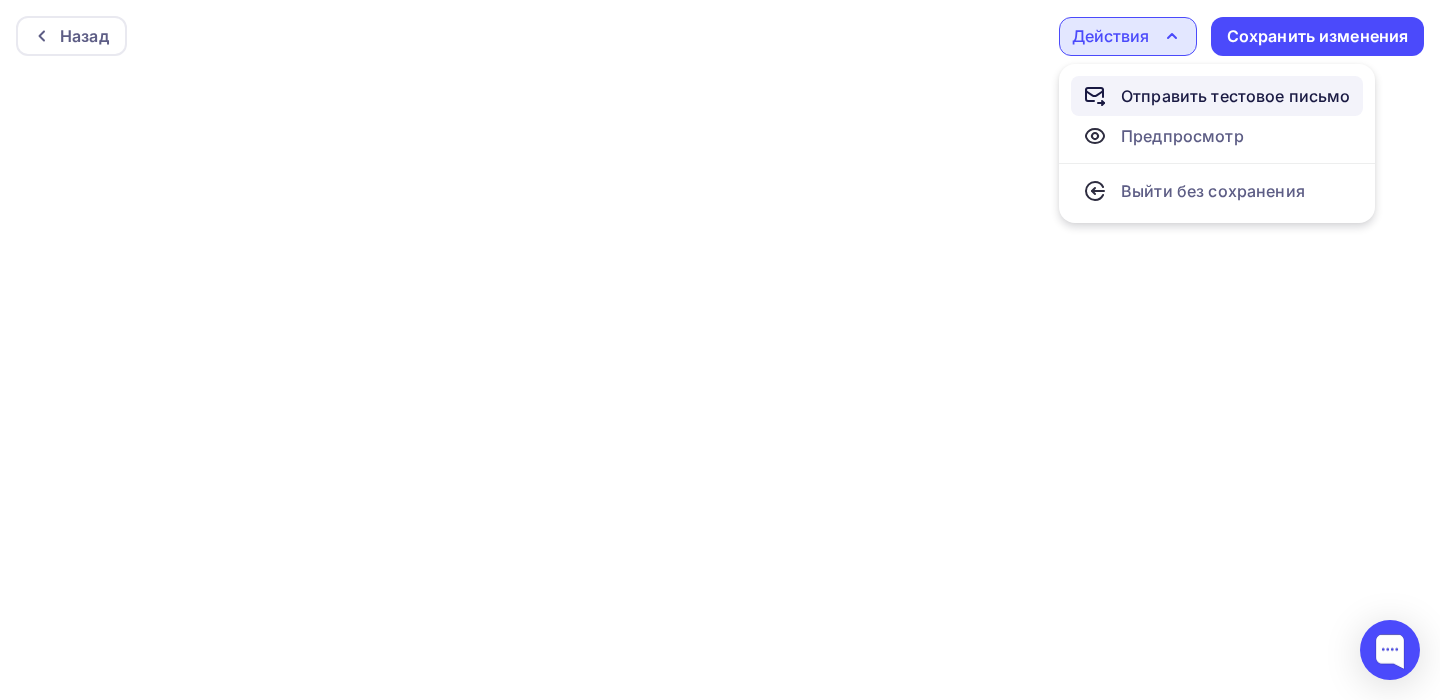 click on "Отправить тестовое письмо" at bounding box center [1236, 96] 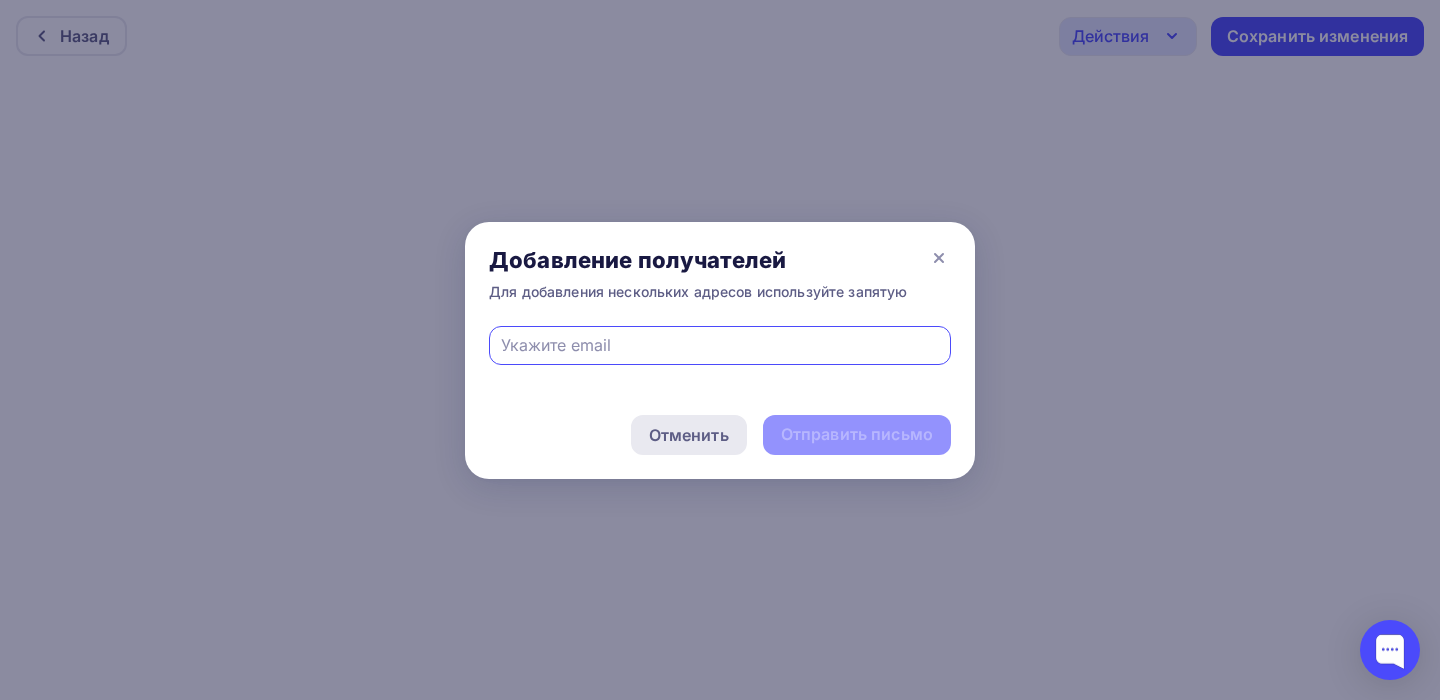 paste on "[EMAIL]" 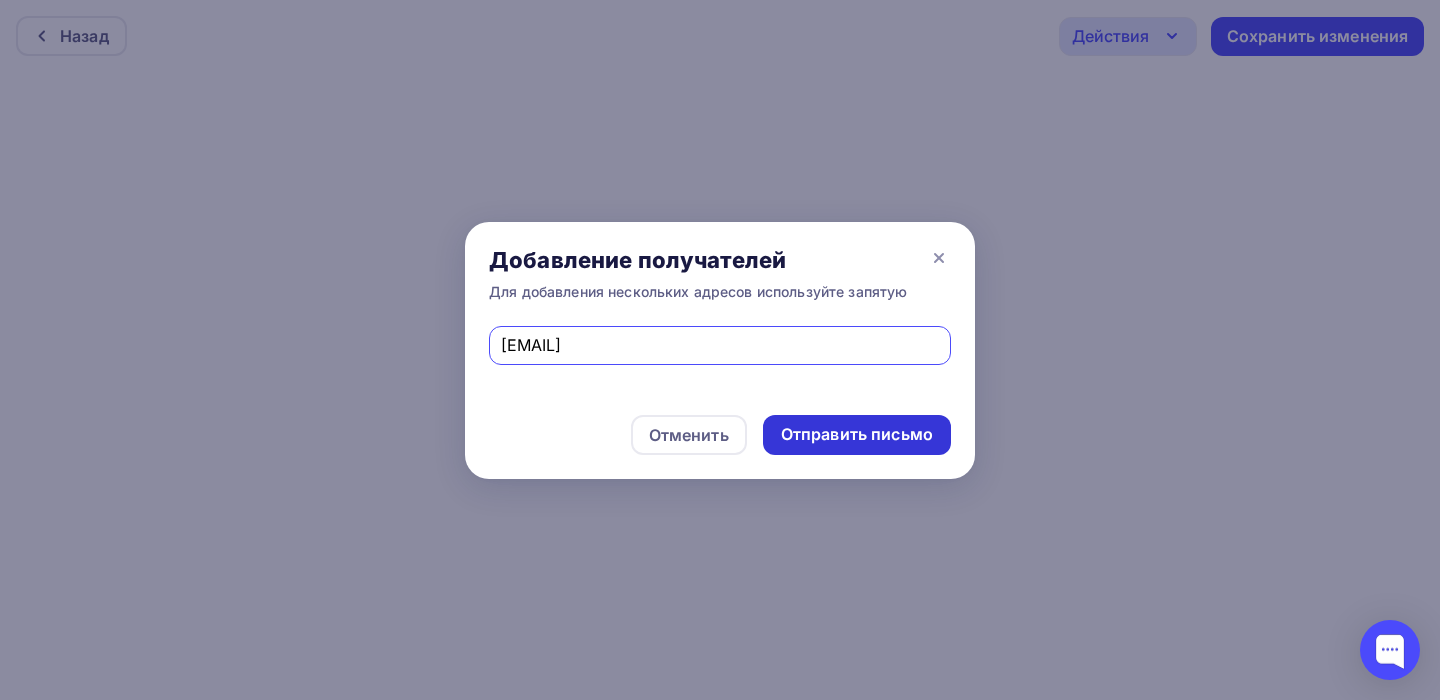 type on "[EMAIL]" 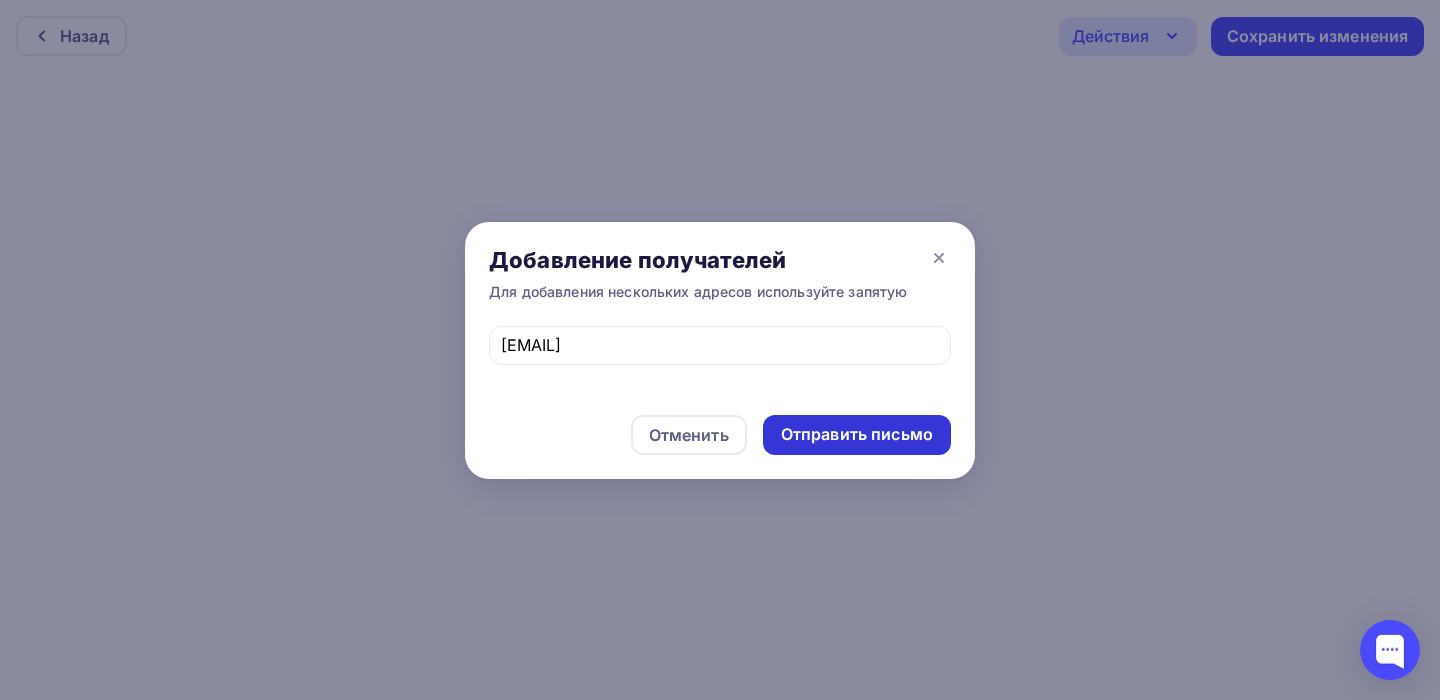 click on "Отправить письмо" at bounding box center (857, 435) 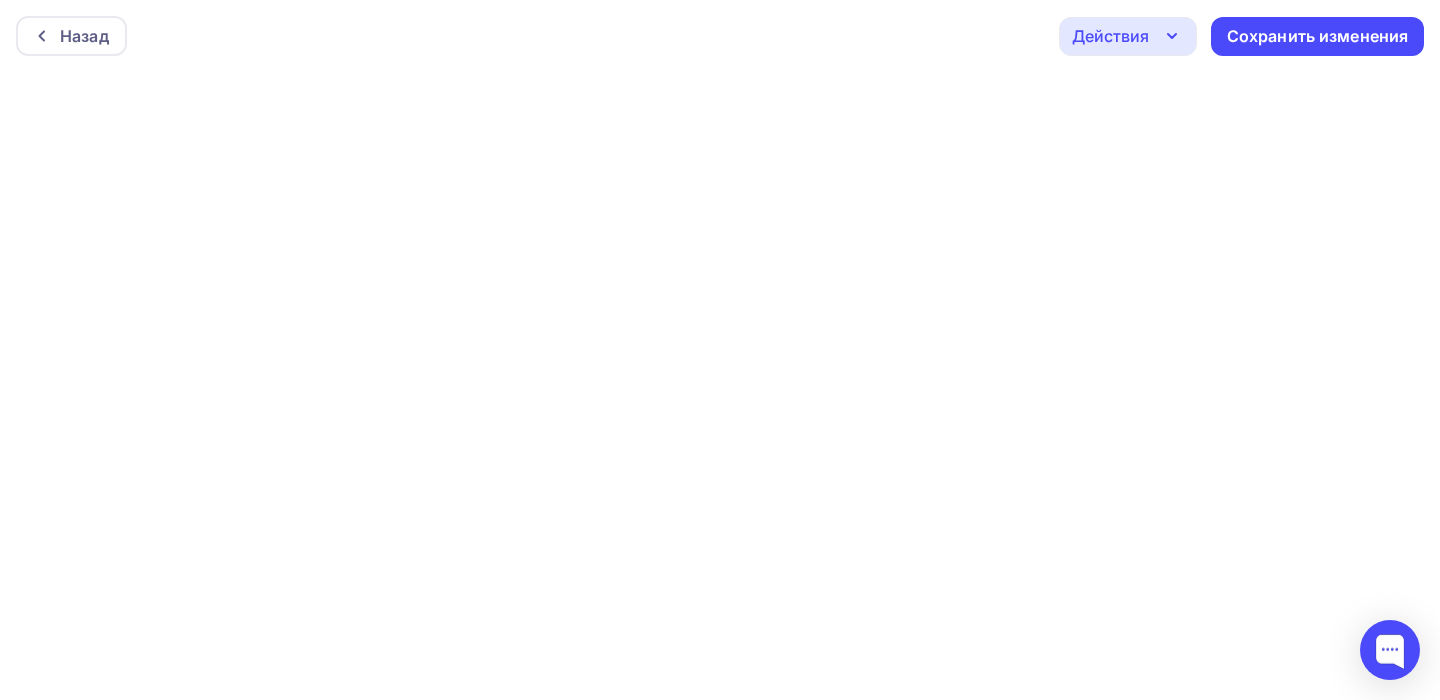 click at bounding box center [1172, 36] 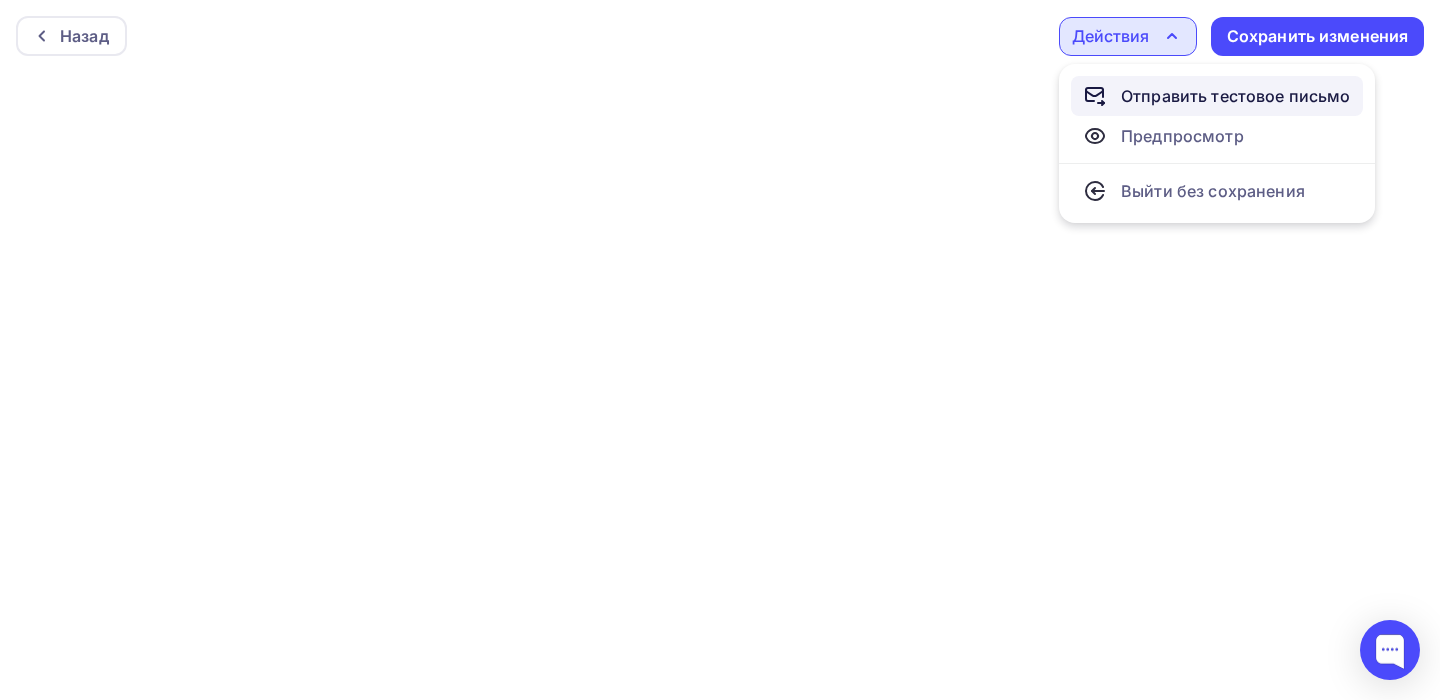 click on "Отправить тестовое письмо" at bounding box center [1236, 96] 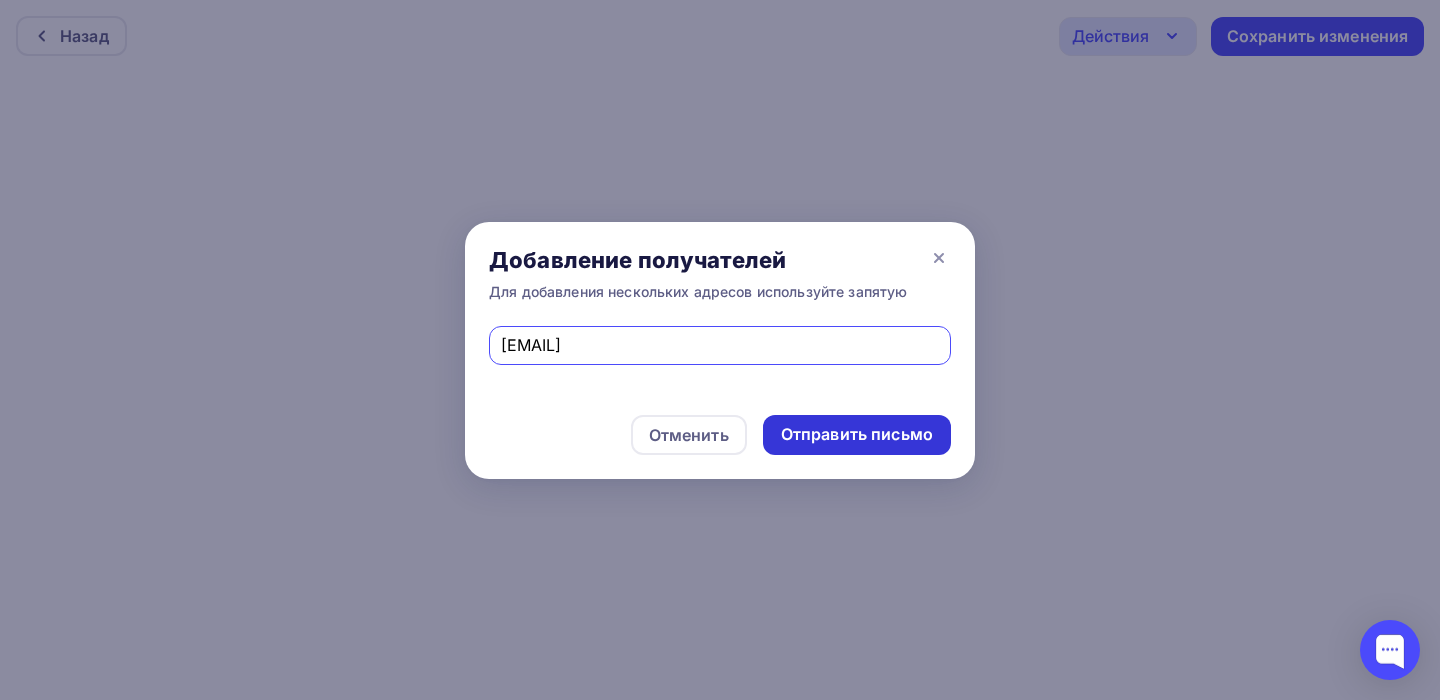 click on "Отправить письмо" at bounding box center (857, 434) 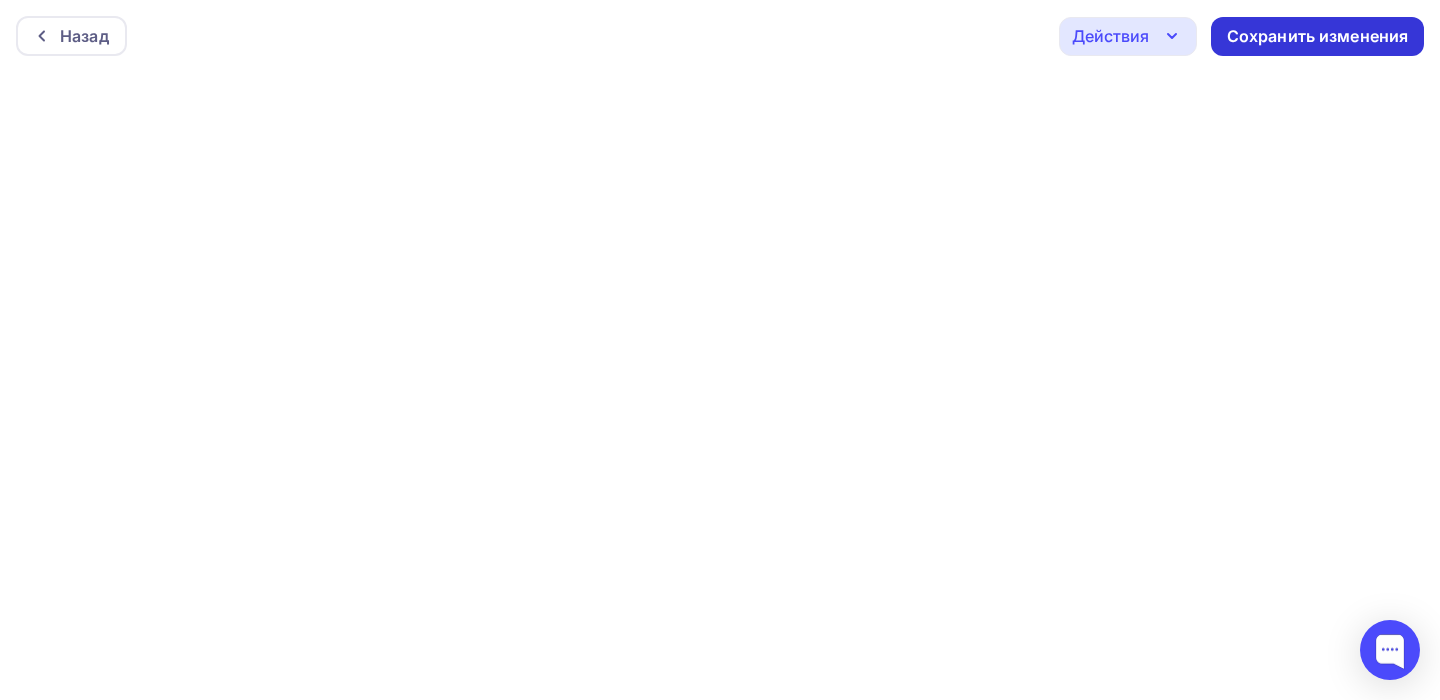 click on "Сохранить изменения" at bounding box center [1318, 36] 